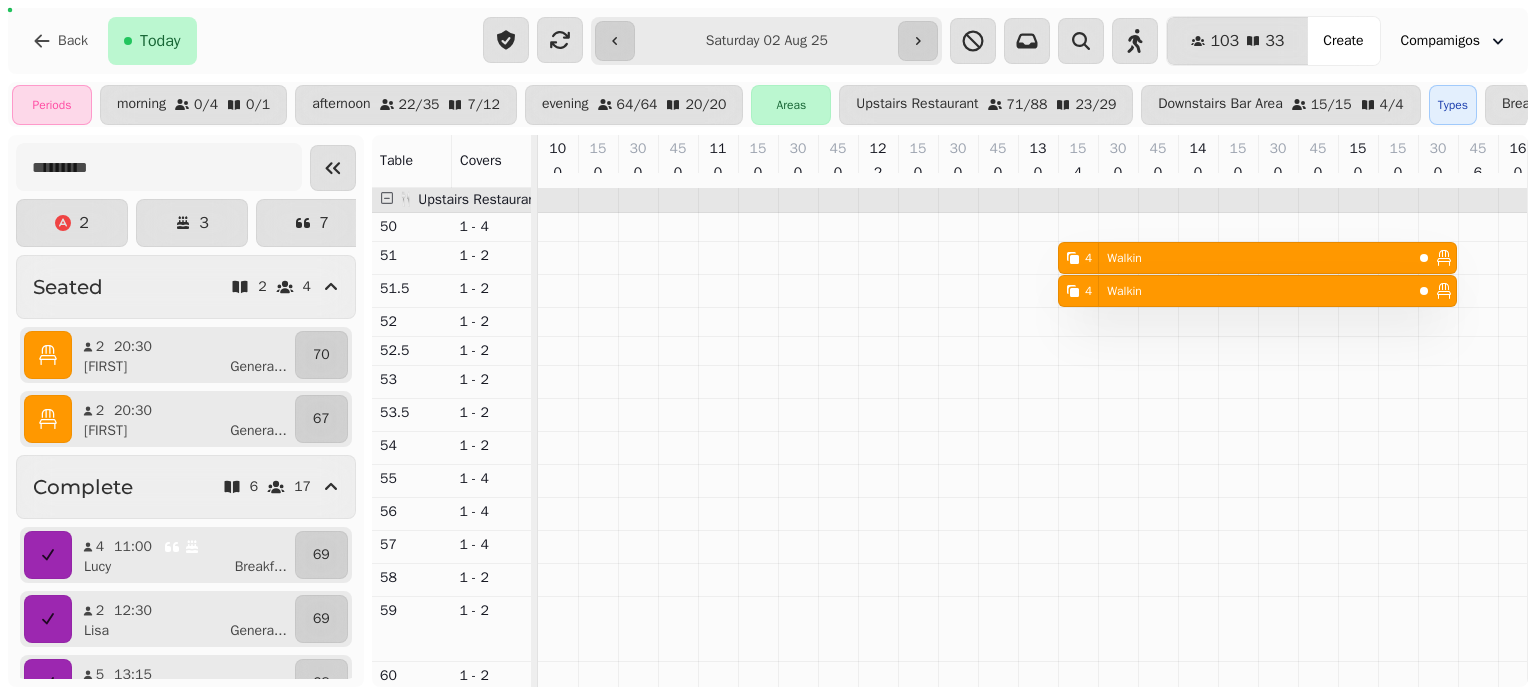 scroll, scrollTop: 0, scrollLeft: 0, axis: both 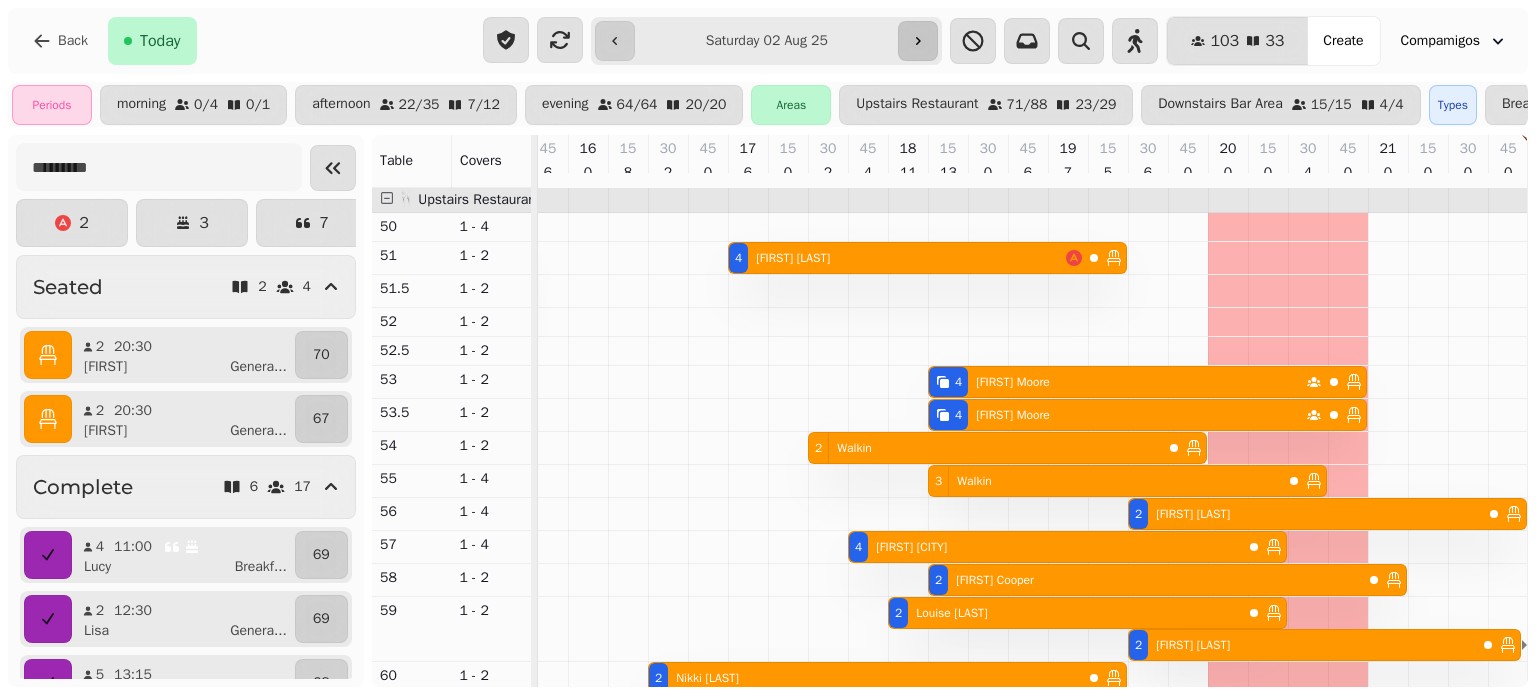 click 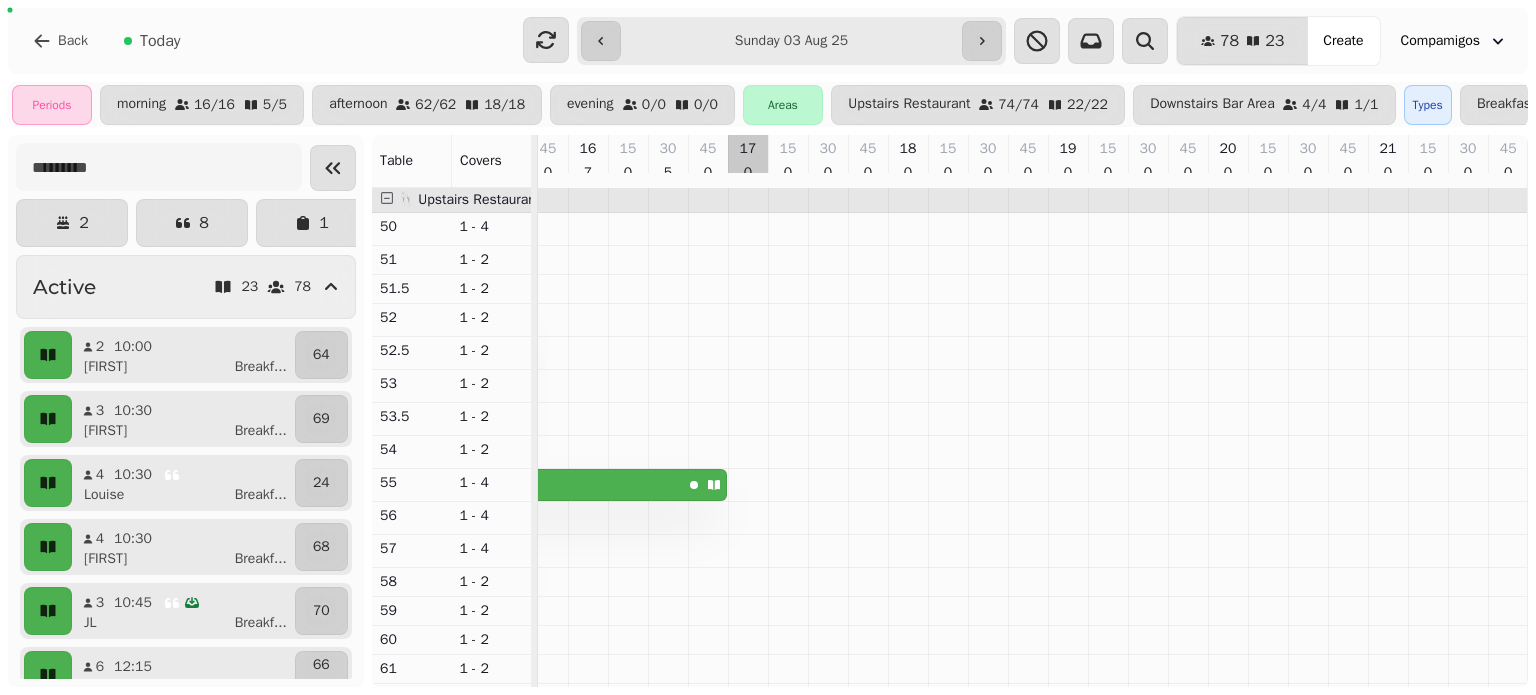 scroll, scrollTop: 0, scrollLeft: 945, axis: horizontal 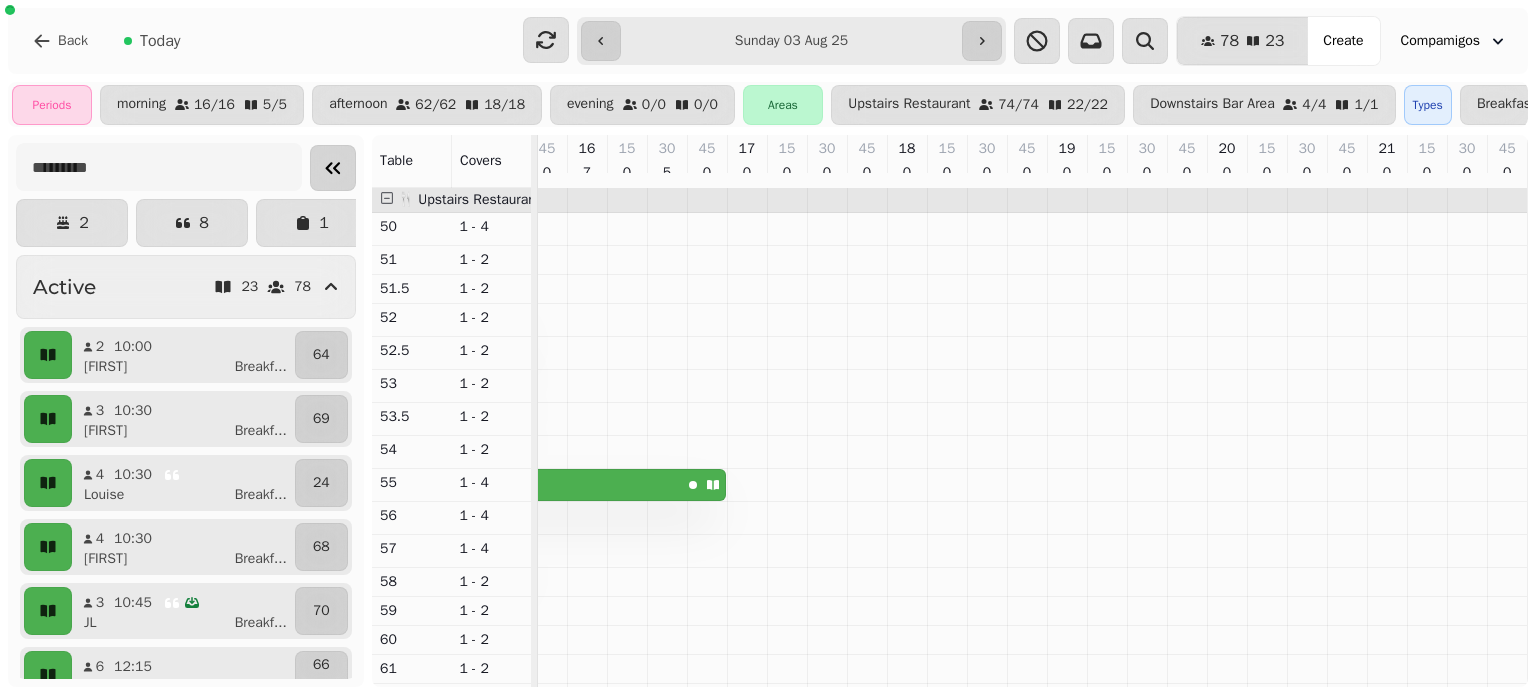 click 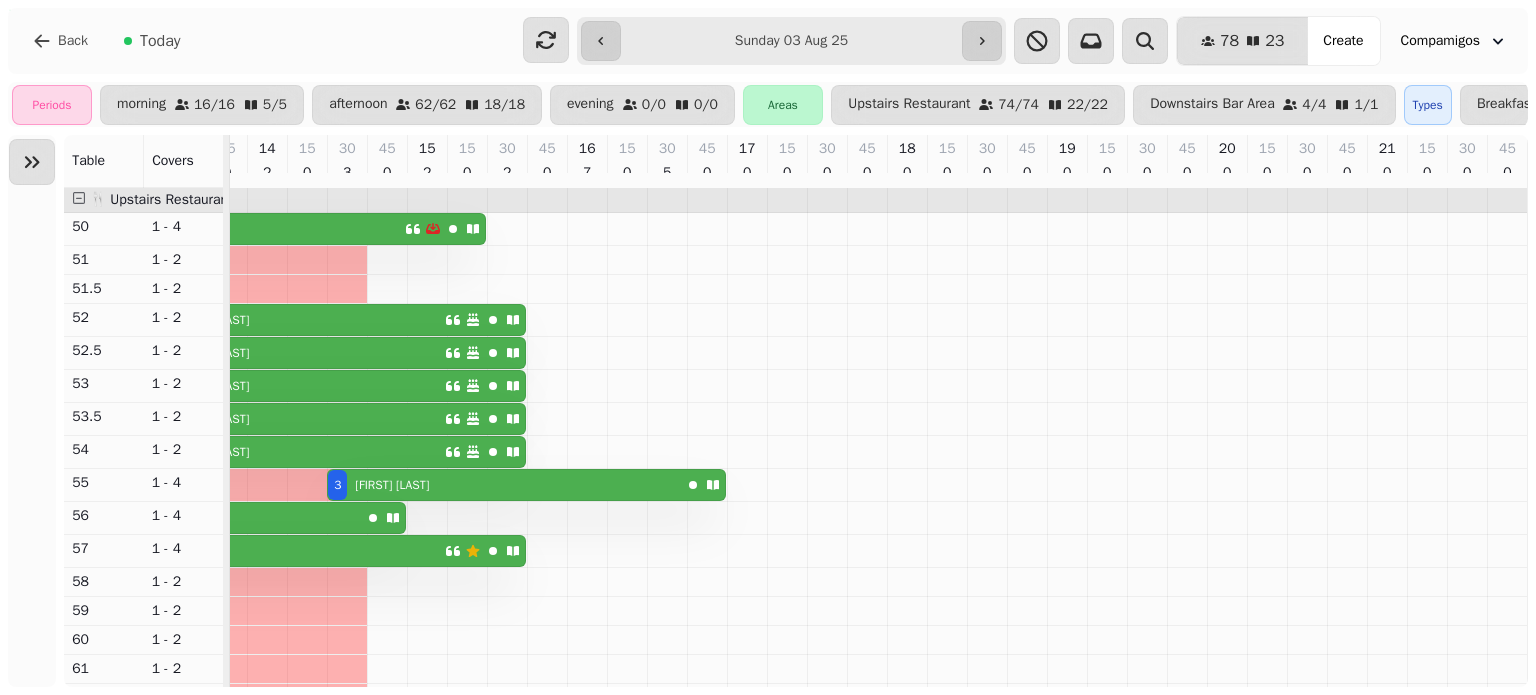scroll, scrollTop: 0, scrollLeft: 638, axis: horizontal 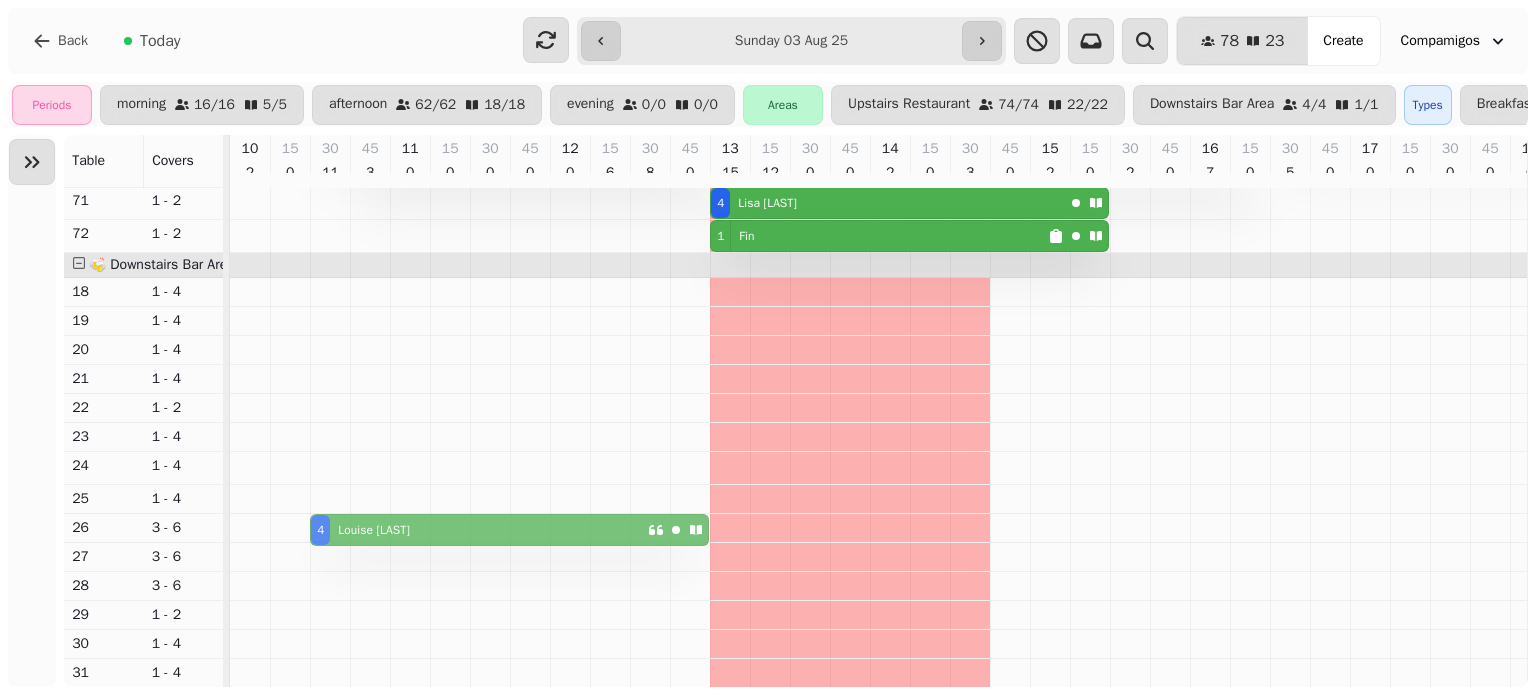 drag, startPoint x: 327, startPoint y: 449, endPoint x: 322, endPoint y: 519, distance: 70.178345 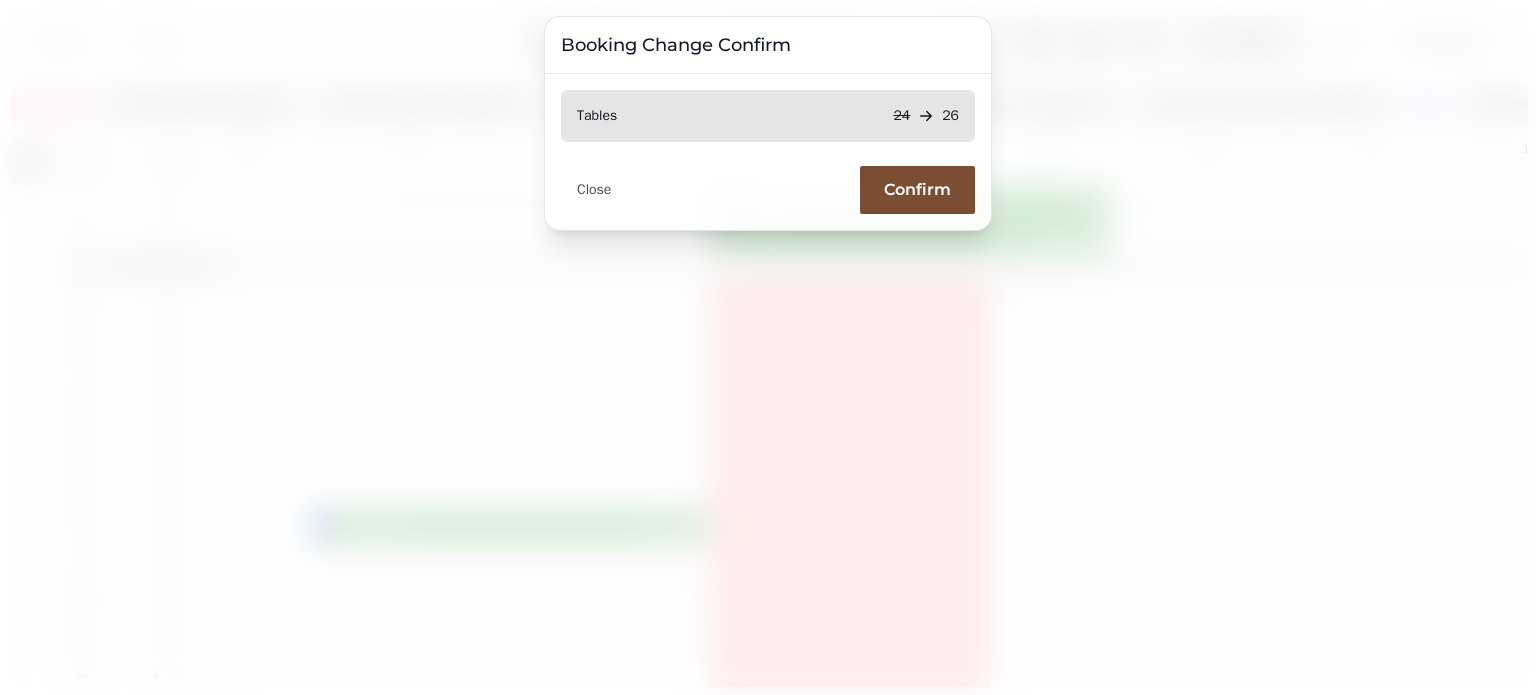 click on "Confirm" at bounding box center (917, 190) 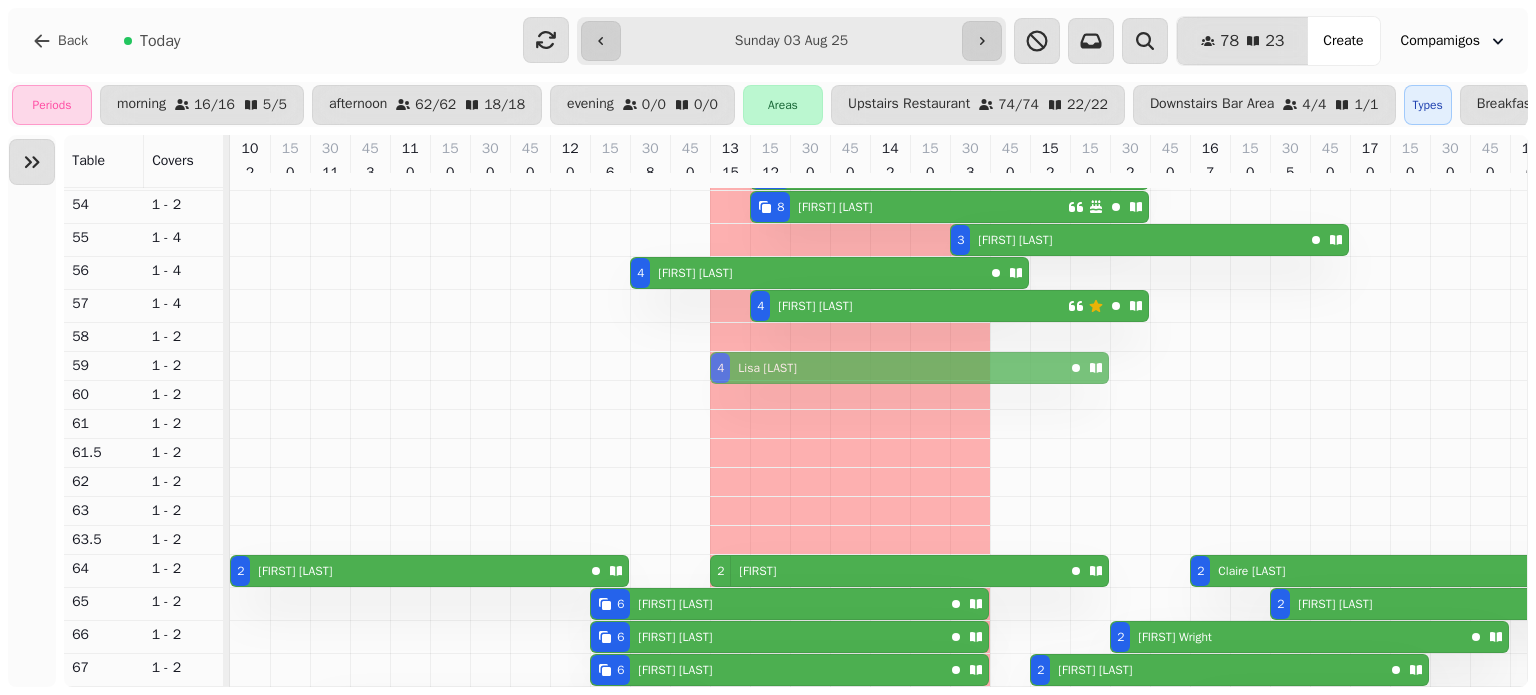 drag, startPoint x: 740, startPoint y: 434, endPoint x: 734, endPoint y: 374, distance: 60.299255 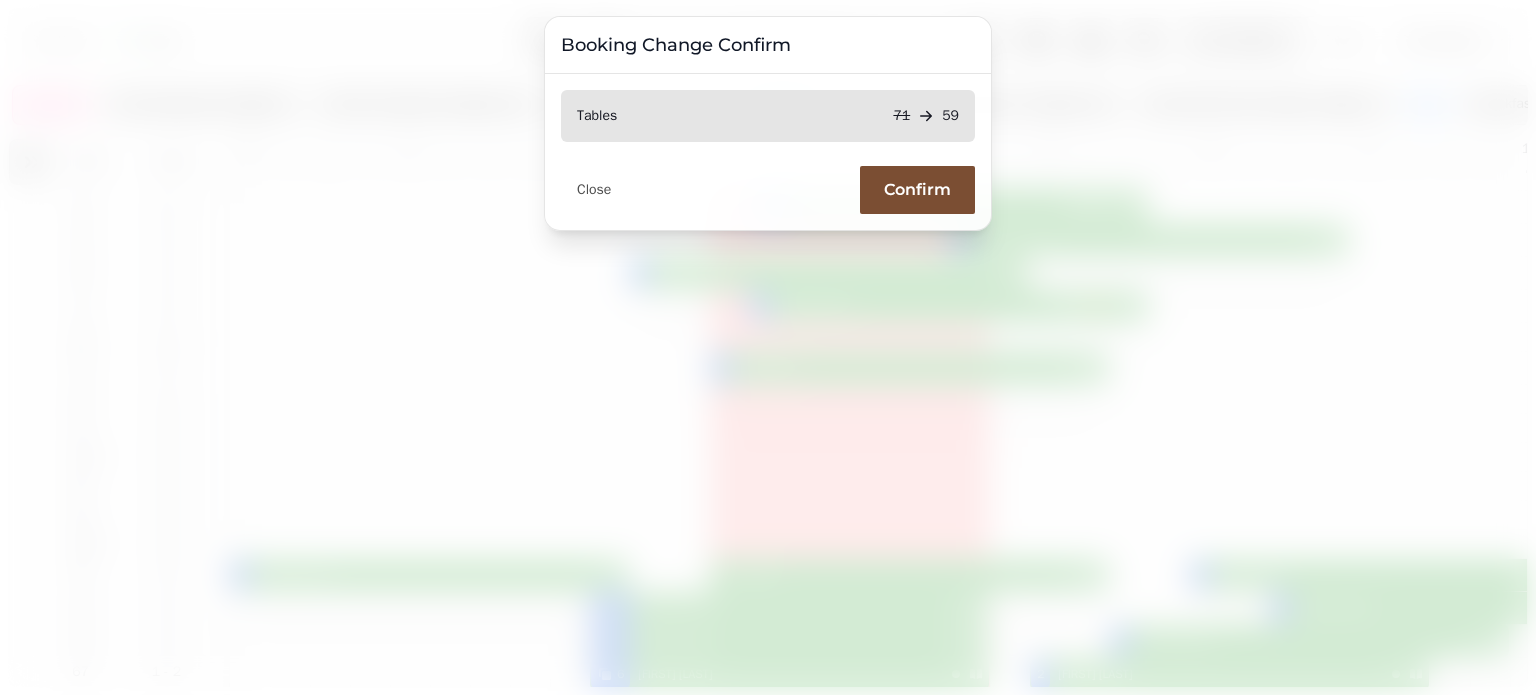 click on "Confirm" at bounding box center (917, 190) 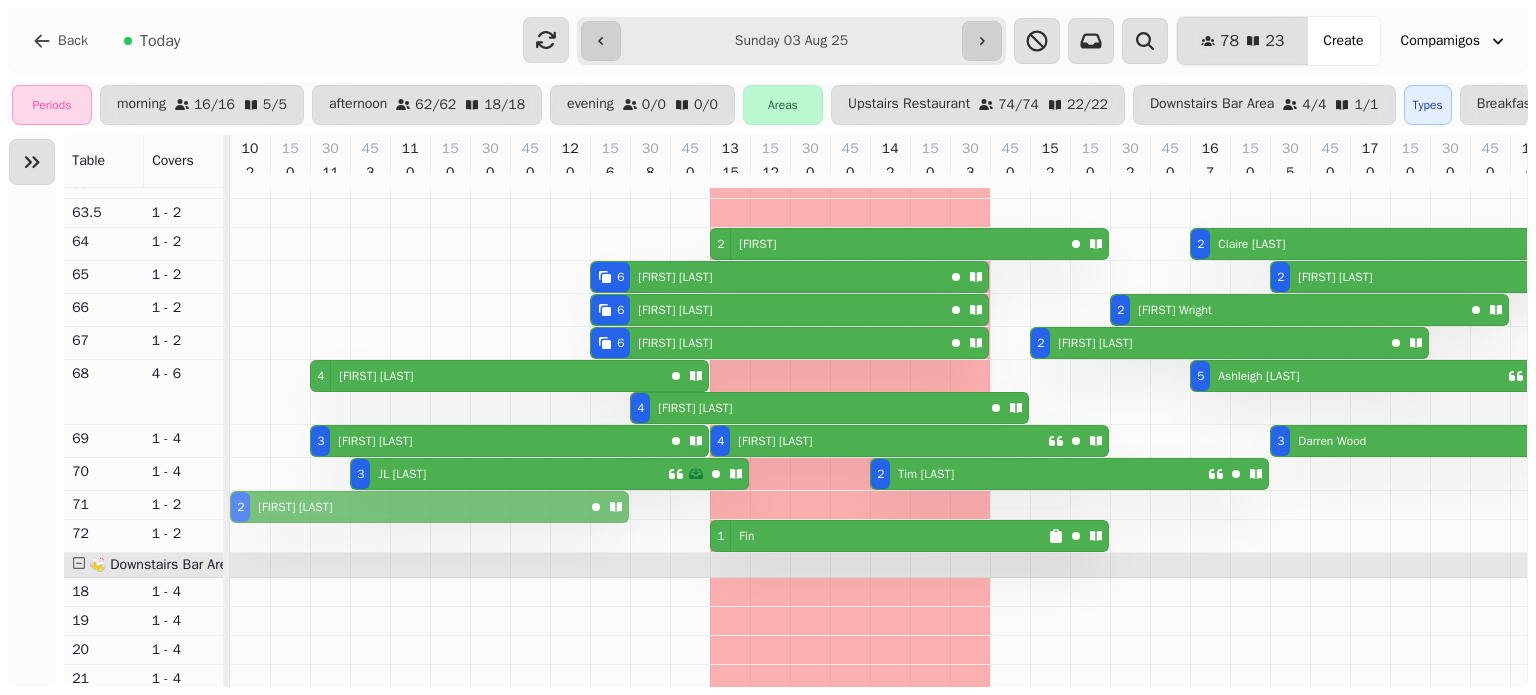 drag, startPoint x: 247, startPoint y: 246, endPoint x: 248, endPoint y: 507, distance: 261.00192 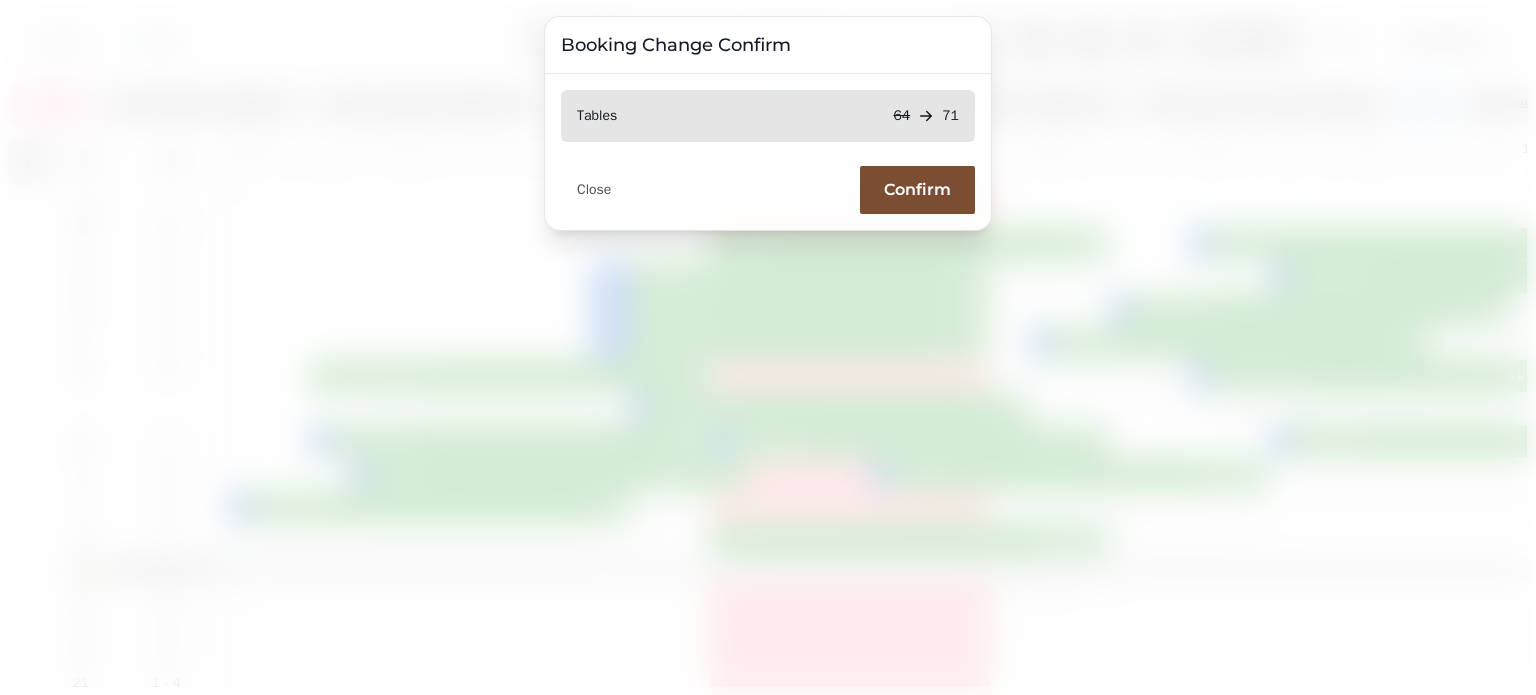 click on "Confirm" at bounding box center (917, 190) 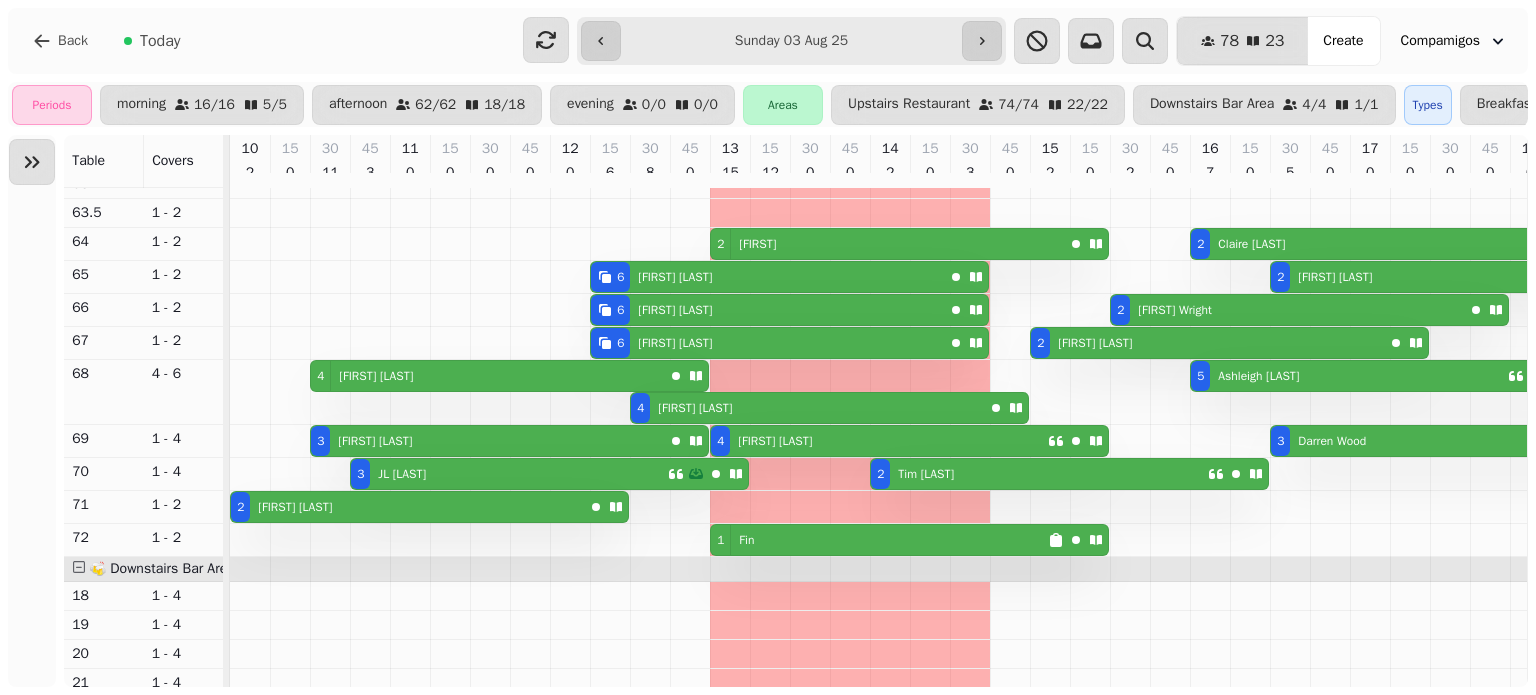 drag, startPoint x: 724, startPoint y: 533, endPoint x: 722, endPoint y: 506, distance: 27.073973 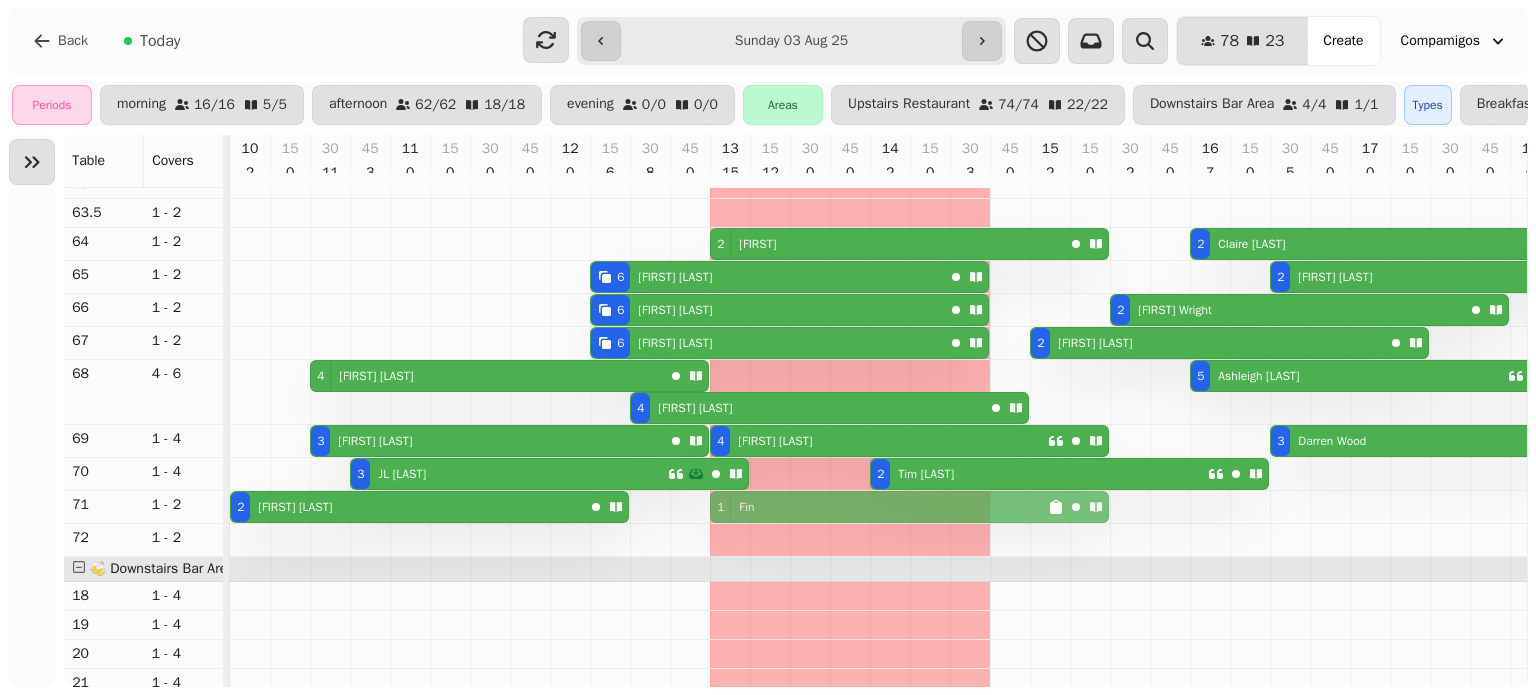drag, startPoint x: 717, startPoint y: 550, endPoint x: 720, endPoint y: 528, distance: 22.203604 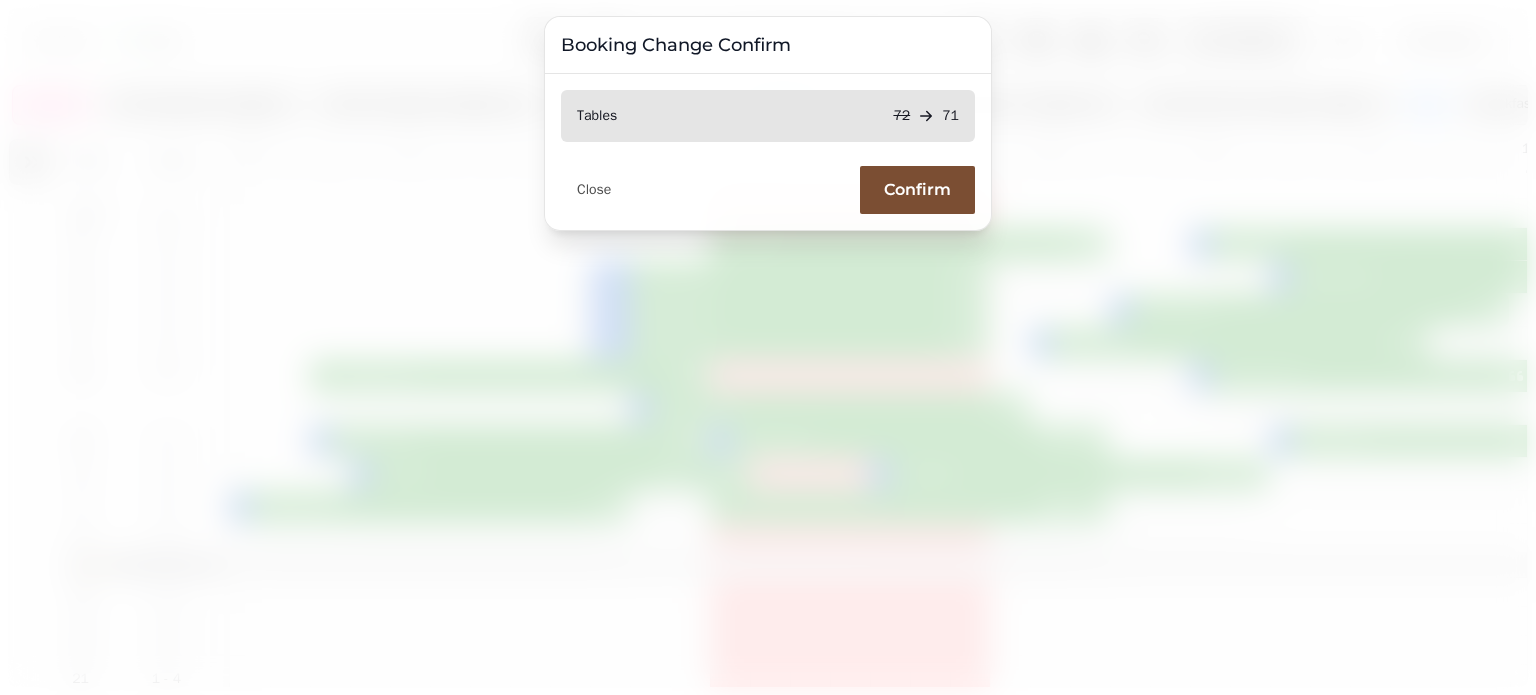 click on "Confirm" at bounding box center [917, 190] 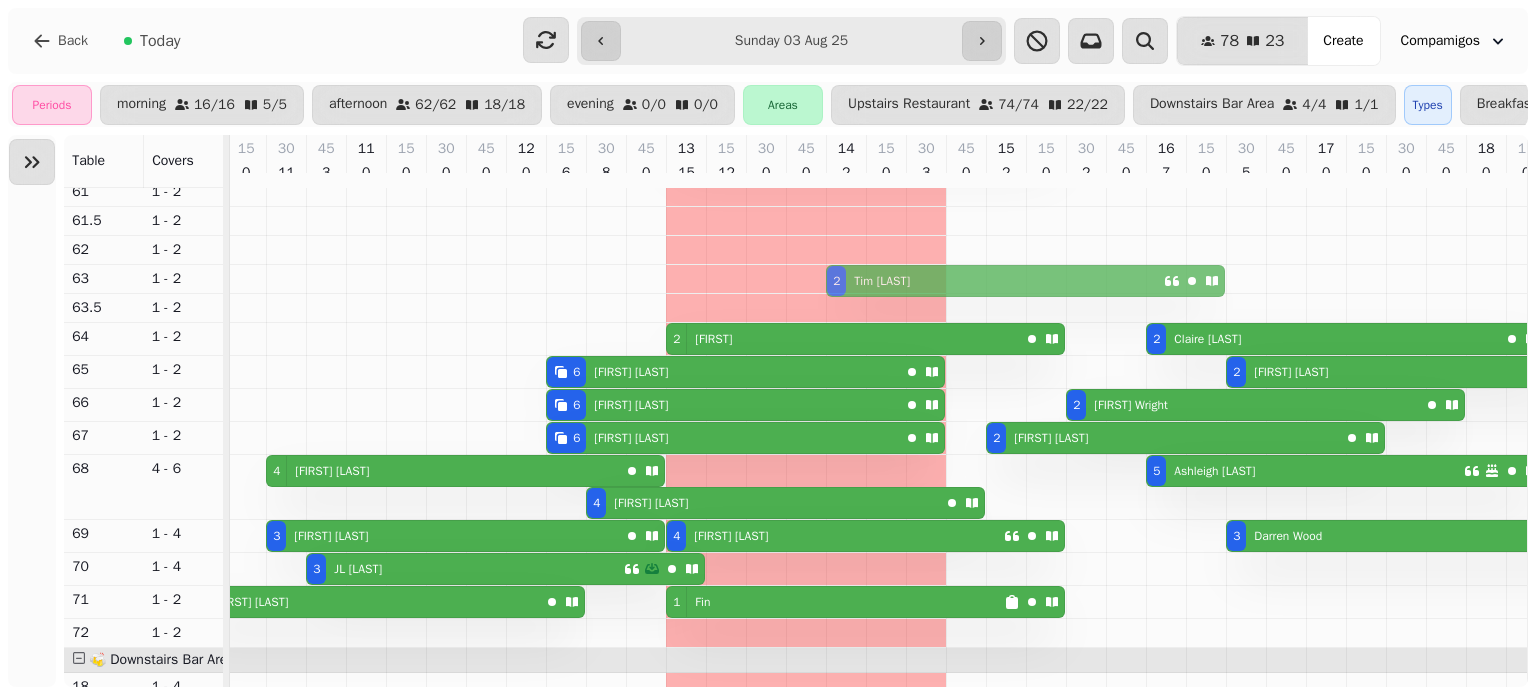 drag, startPoint x: 845, startPoint y: 511, endPoint x: 839, endPoint y: 275, distance: 236.07626 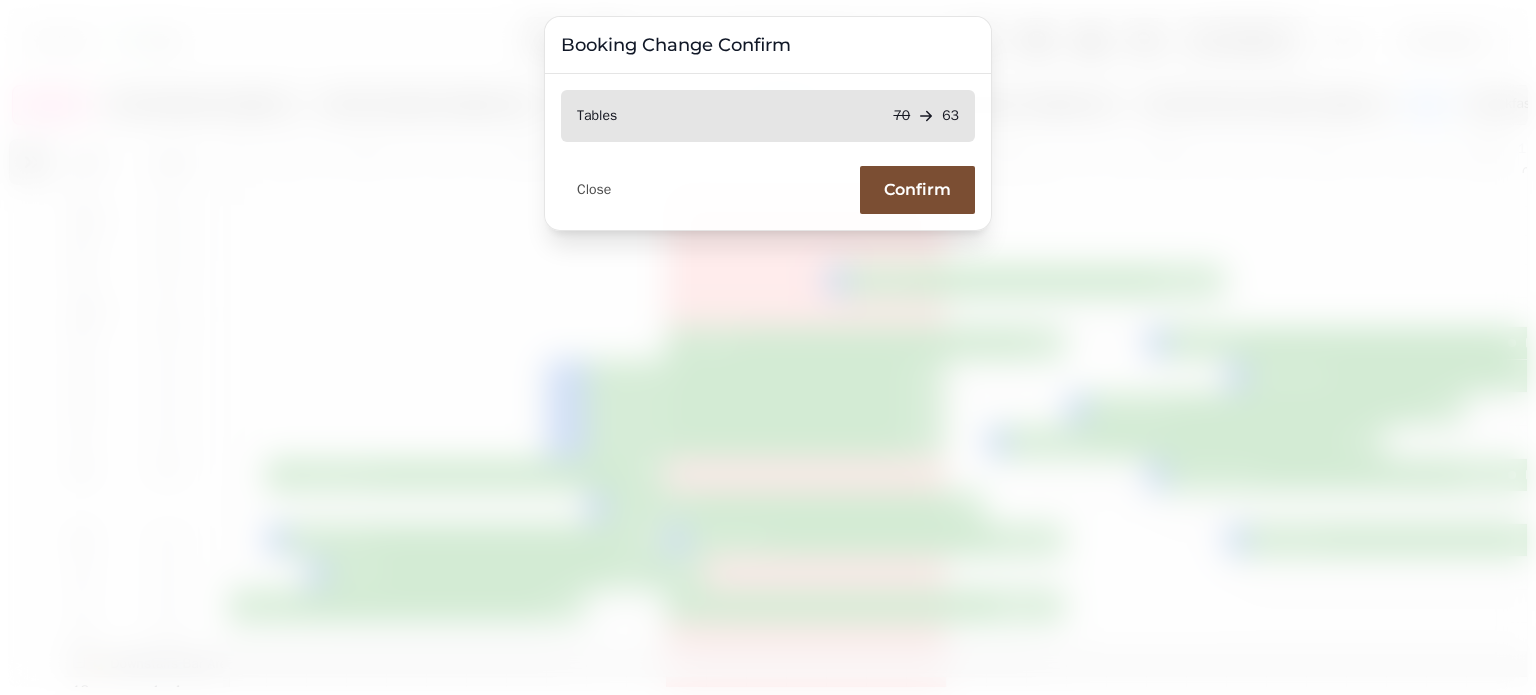 click on "Confirm" at bounding box center [917, 190] 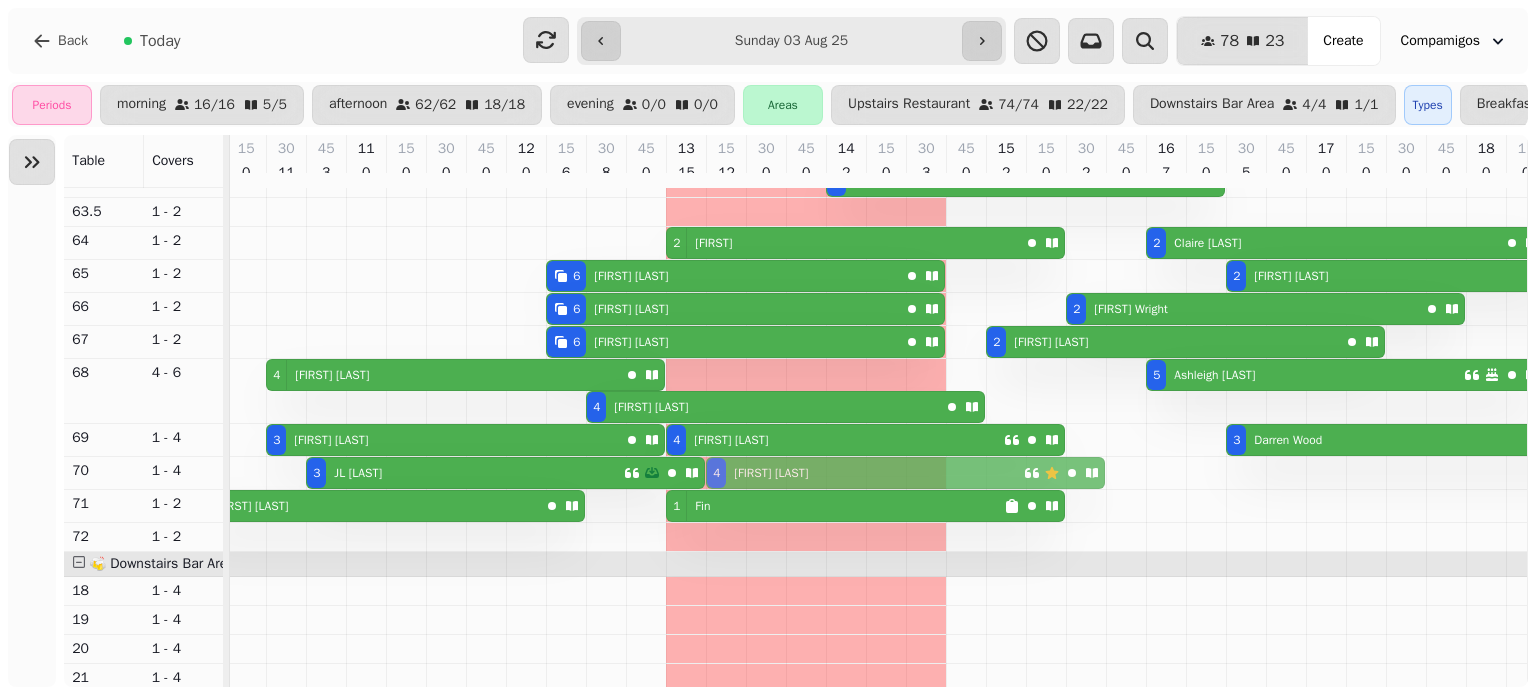 drag, startPoint x: 724, startPoint y: 263, endPoint x: 727, endPoint y: 475, distance: 212.02122 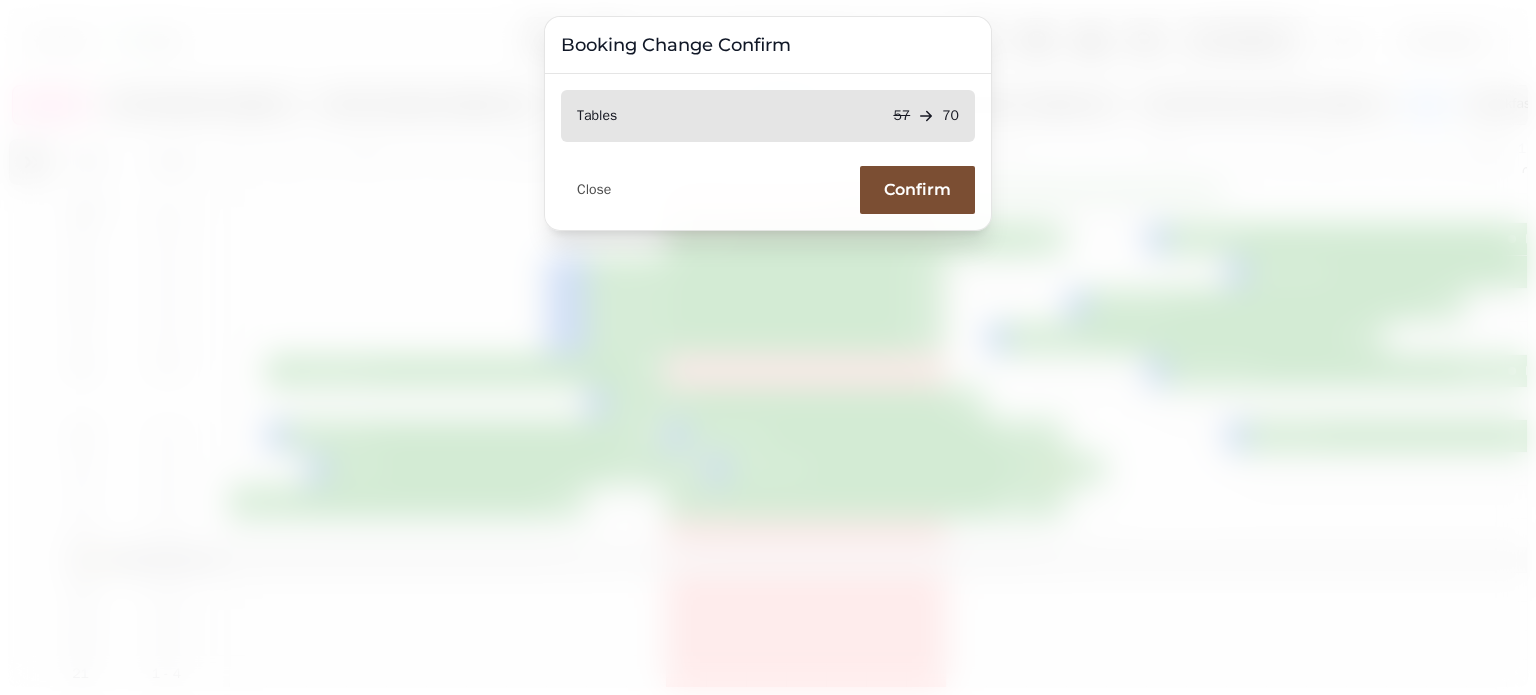 click on "Confirm" at bounding box center [917, 190] 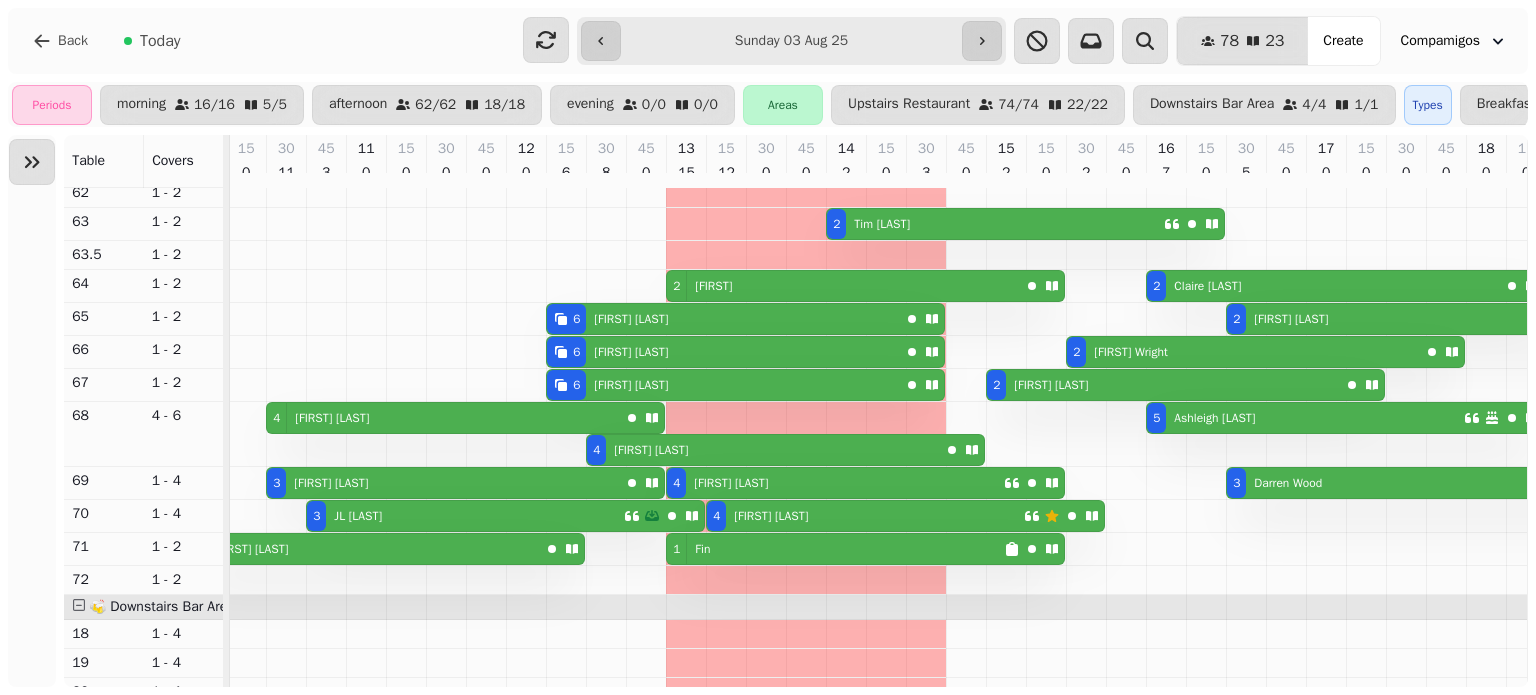 click on "[NUMBER] [FIRST] [LAST]" at bounding box center (835, 483) 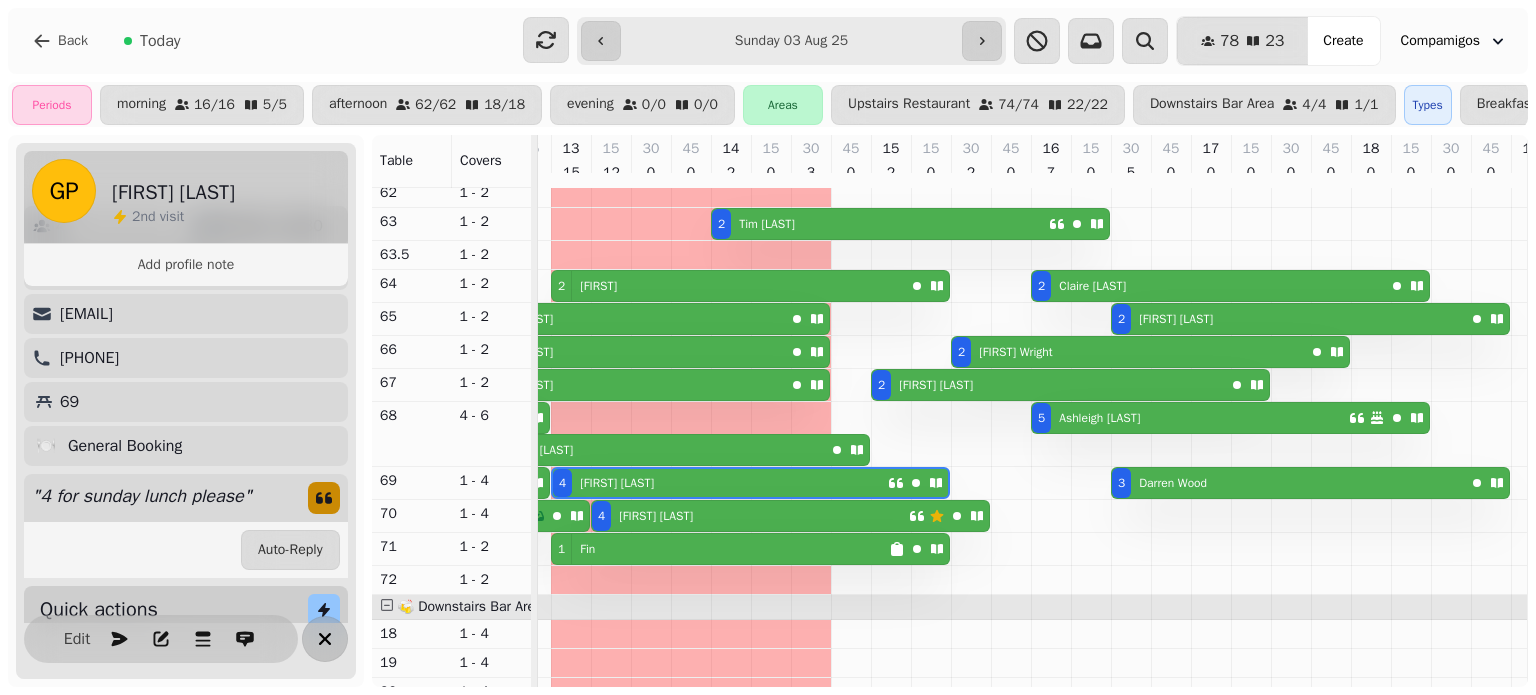 click 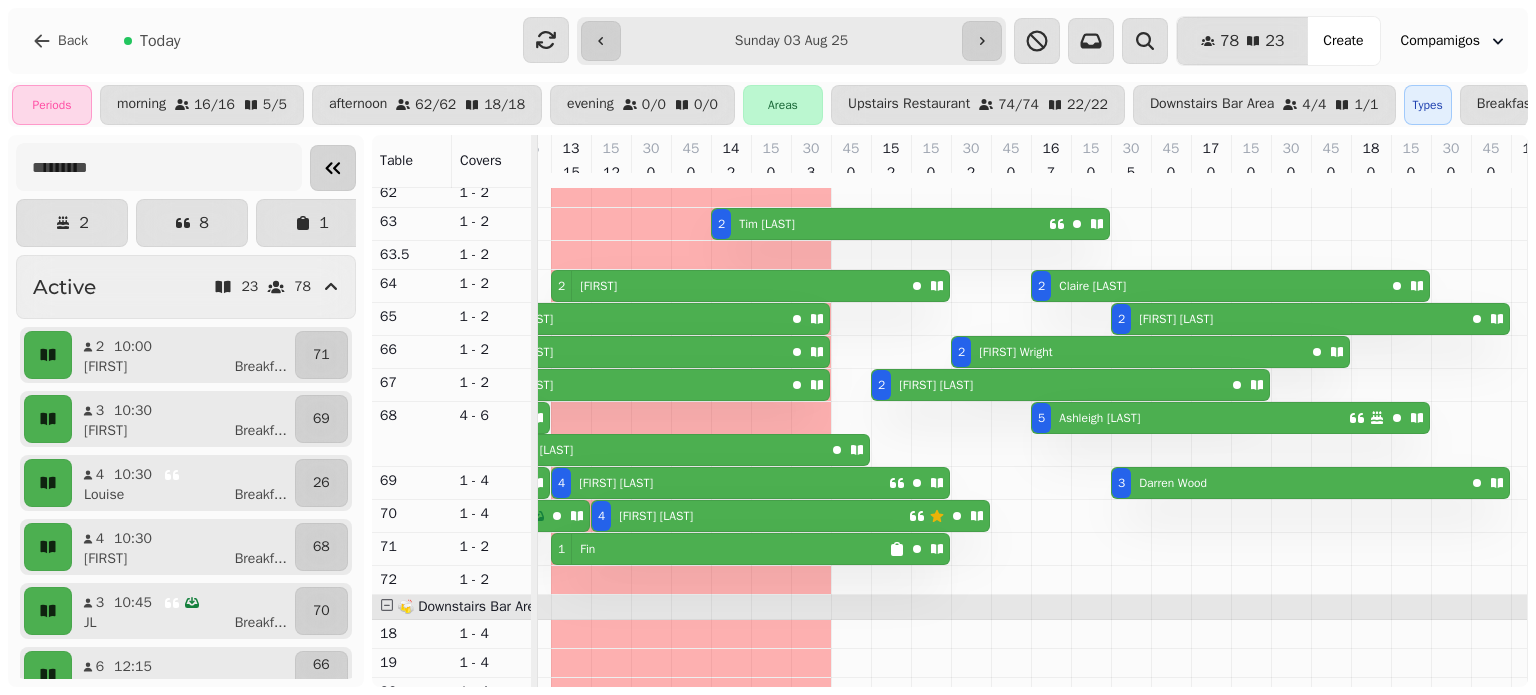 click 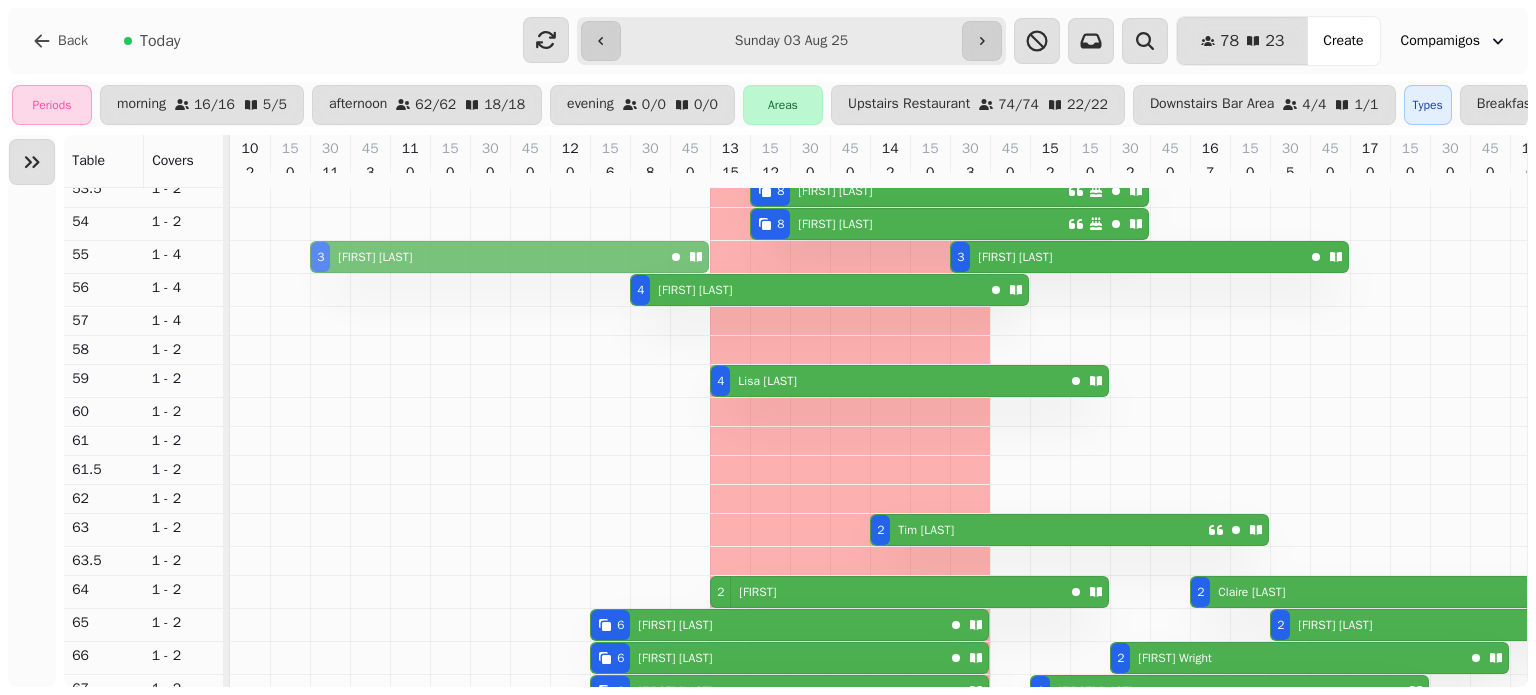 drag, startPoint x: 332, startPoint y: 501, endPoint x: 343, endPoint y: 269, distance: 232.26064 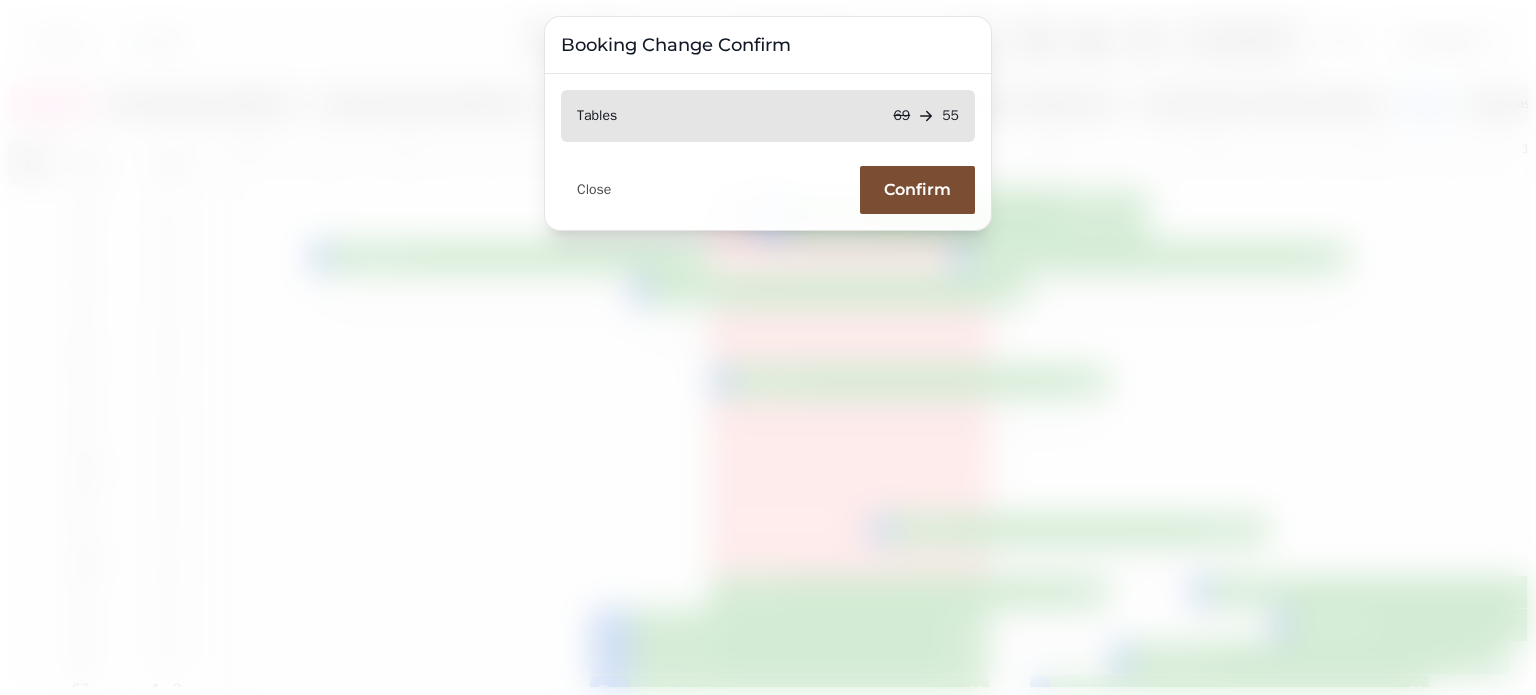 click on "Confirm" at bounding box center (917, 190) 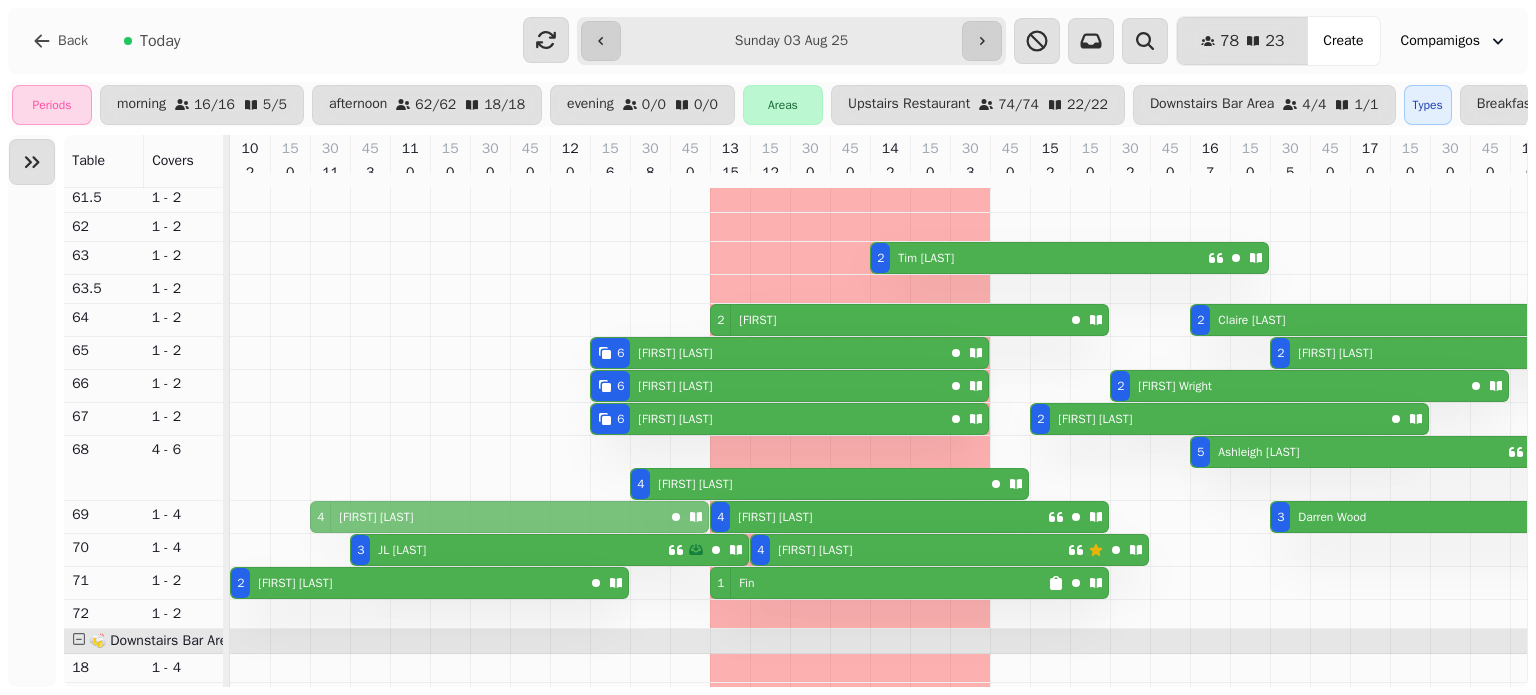 drag, startPoint x: 328, startPoint y: 455, endPoint x: 328, endPoint y: 524, distance: 69 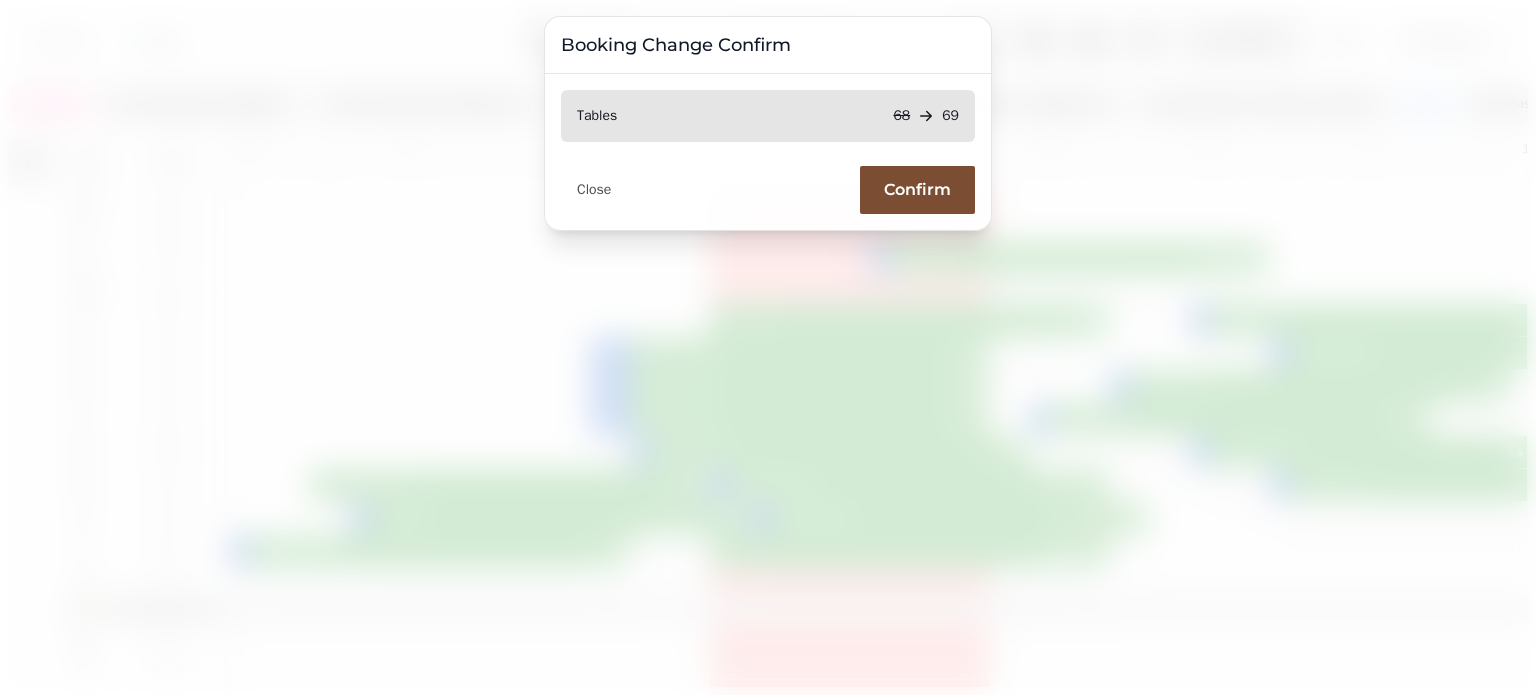 click on "Confirm" at bounding box center [917, 190] 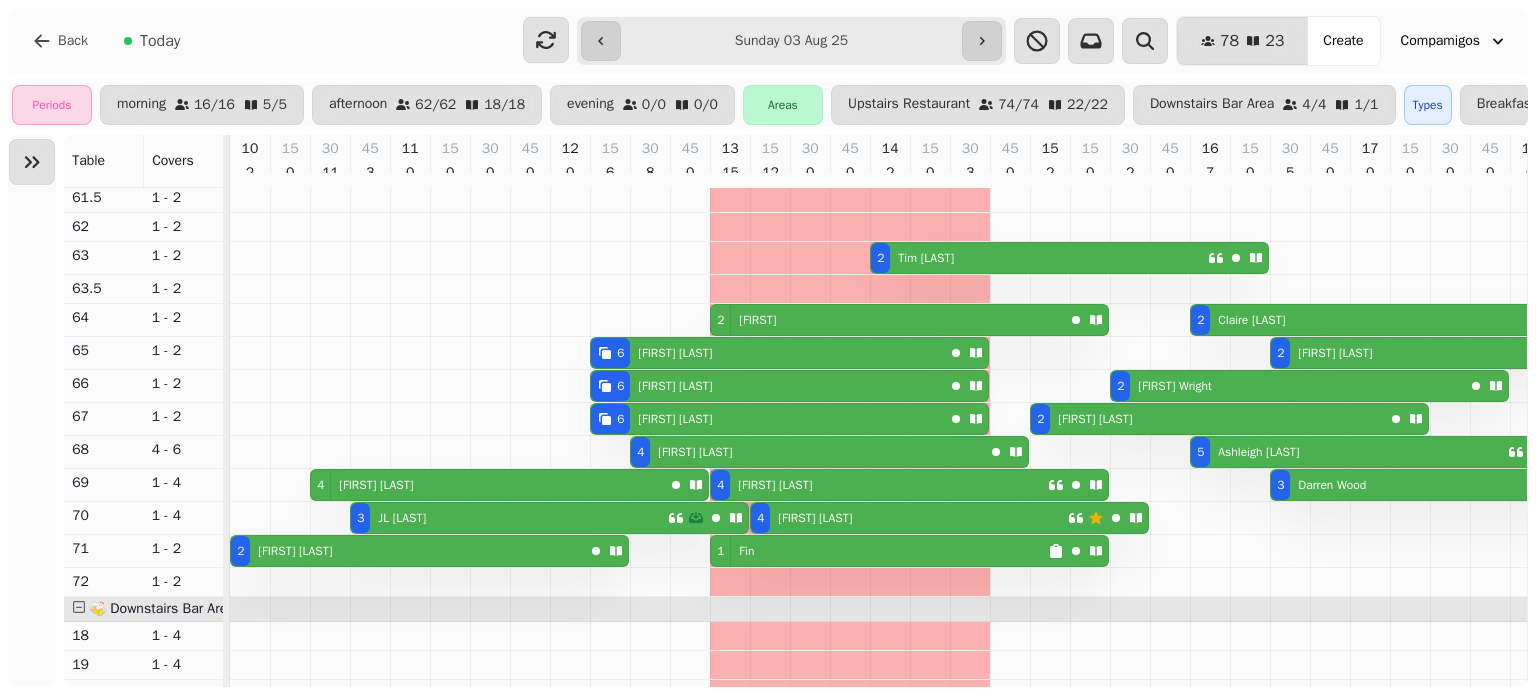 click on "[FIRST] [LAST]" at bounding box center [695, 452] 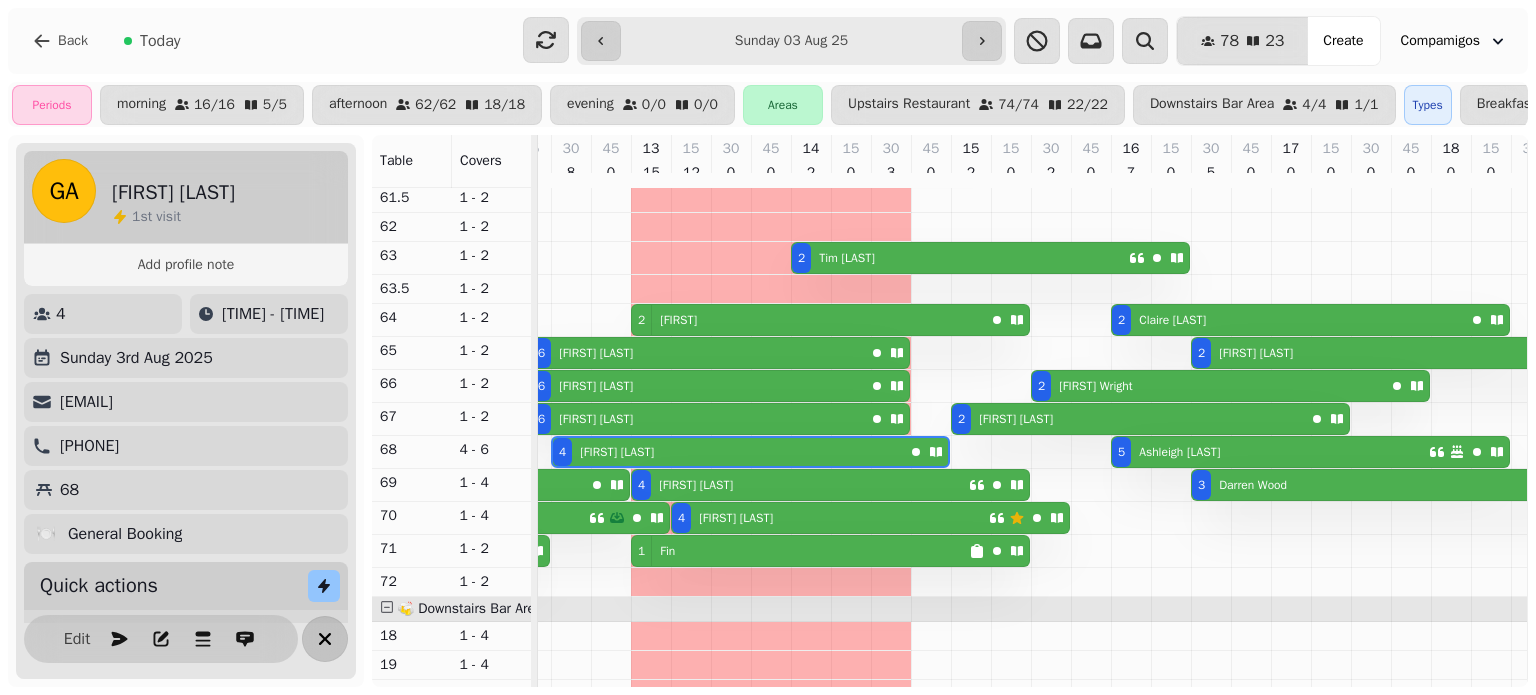 click 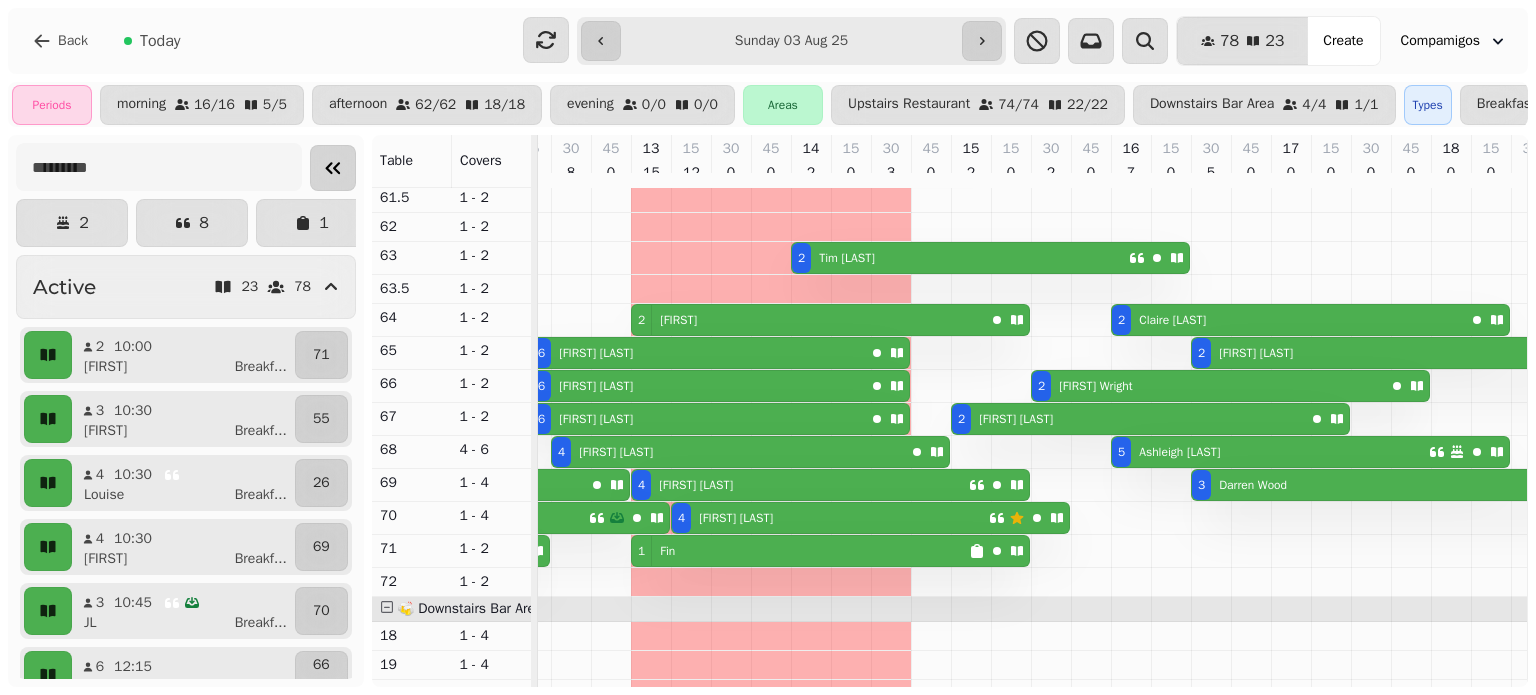 click 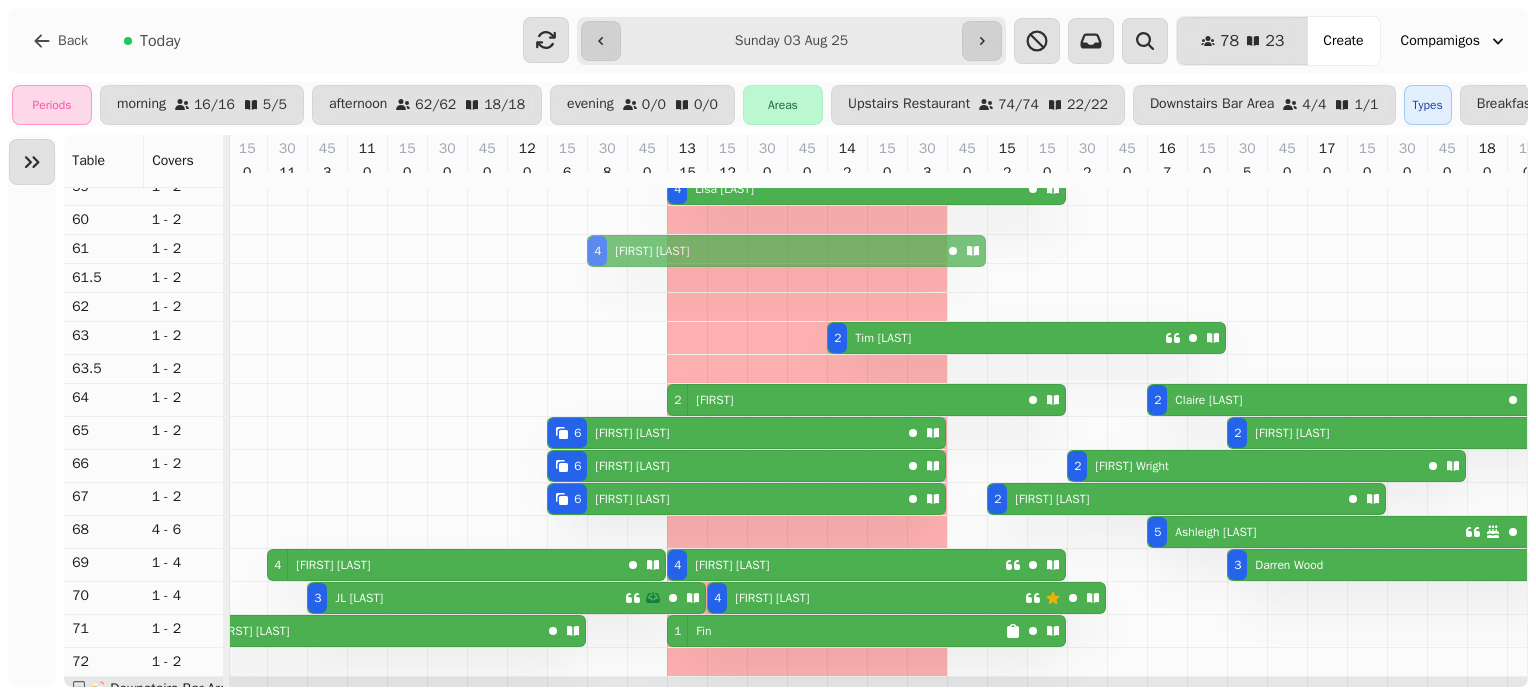 drag, startPoint x: 612, startPoint y: 456, endPoint x: 609, endPoint y: 266, distance: 190.02368 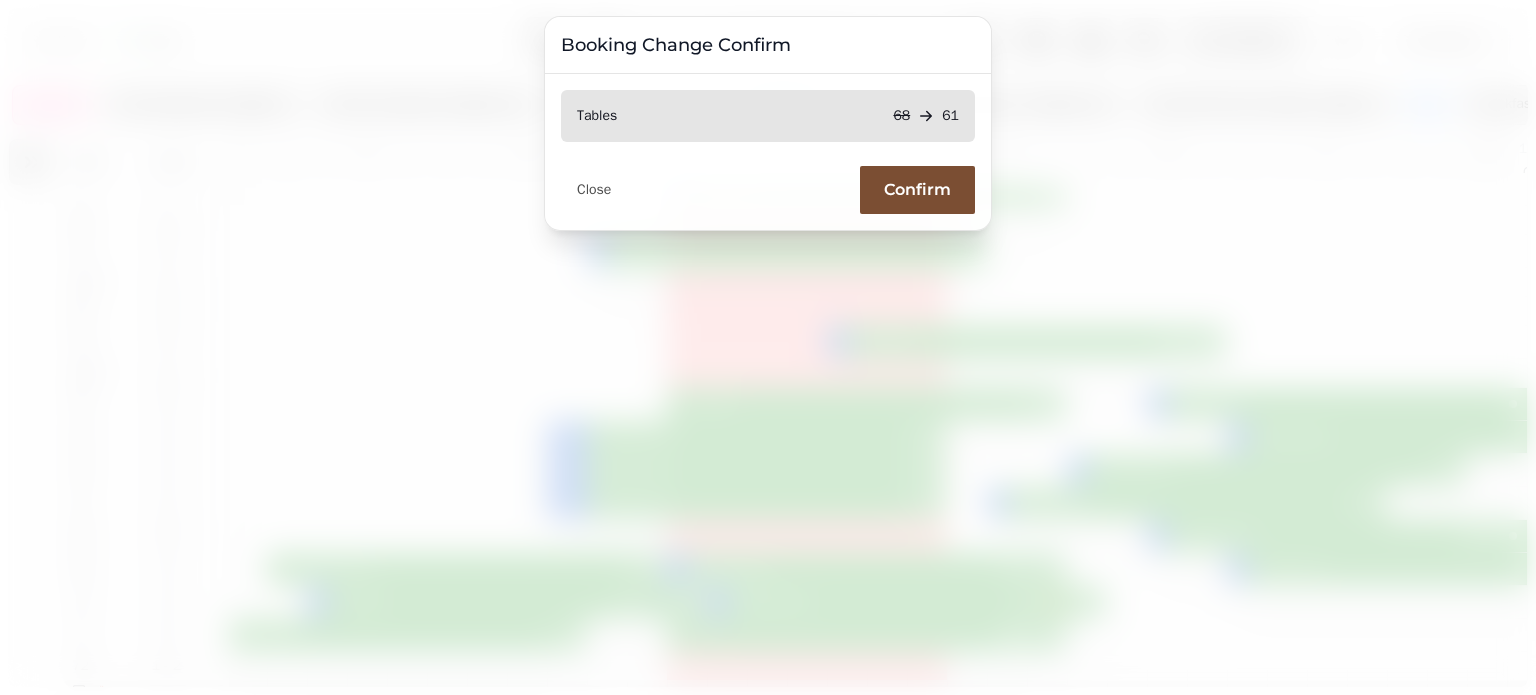 click on "Confirm" at bounding box center (917, 190) 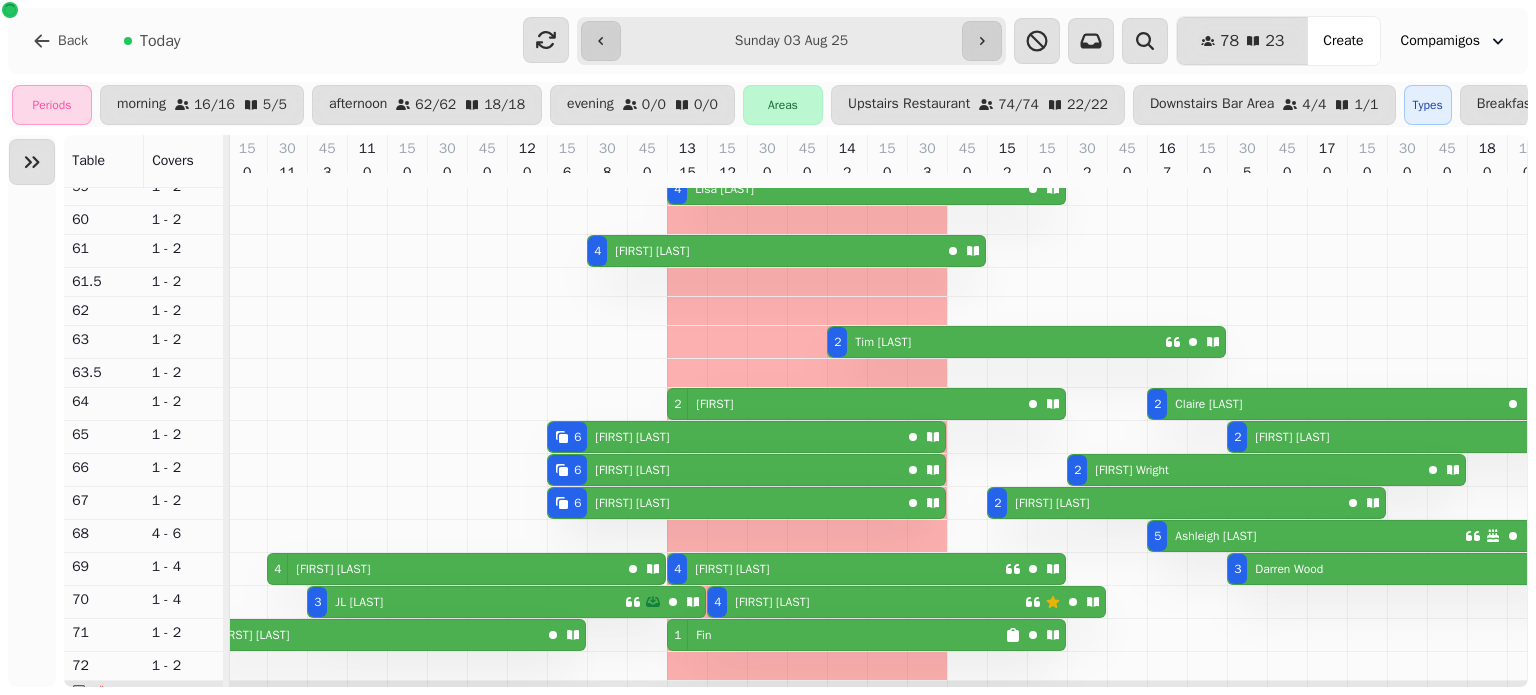 click on "[FIRST] [LAST]" at bounding box center (632, 437) 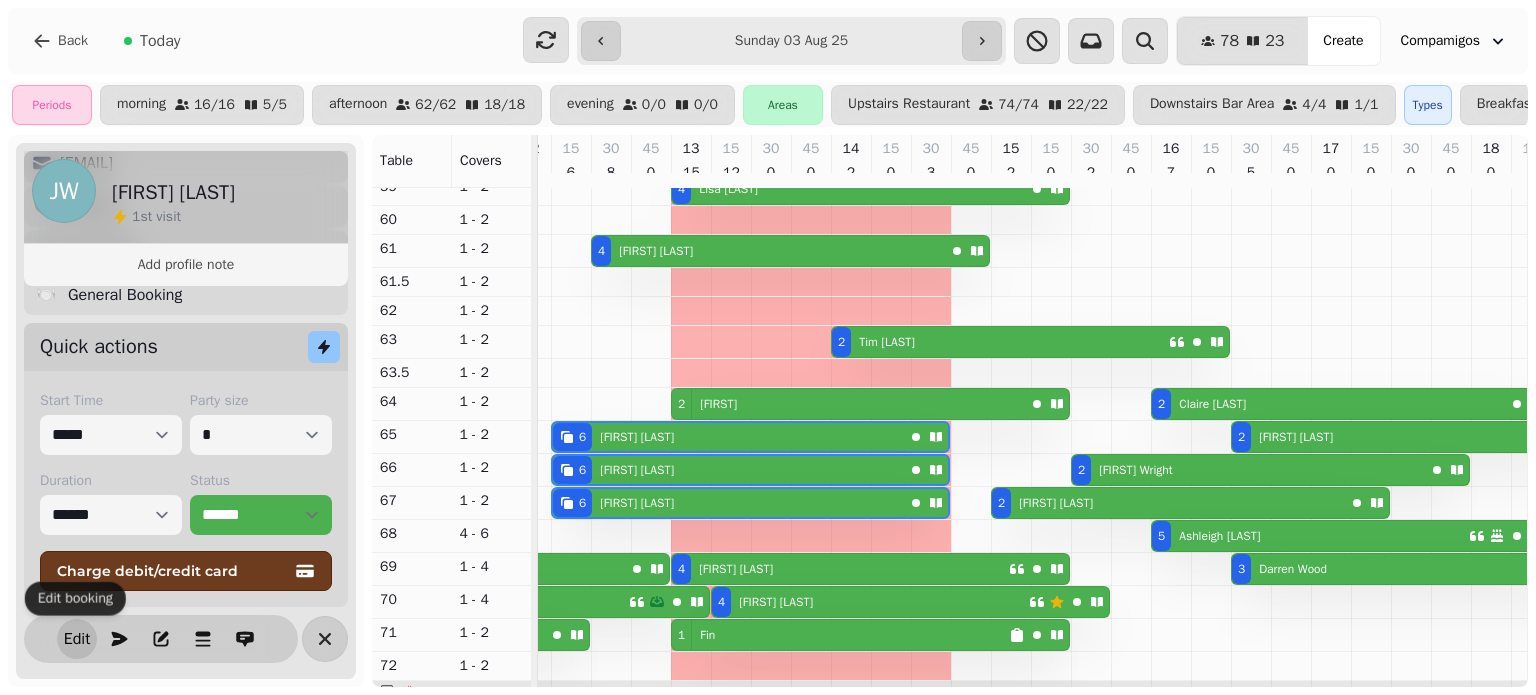 click on "Edit" at bounding box center [77, 639] 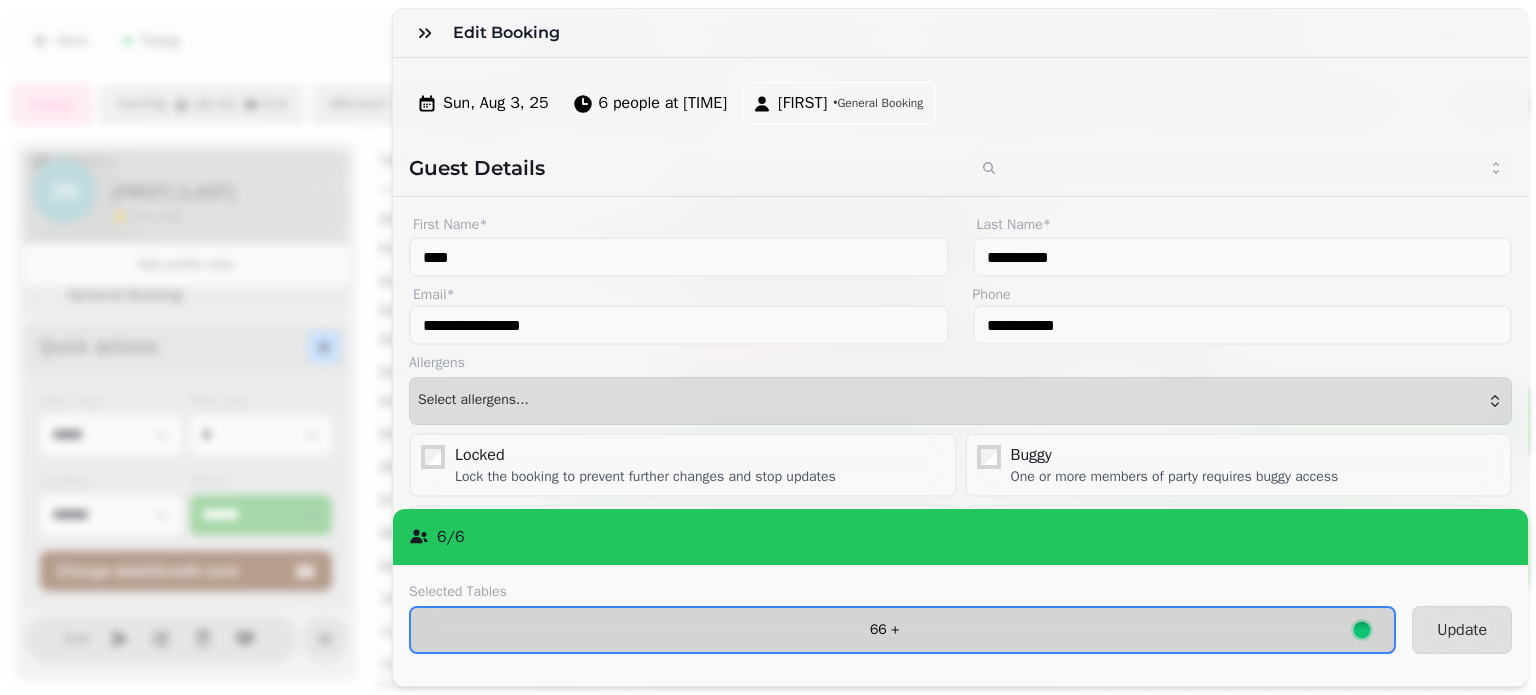 click on "66     +" at bounding box center [902, 630] 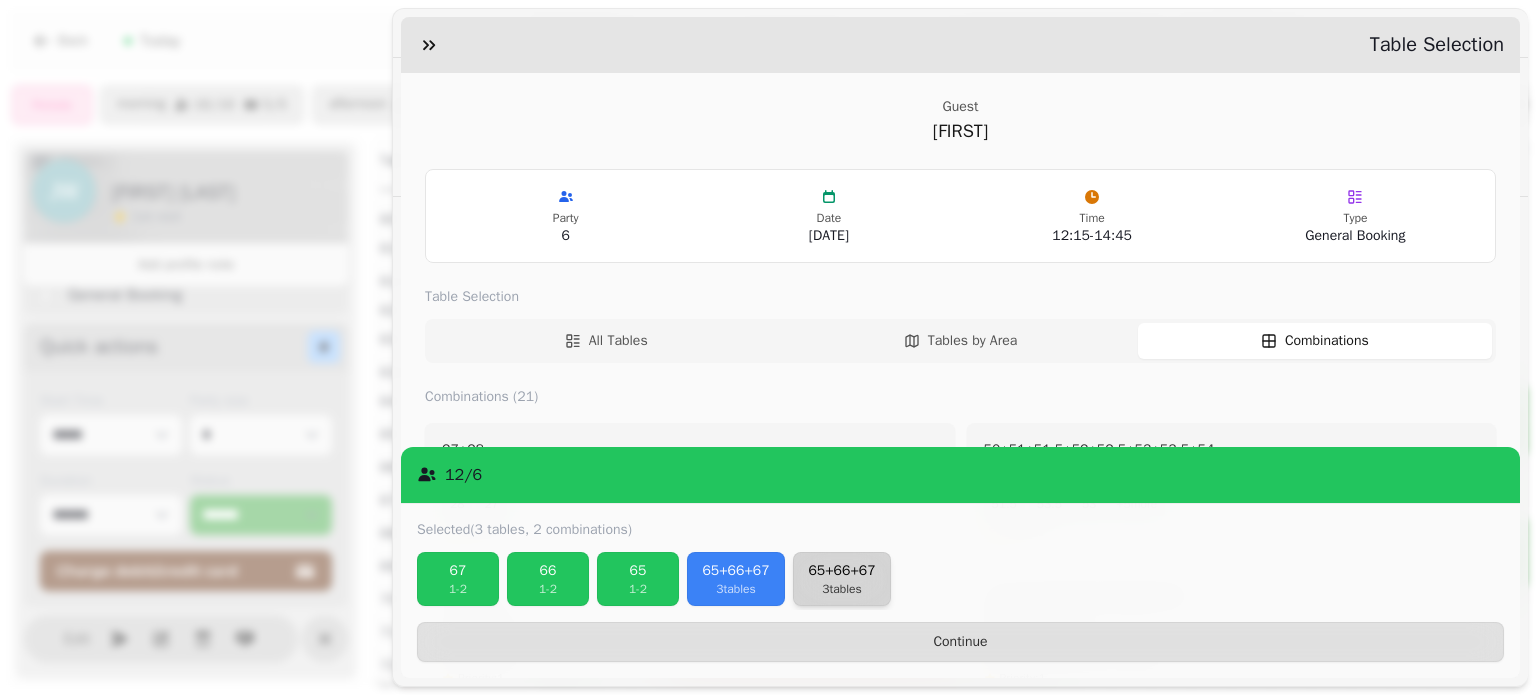 click on "3  tables" at bounding box center [842, 589] 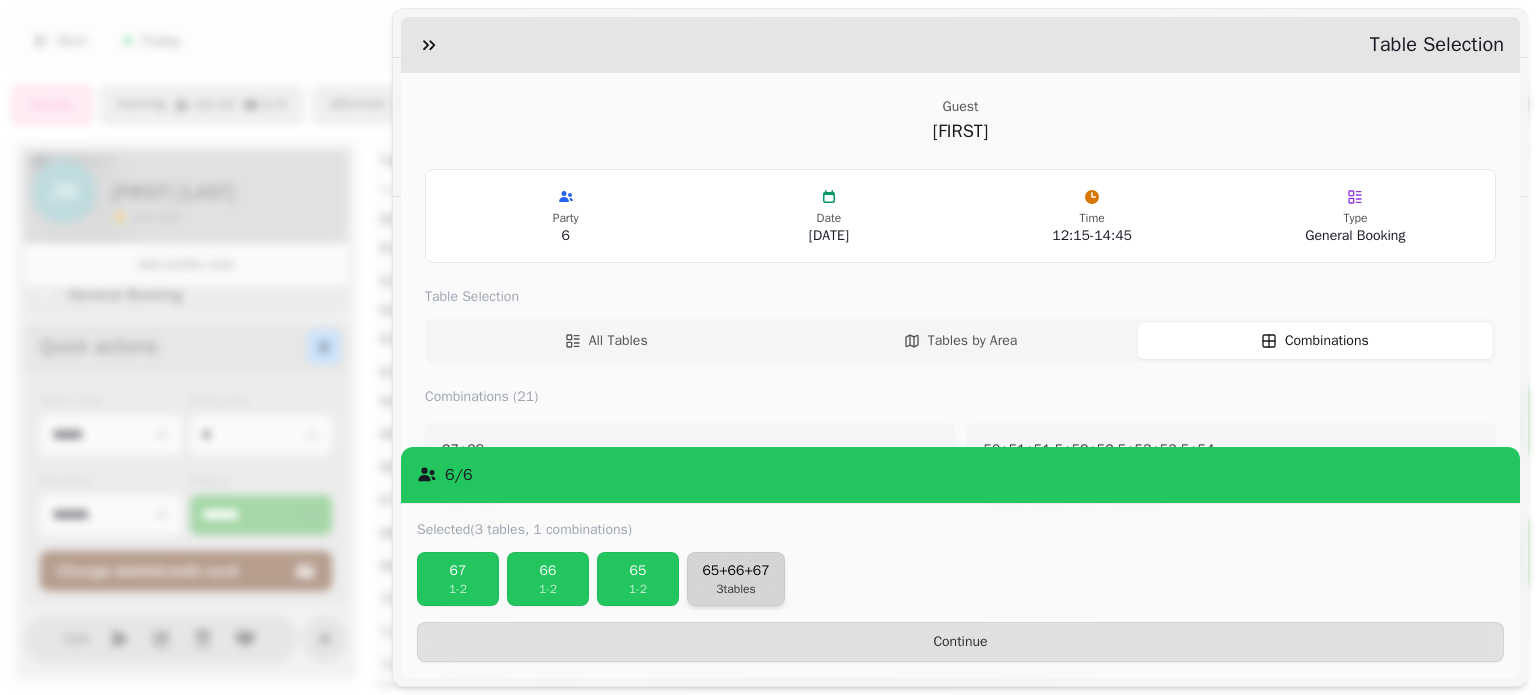click on "65+66+67" at bounding box center [736, 571] 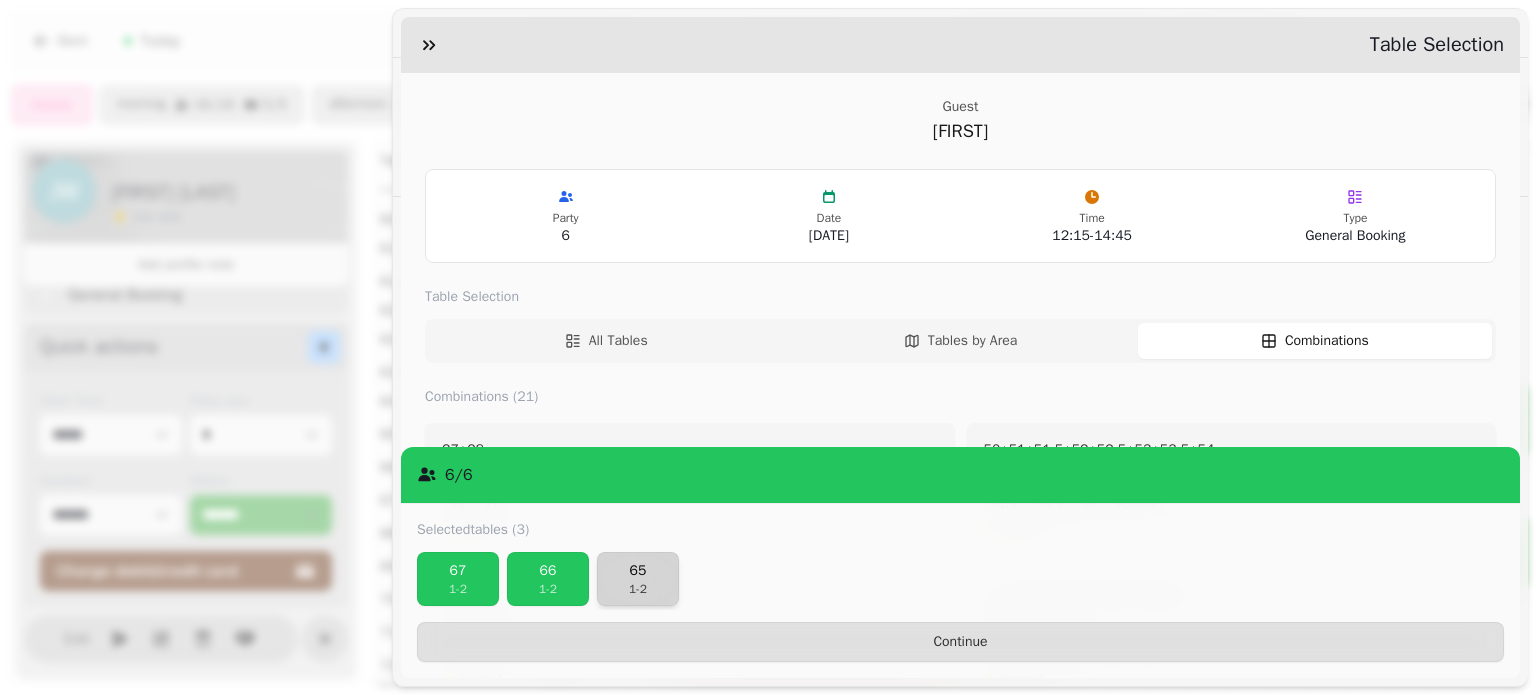 click on "1 - 2" at bounding box center (638, 589) 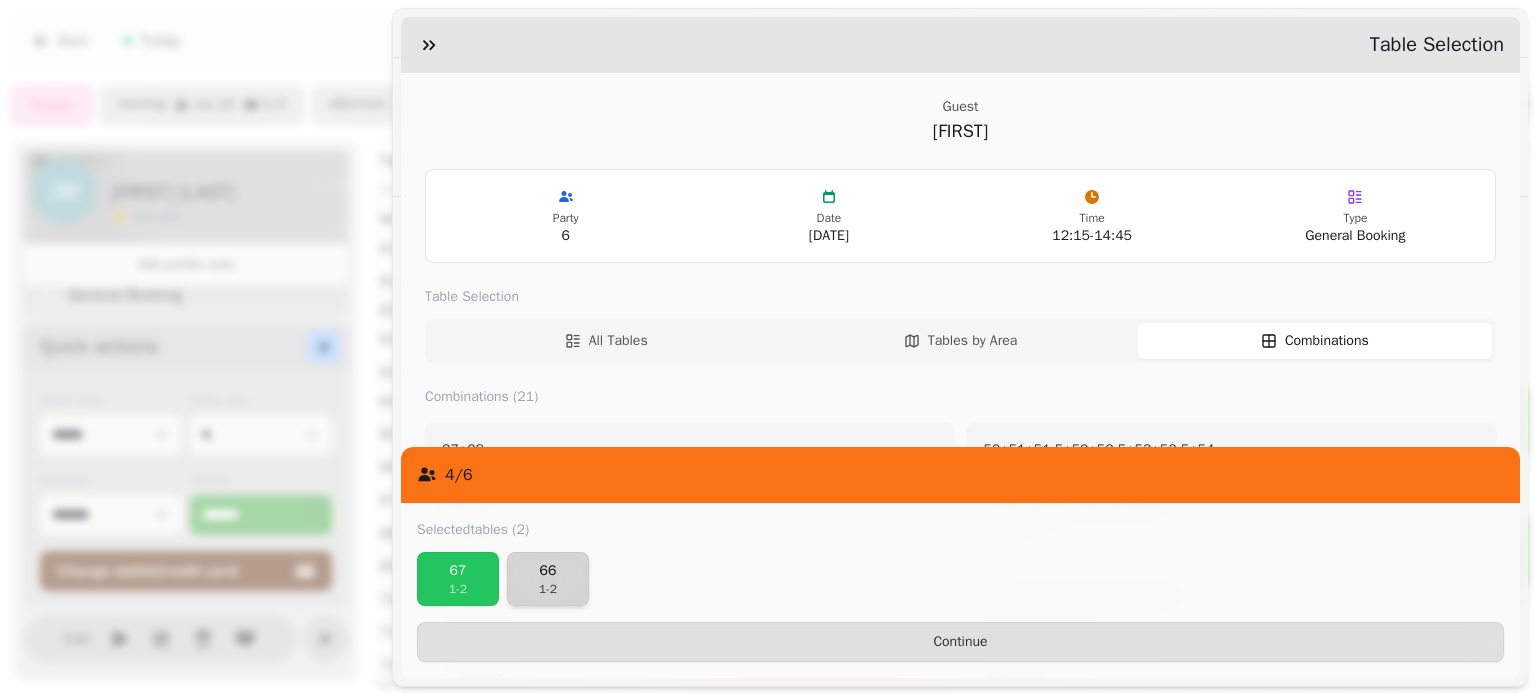 click on "66" at bounding box center (548, 571) 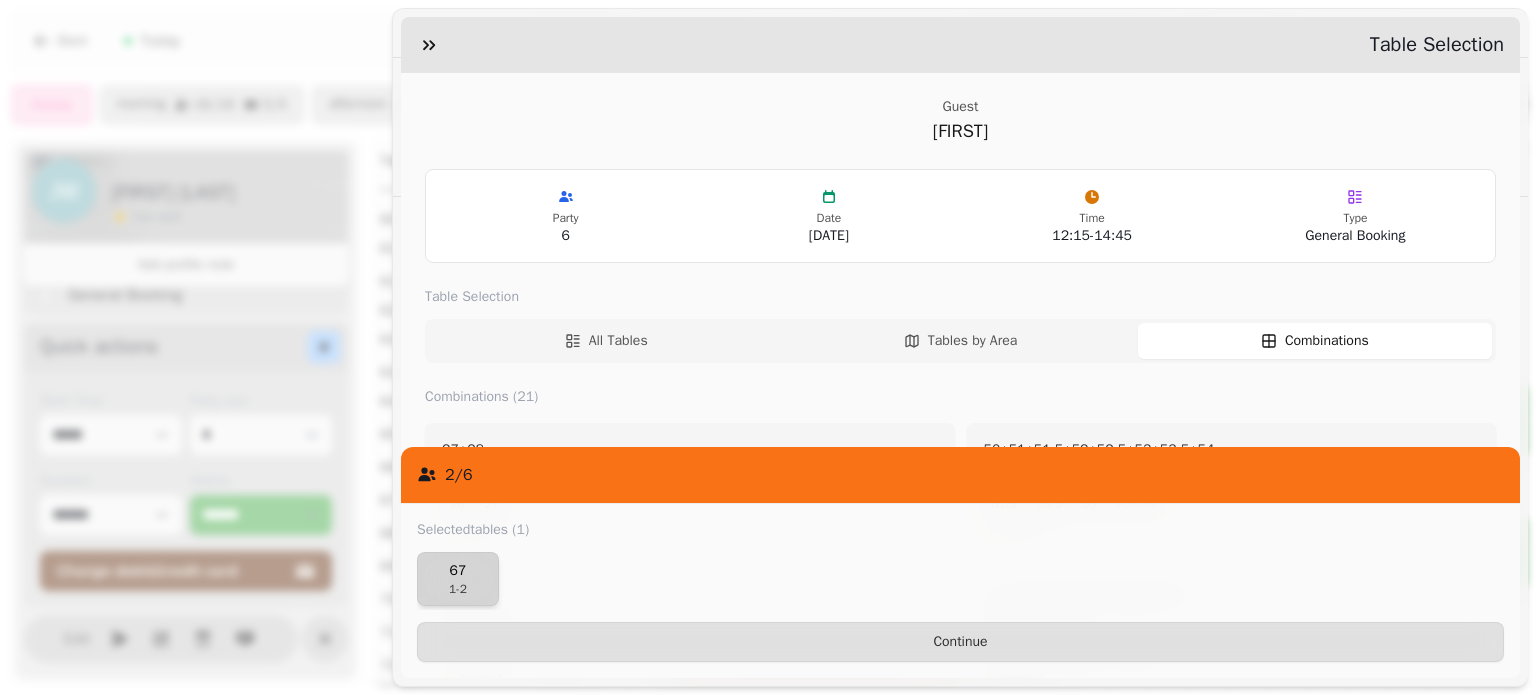 click on "1 - 2" at bounding box center (458, 589) 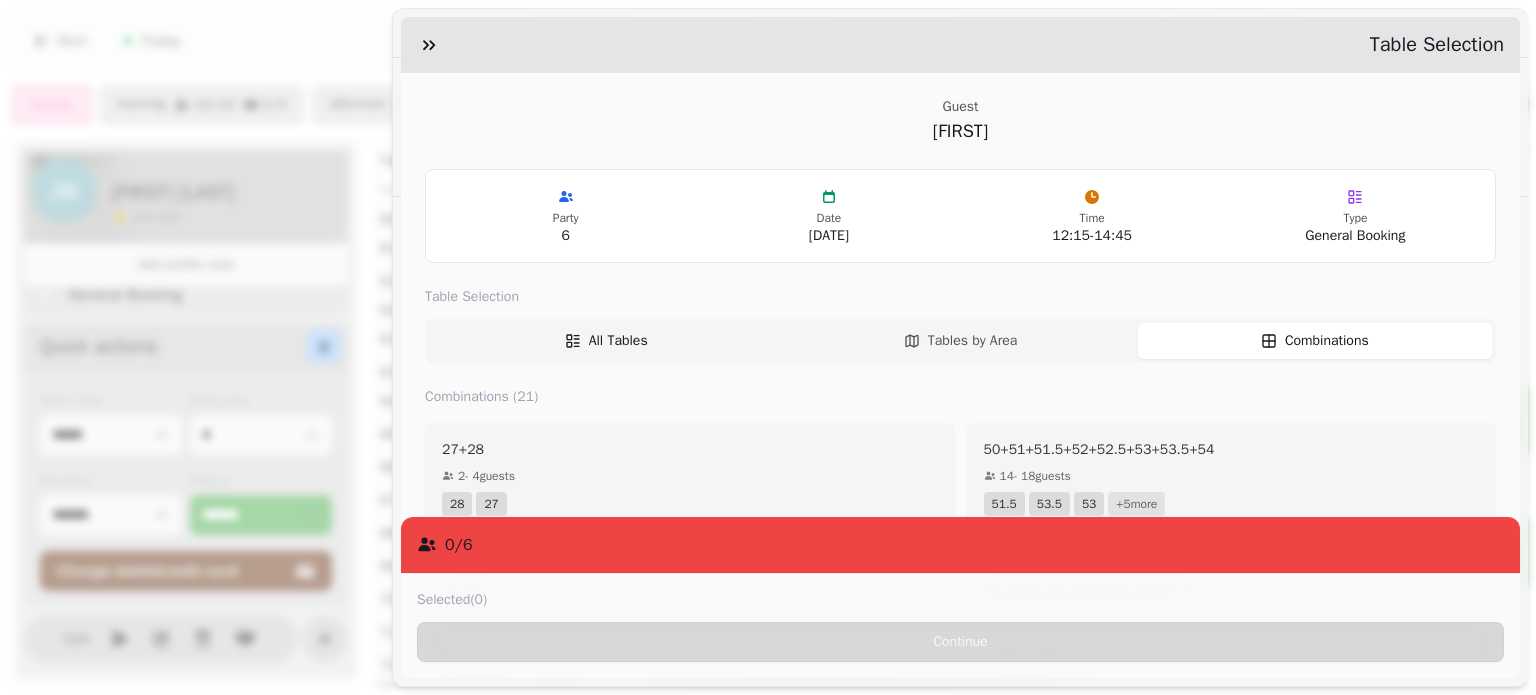 click on "All Tables" at bounding box center (618, 341) 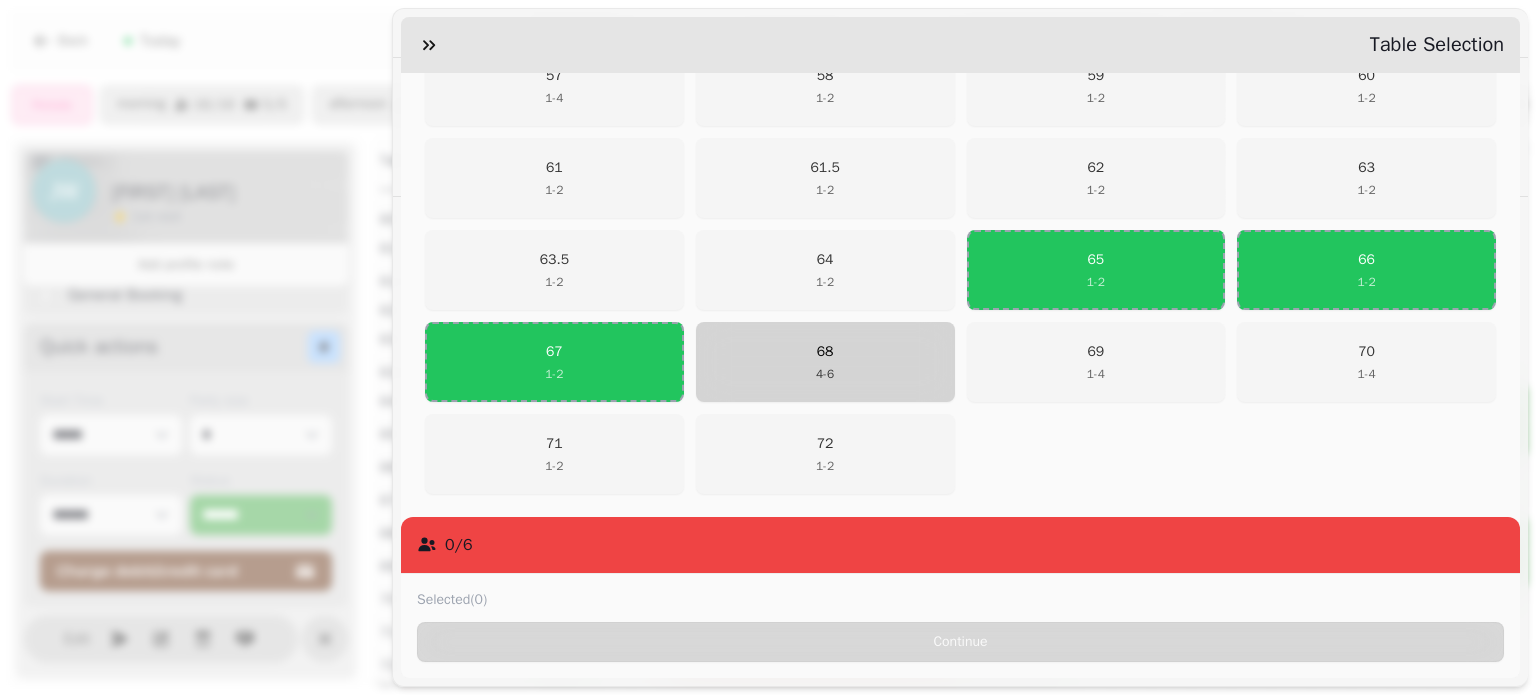 click on "68 4  -  6" at bounding box center [825, 362] 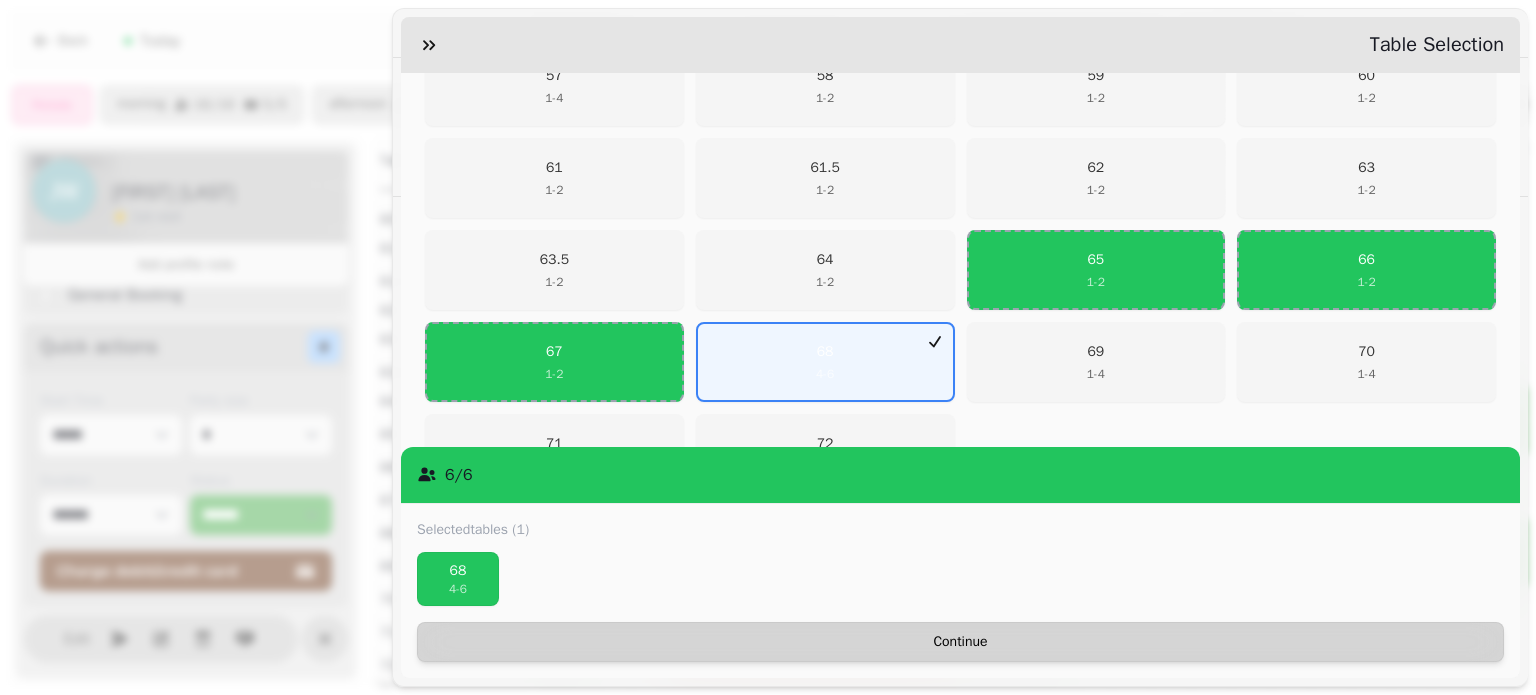 click on "Continue" at bounding box center [960, 642] 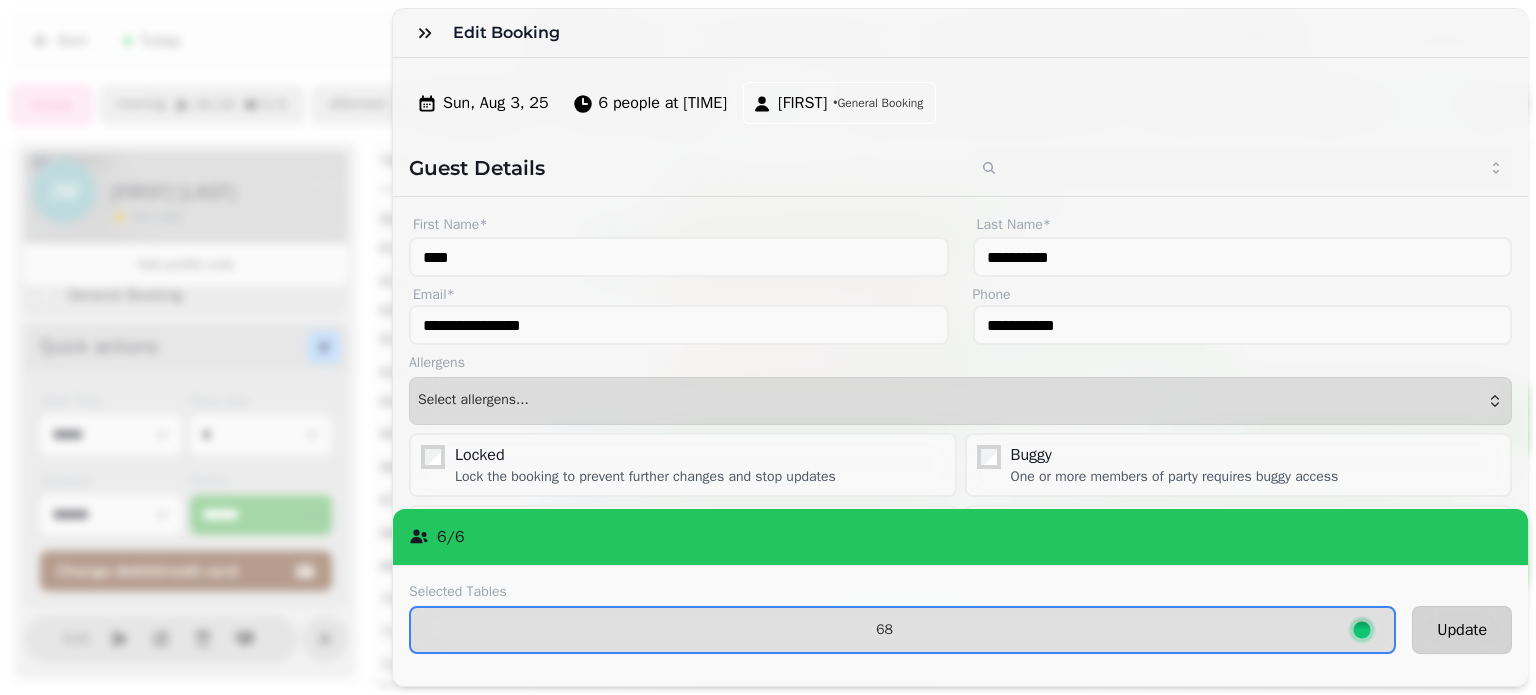click on "Update" at bounding box center (1462, 630) 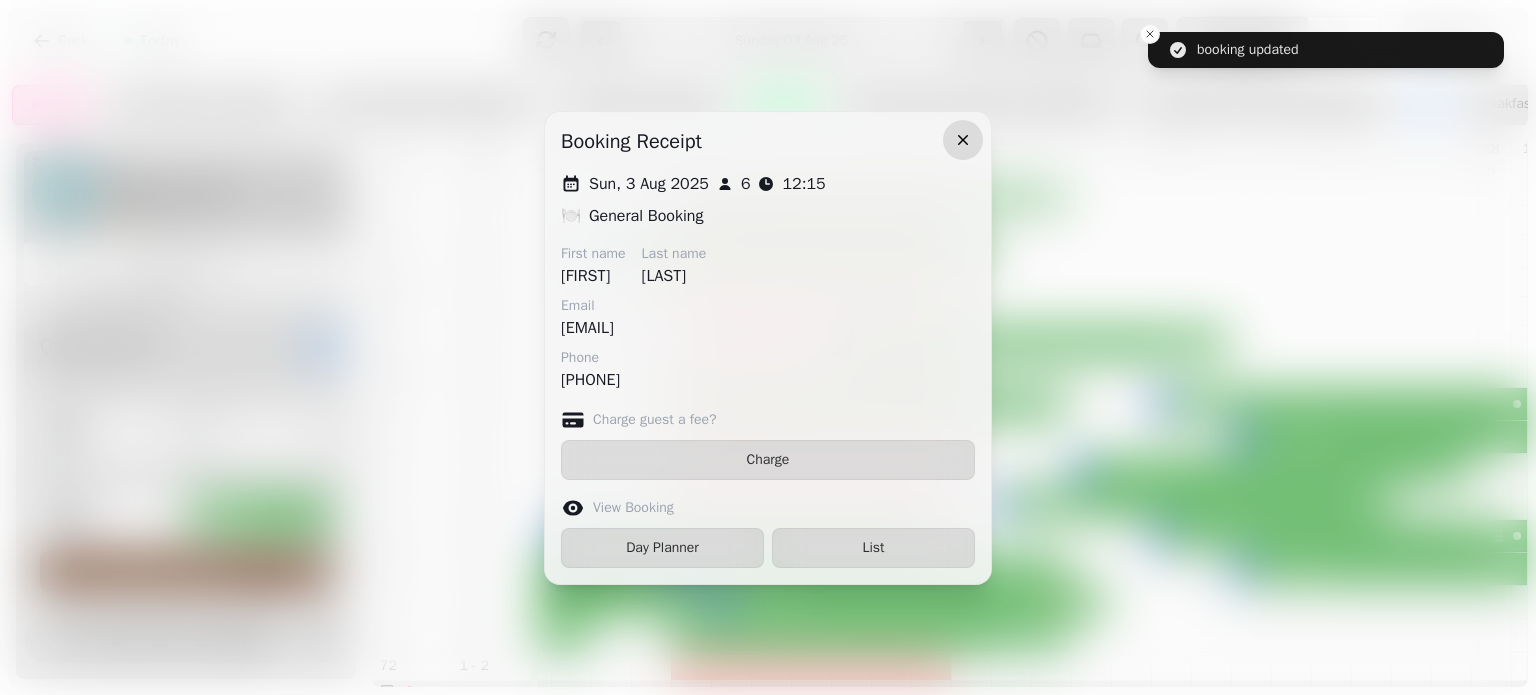 click 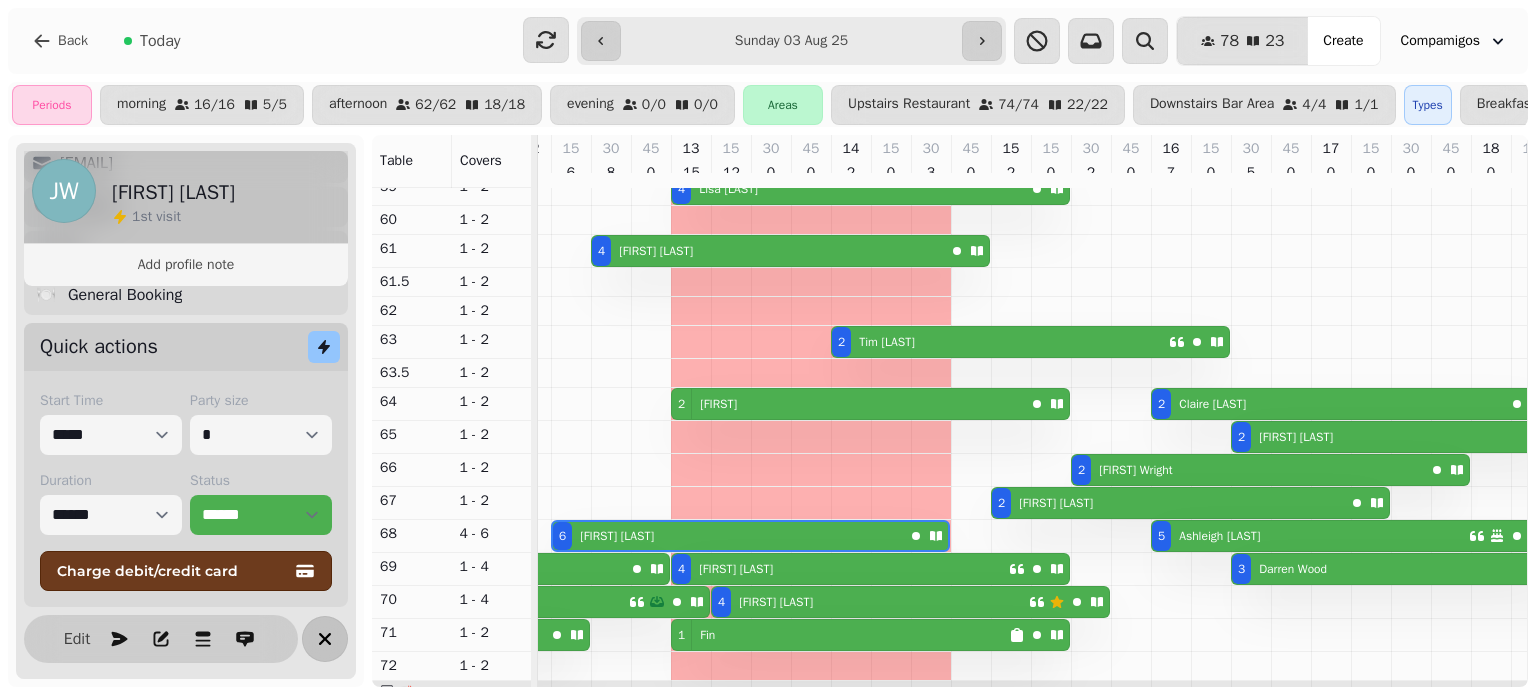 click 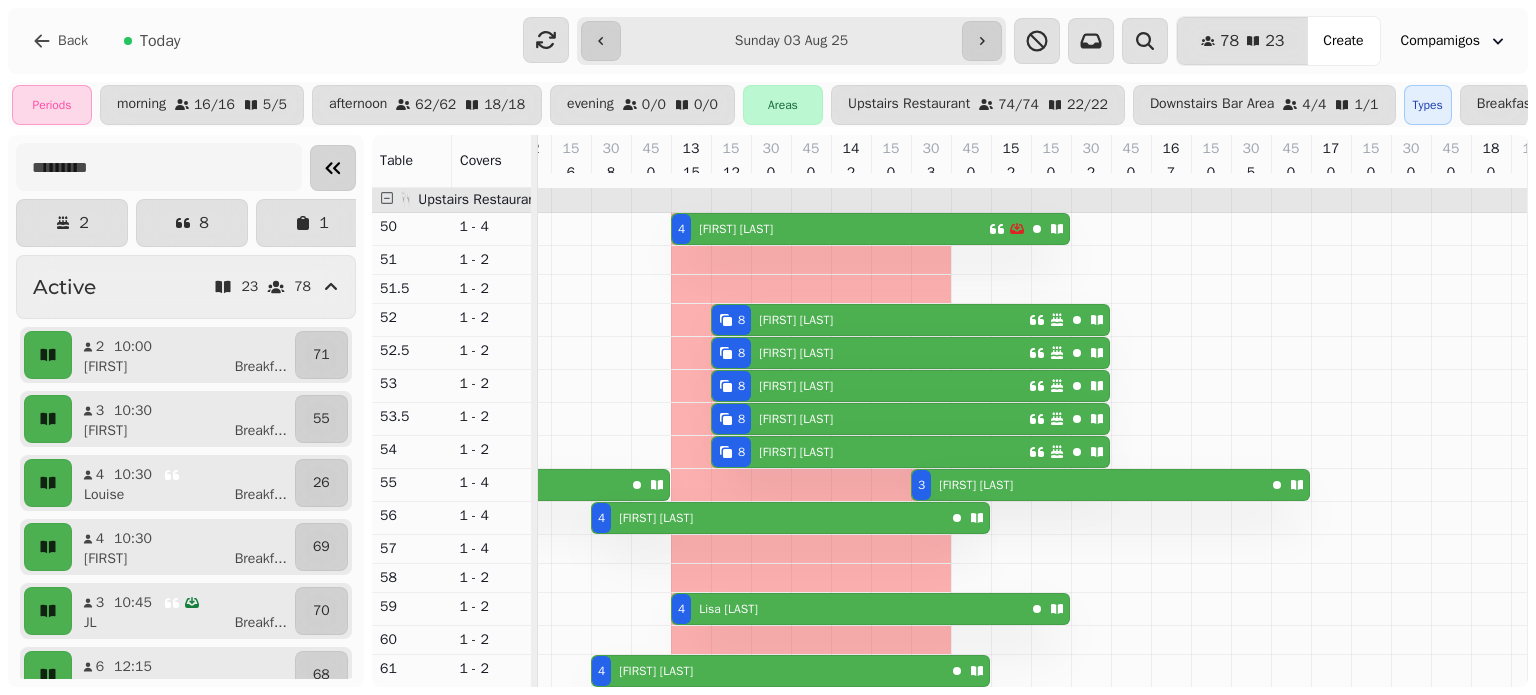 click on "[NUMBER] [FIRST] [LAST]" at bounding box center (830, 229) 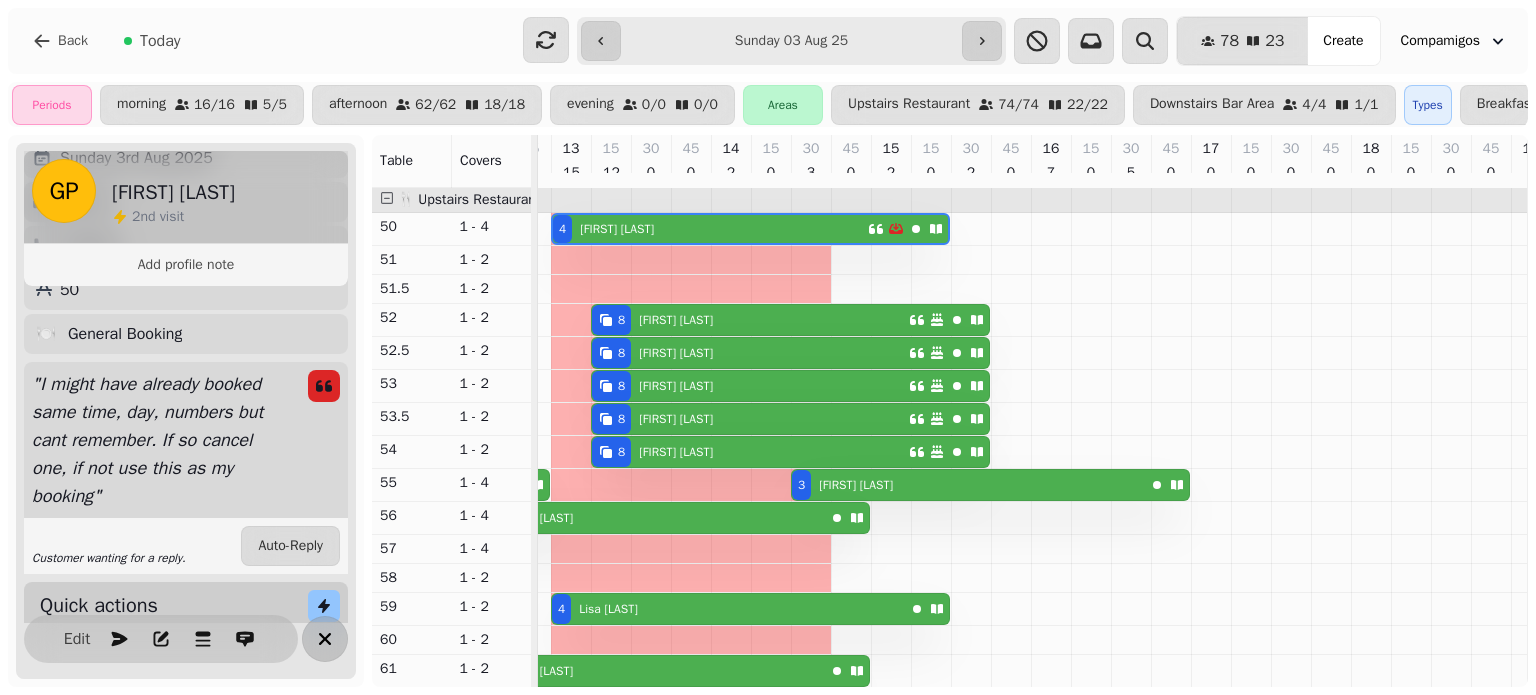 click 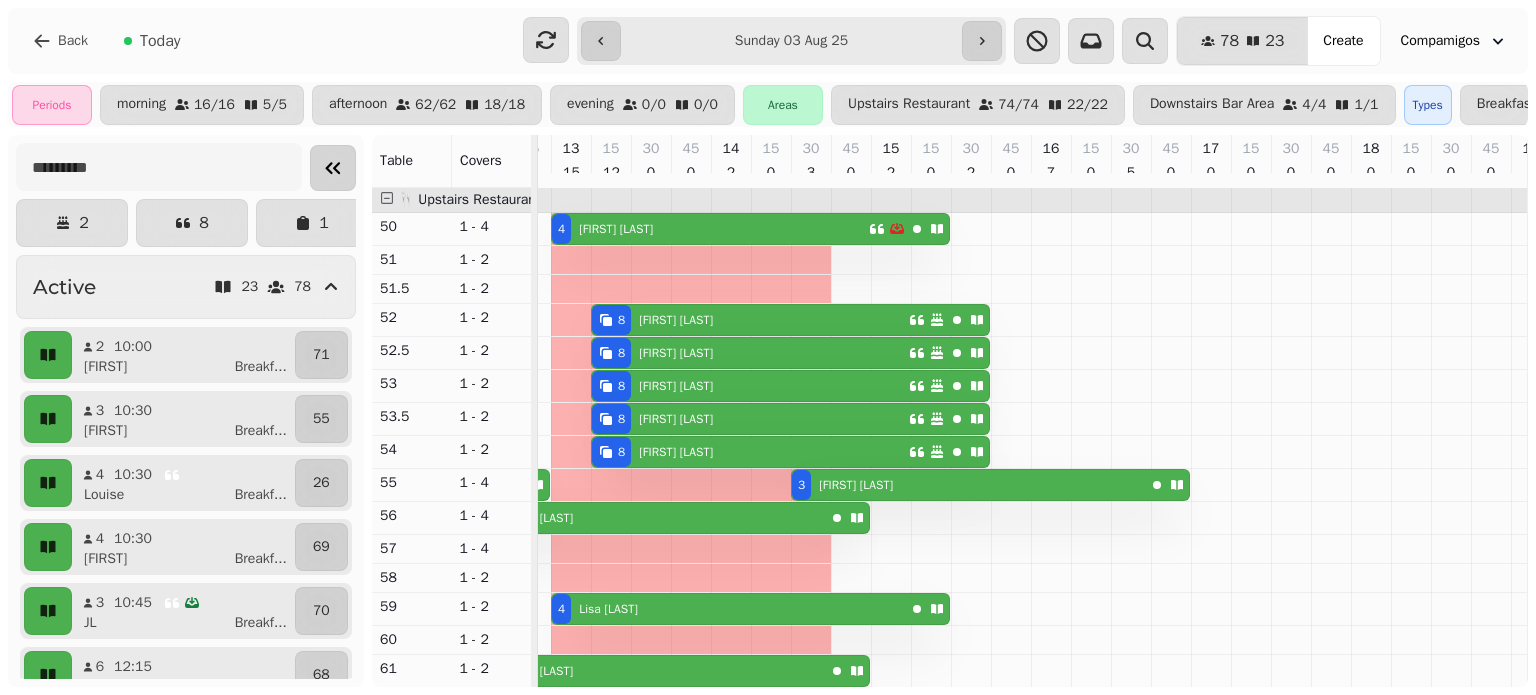 click on "[NUMBER] [FIRST] [LAST]" at bounding box center [710, 229] 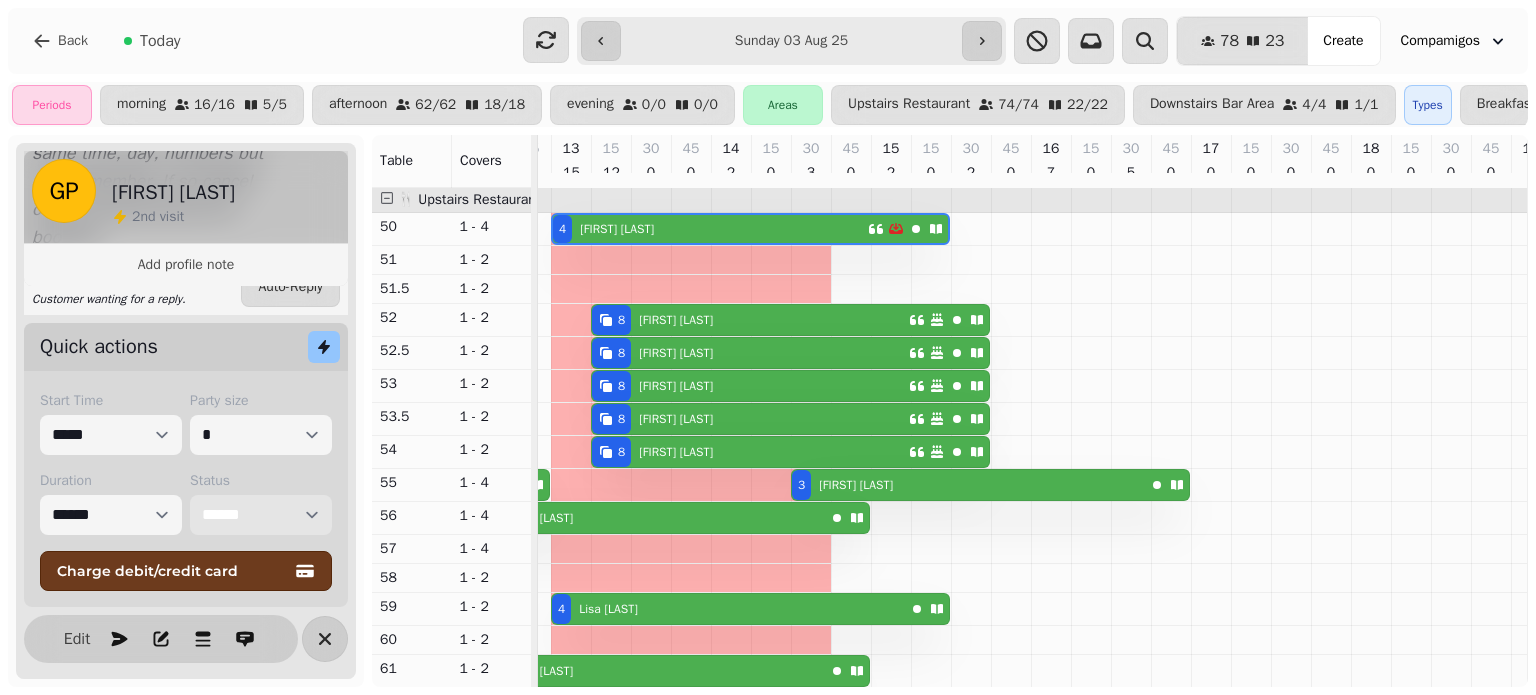 click on "**********" at bounding box center [261, 515] 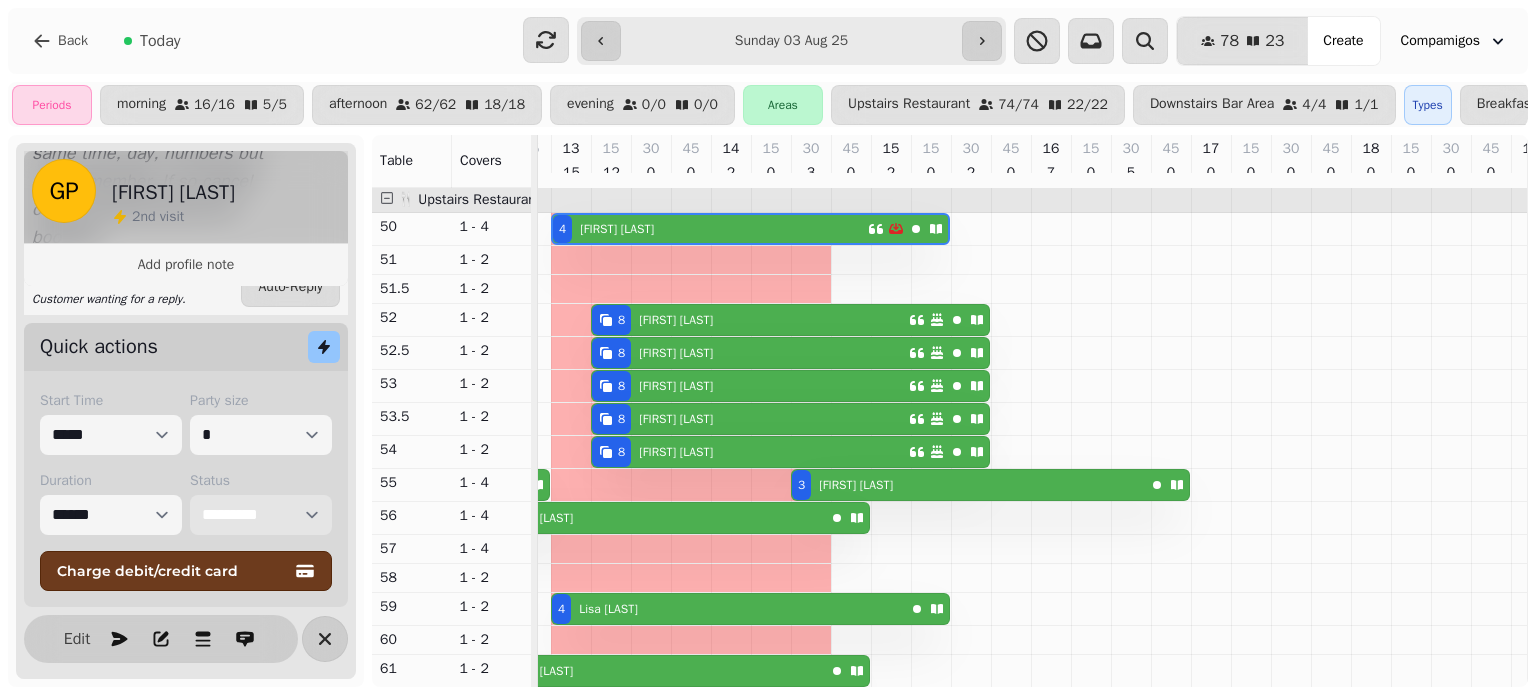 click on "**********" at bounding box center [261, 515] 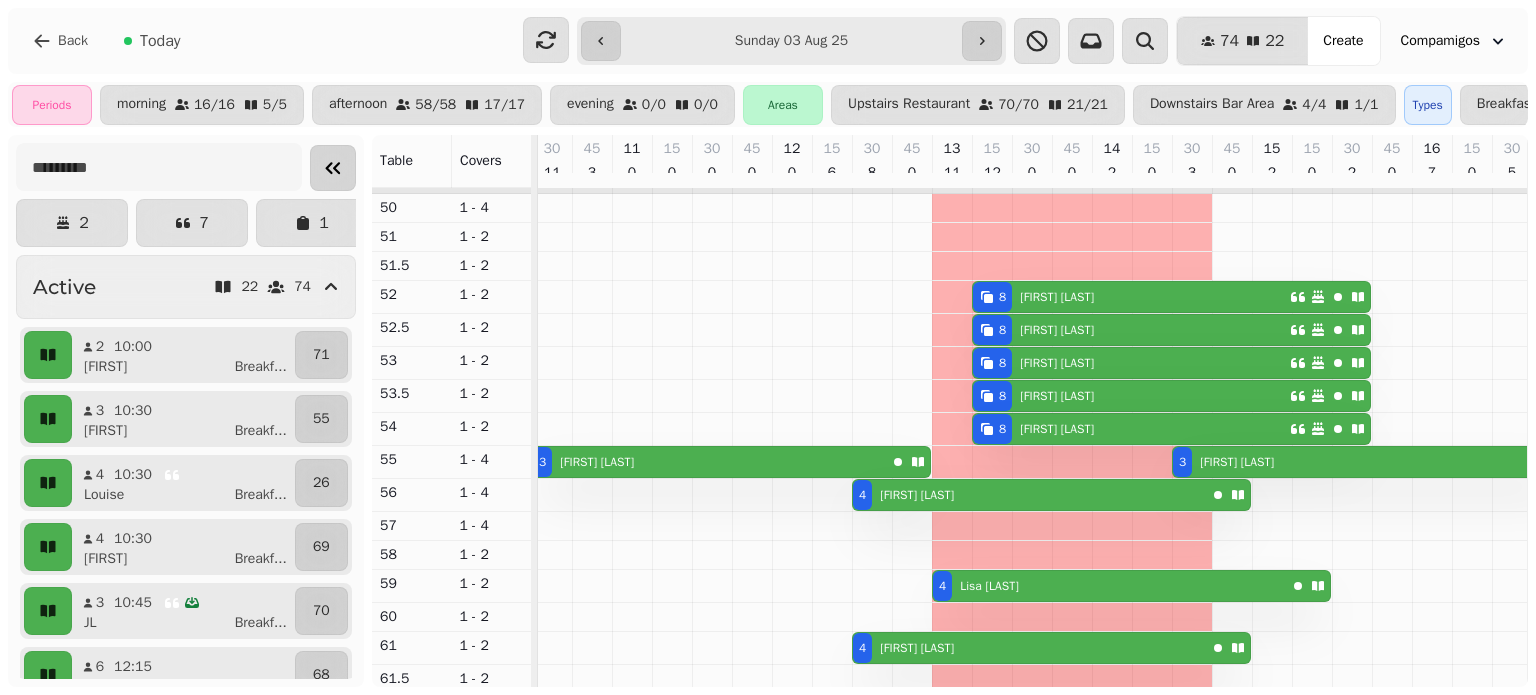 click at bounding box center [333, 168] 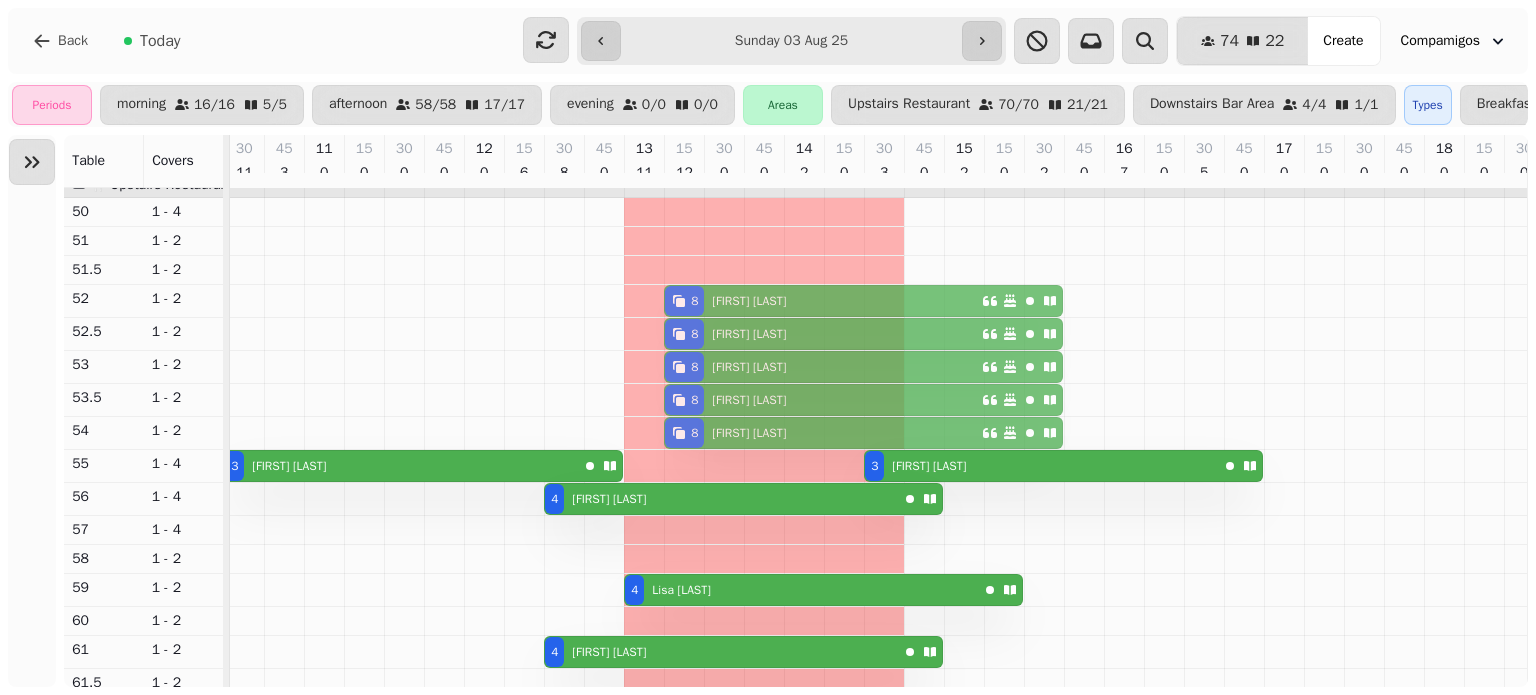 drag, startPoint x: 704, startPoint y: 303, endPoint x: 704, endPoint y: 322, distance: 19 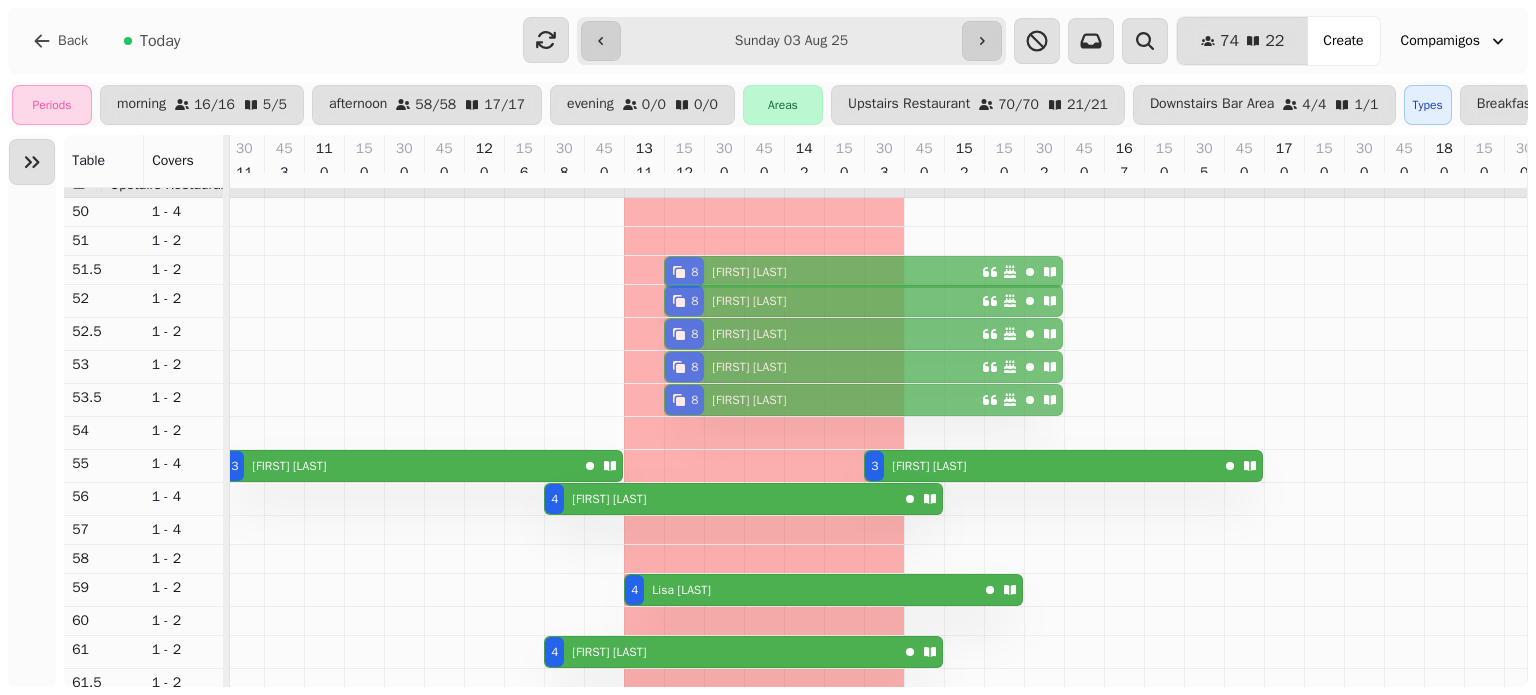 drag, startPoint x: 709, startPoint y: 439, endPoint x: 711, endPoint y: 271, distance: 168.0119 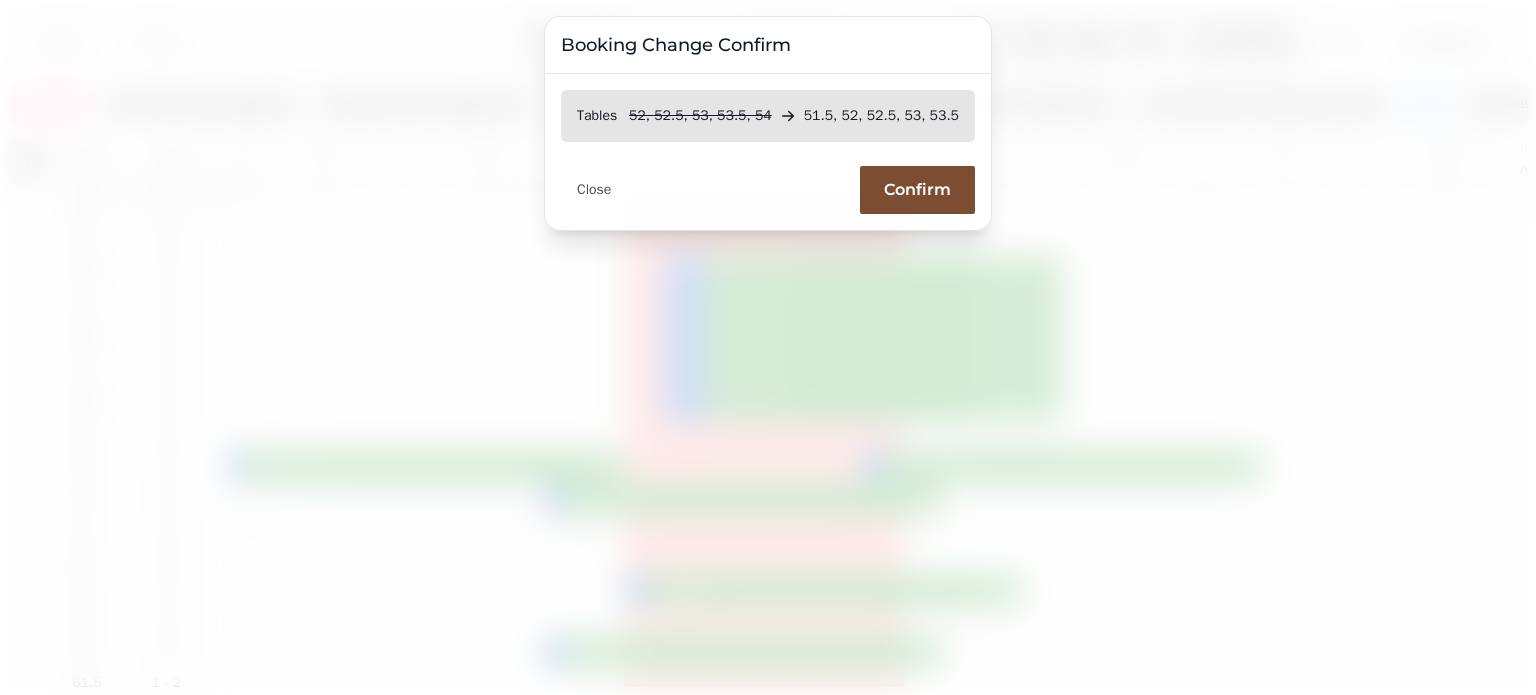 click on "Confirm" at bounding box center (917, 190) 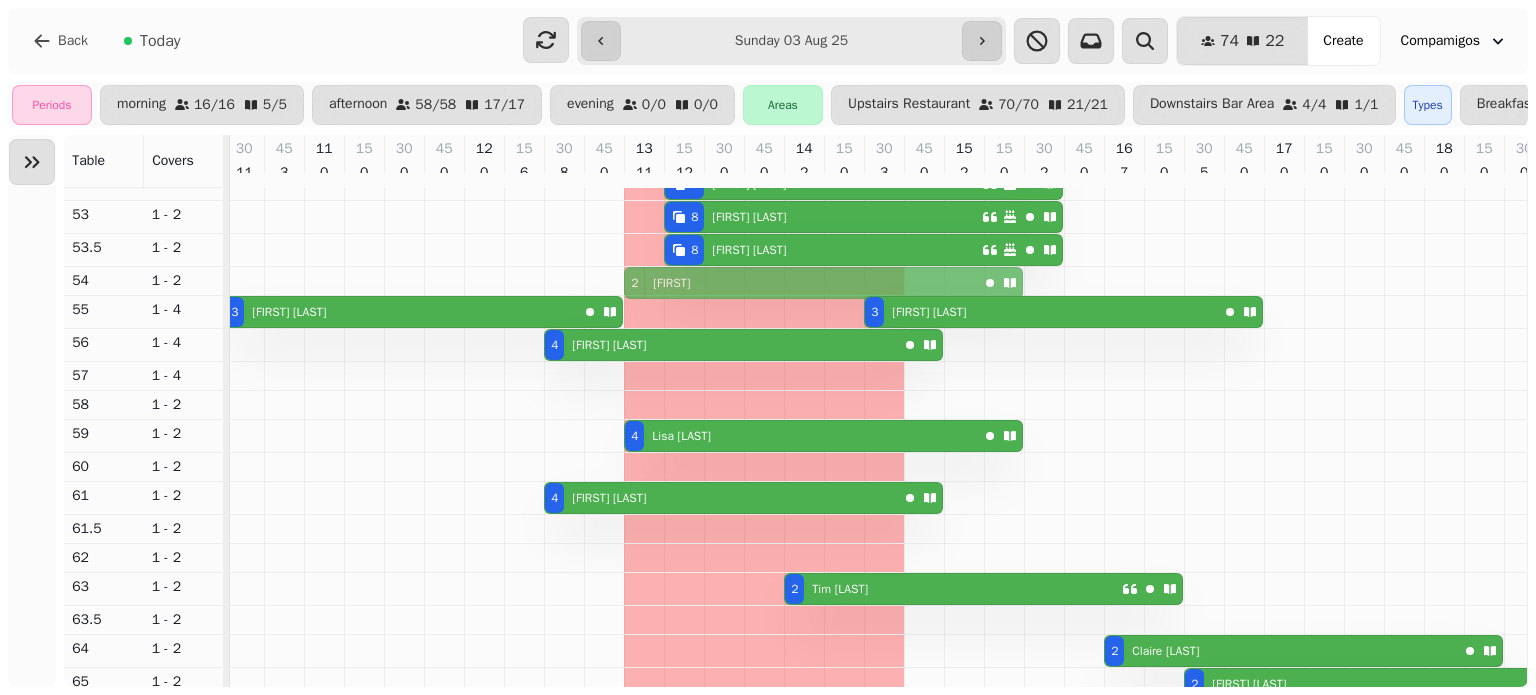drag, startPoint x: 629, startPoint y: 451, endPoint x: 634, endPoint y: 285, distance: 166.07529 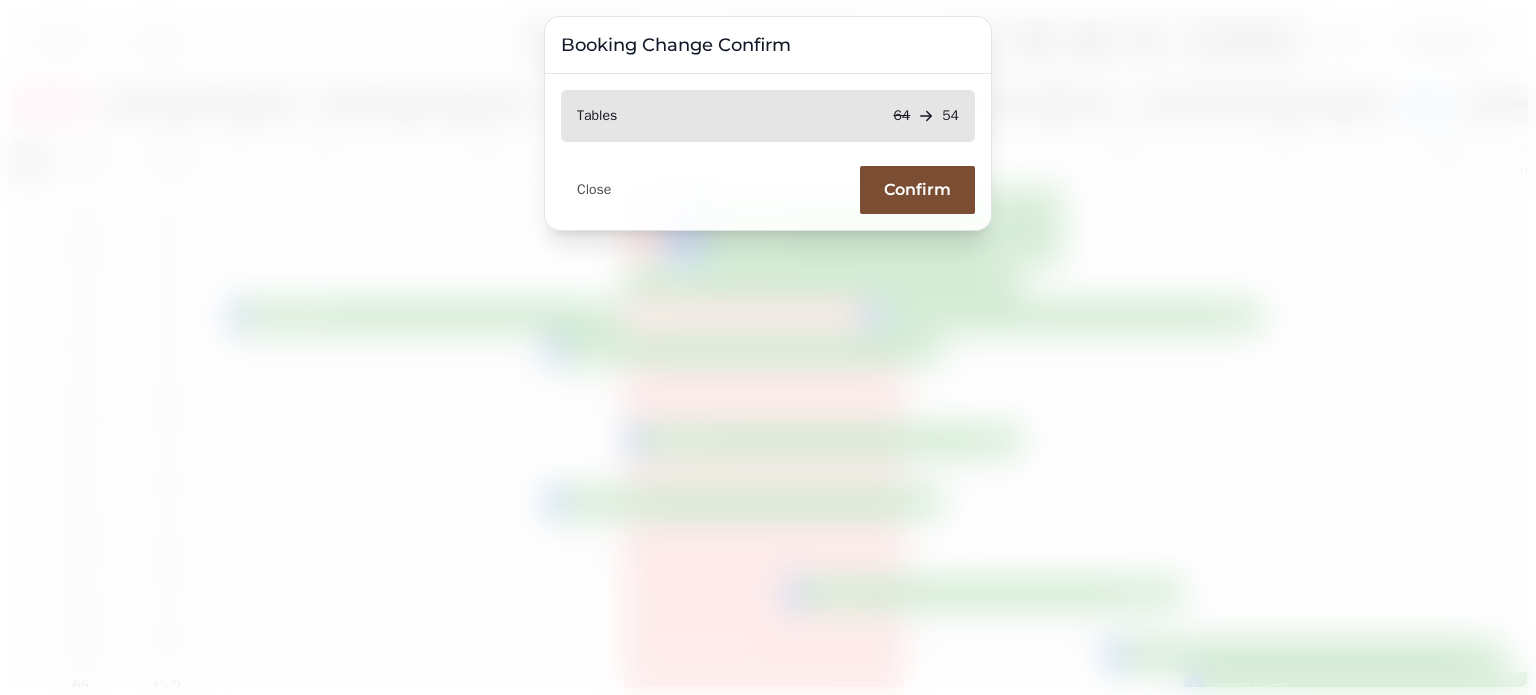 click on "Confirm" at bounding box center [917, 190] 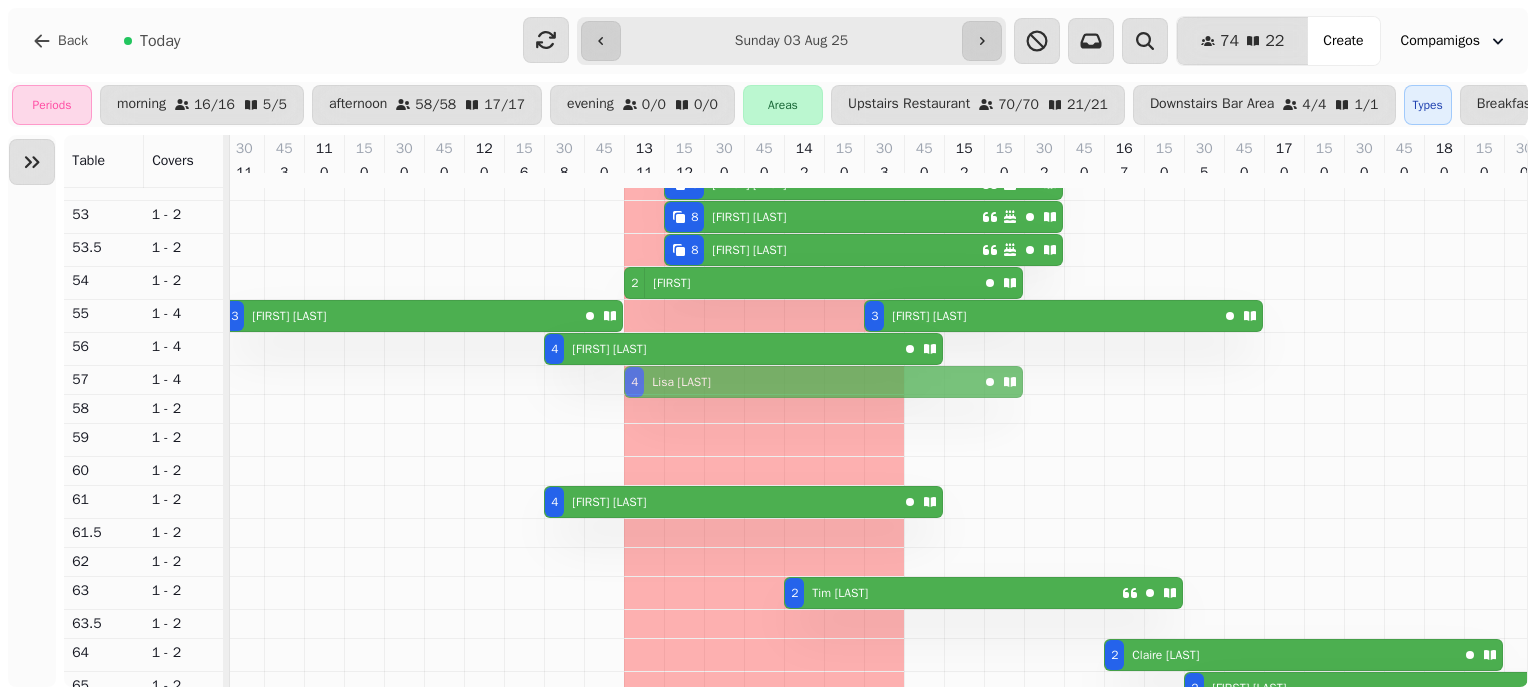 drag, startPoint x: 639, startPoint y: 444, endPoint x: 638, endPoint y: 385, distance: 59.008472 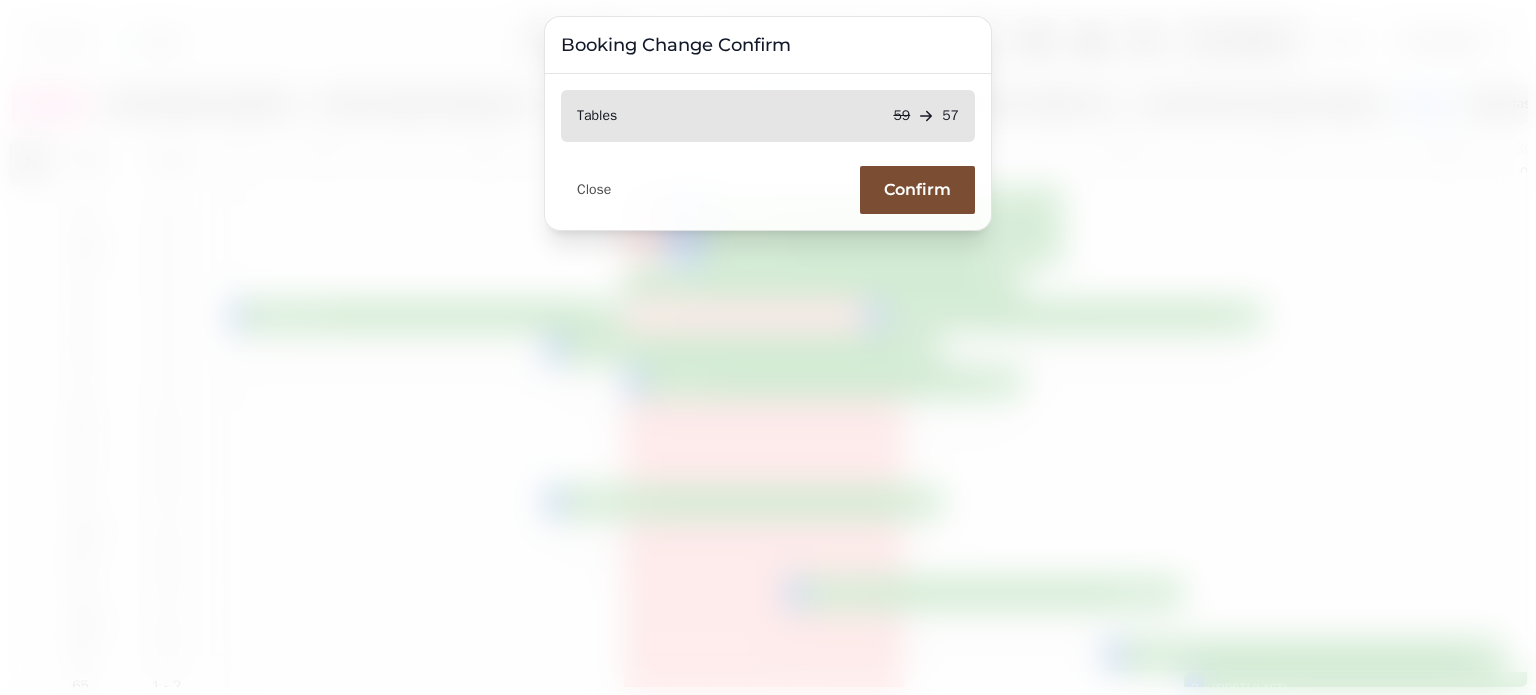 click on "Confirm" at bounding box center (917, 190) 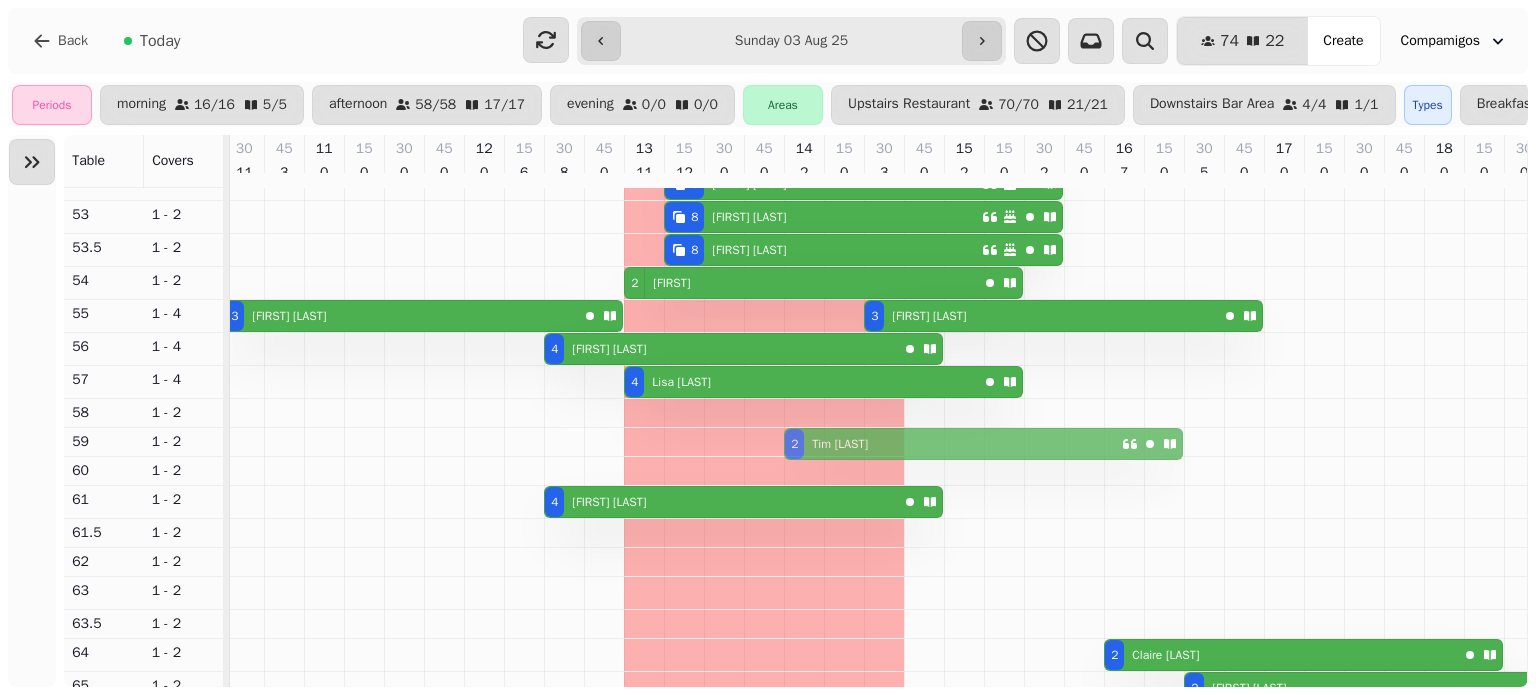 drag, startPoint x: 804, startPoint y: 601, endPoint x: 812, endPoint y: 443, distance: 158.20241 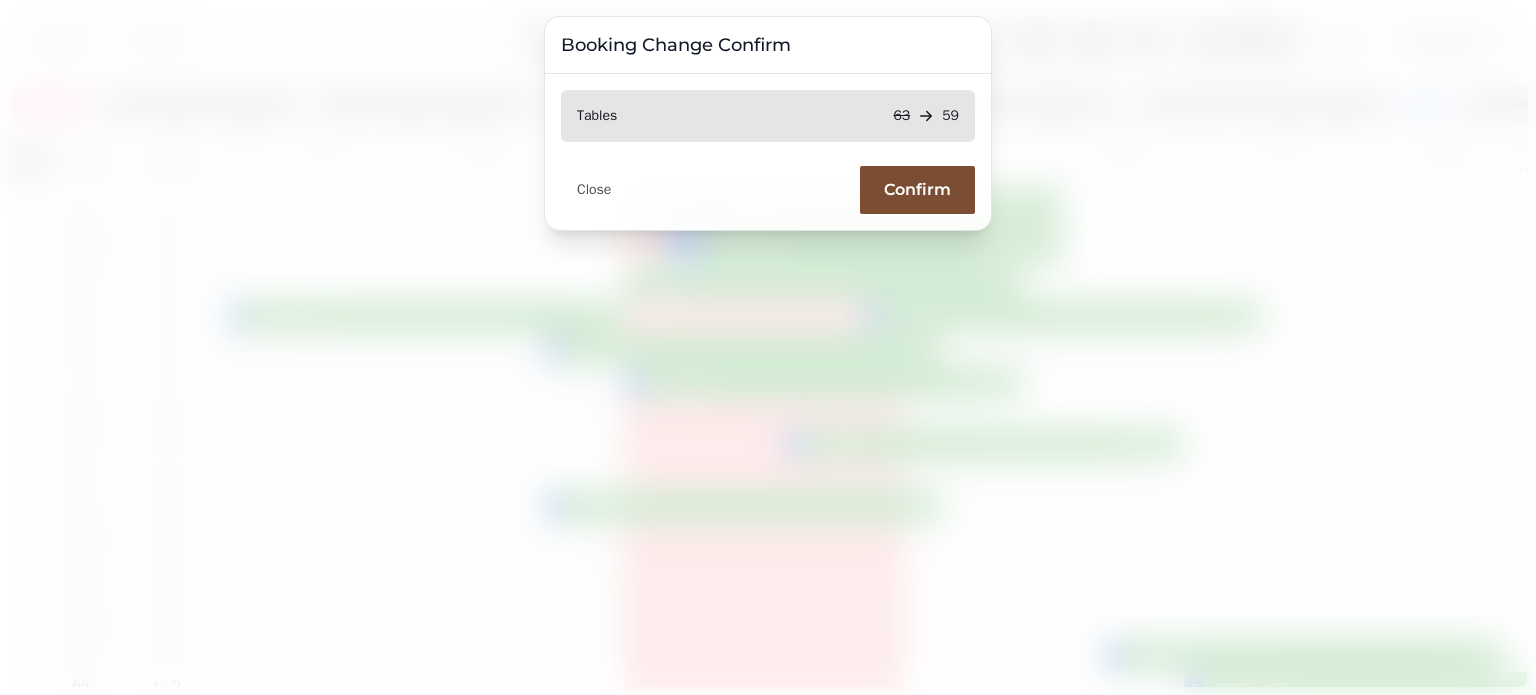 click on "Confirm" at bounding box center (917, 190) 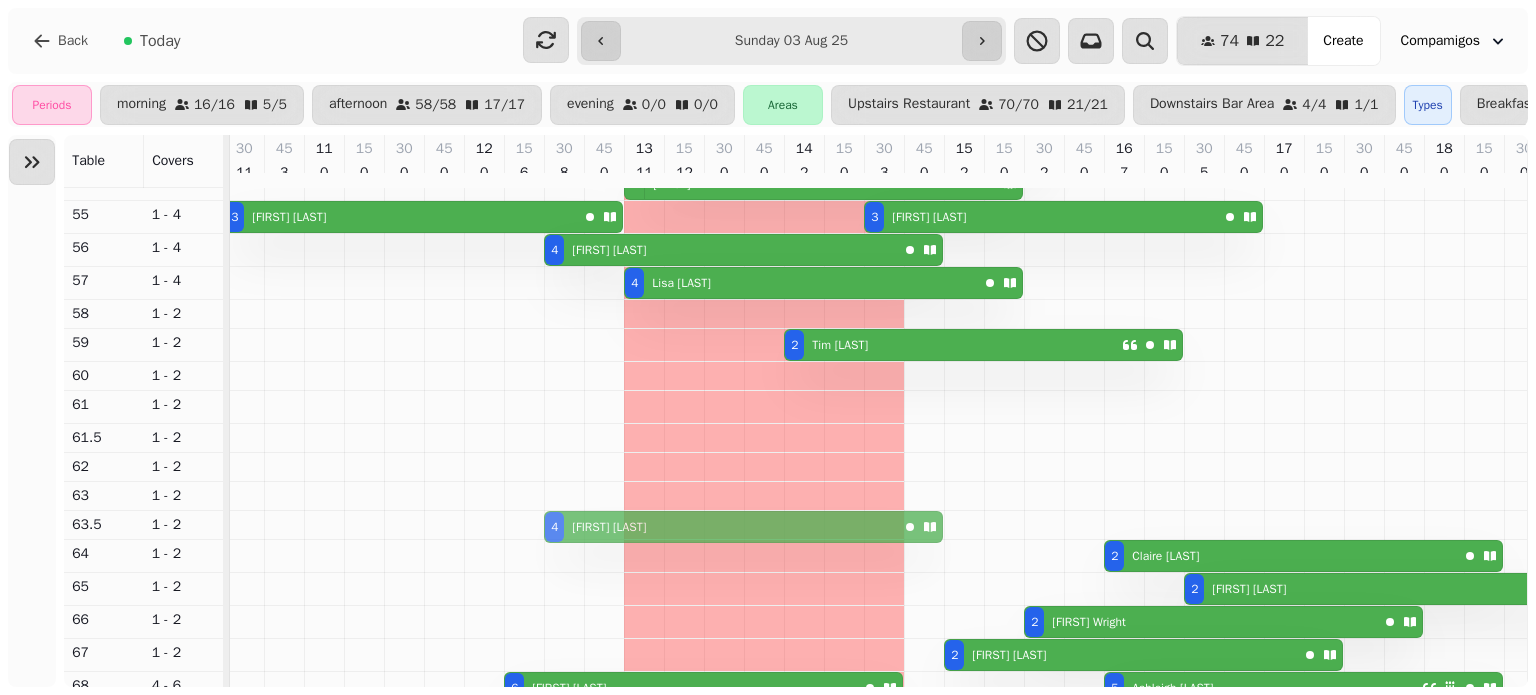 drag, startPoint x: 556, startPoint y: 417, endPoint x: 567, endPoint y: 539, distance: 122.494896 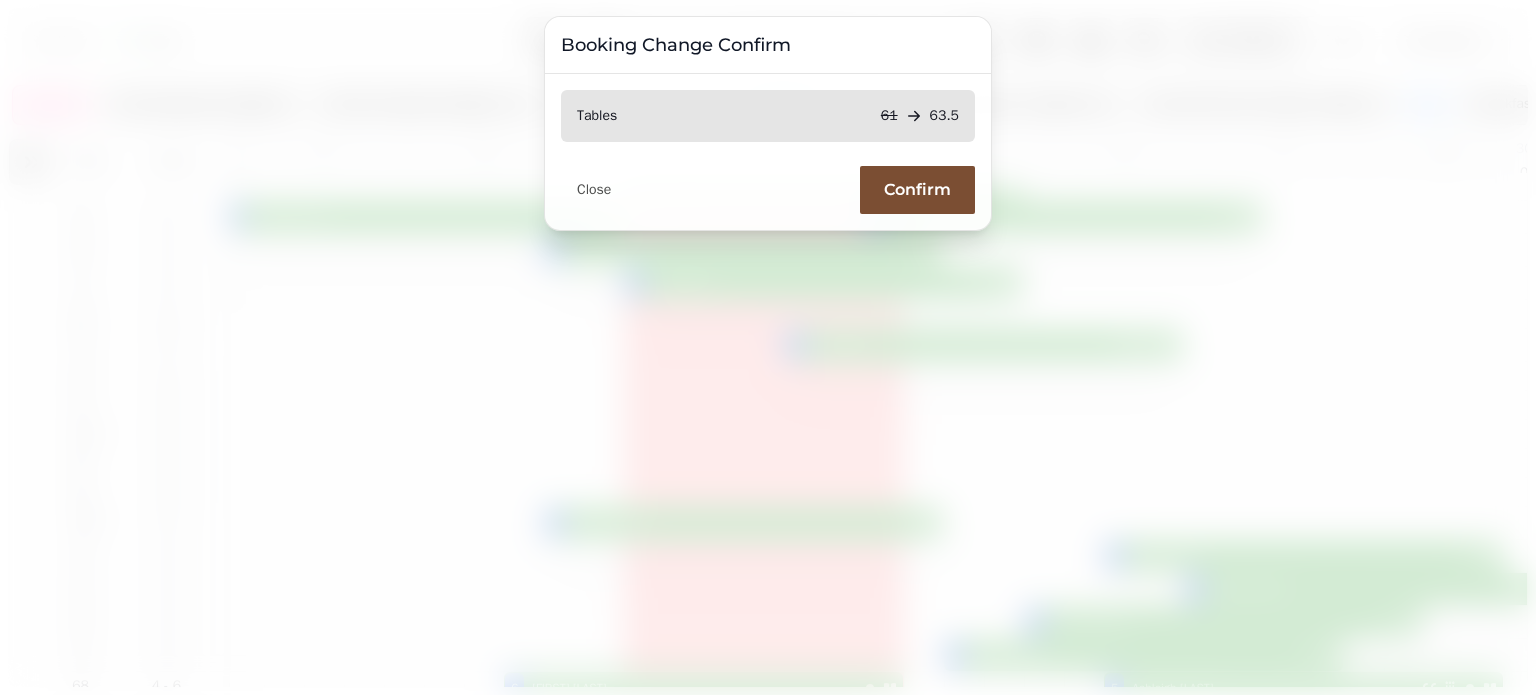 click on "Confirm" at bounding box center (917, 190) 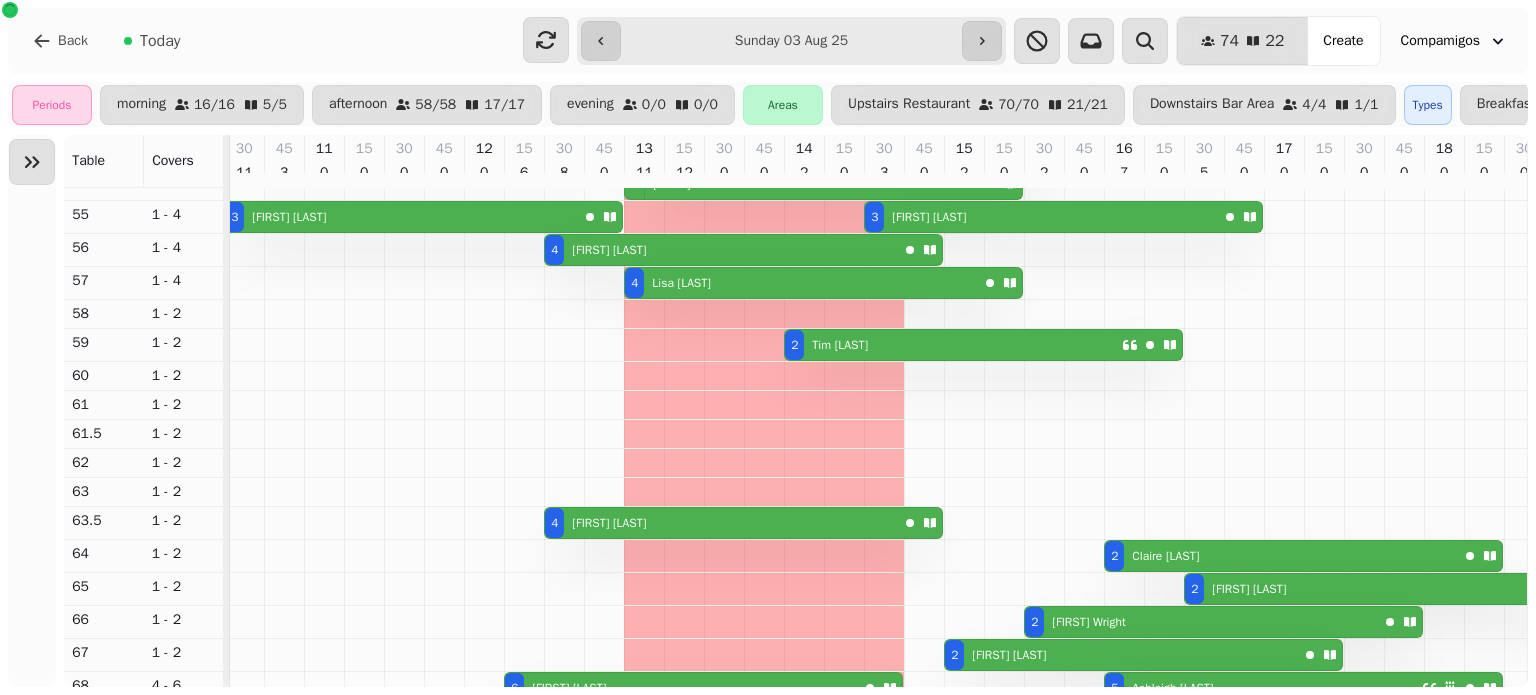 click on "4 [FIRST] [LAST]" at bounding box center [721, 523] 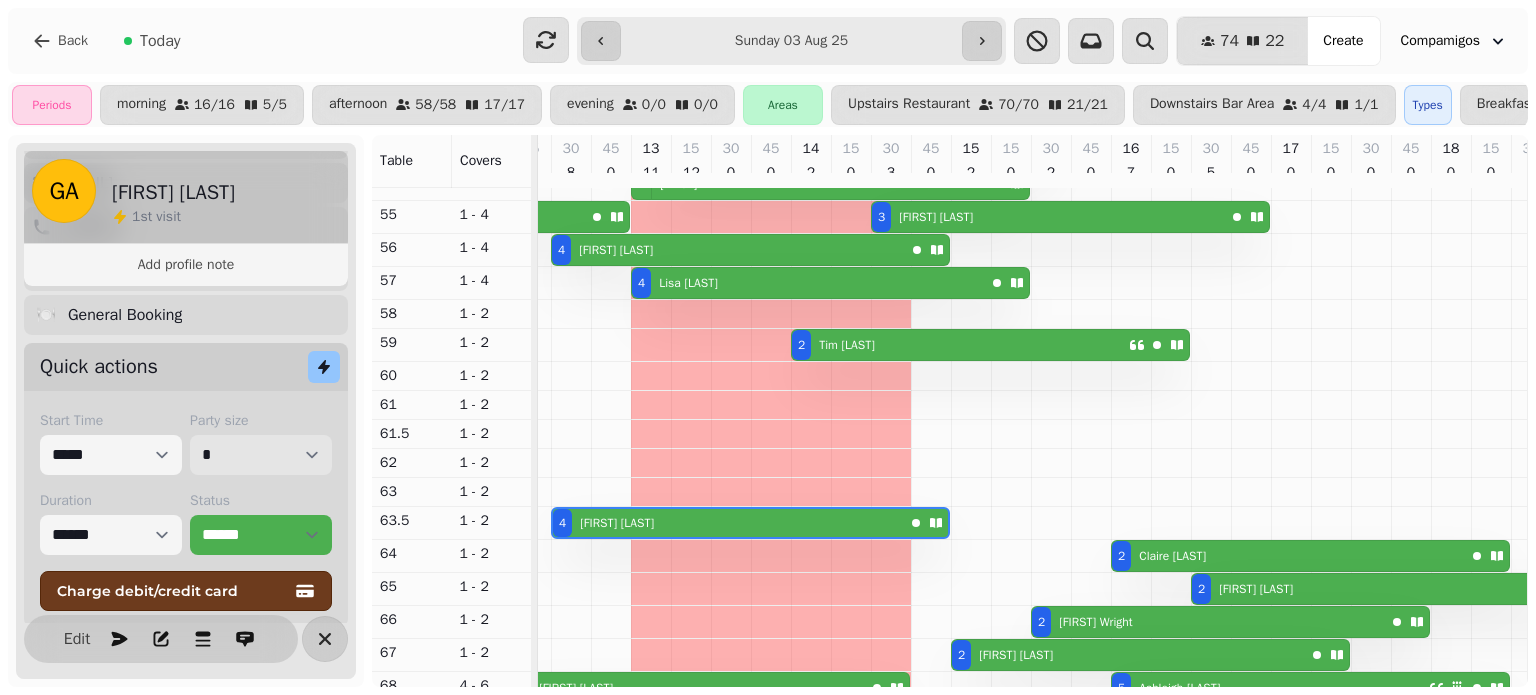 click on "* * * * * * * * * ** ** ** ** ** ** ** ** ** ** ** ** ** ** ** ** ** ** ** ** ** ** ** ** ** ** ** ** ** ** ** ** ** ** ** ** ** ** ** ** ** ** ** ** ** ** ** ** ** ** ** ** ** ** ** ** ** ** ** ** ** ** ** ** ** ** ** ** ** ** ** ** ** ** ** ** ** ** ** ** ** ** ** ** ** ** ** ** ** ** *** *** *** *** *** *** *** *** *** *** *** *** *** *** *** *** *** *** *** *** *** *** *** *** *** *** *** *** *** *** *** *** *** *** *** *** *** *** *** *** *** *** *** *** *** *** *** *** *** *** *** *** *** *** *** *** *** *** *** *** *** *** *** *** *** *** *** *** *** *** *** *** *** *** *** *** *** *** *** *** *** *** *** *** *** *** *** *** *** *** *** *** *** *** *** *** *** *** *** *** *** *** *** *** *** *** *** *** *** *** *** *** *** *** *** *** *** *** *** *** *** *** *** *** *** *** *** *** *** *** *** *** *** *** *** *** *** *** *** *** *** *** *** *** *** *** *** *** *** *** ***" at bounding box center [261, 455] 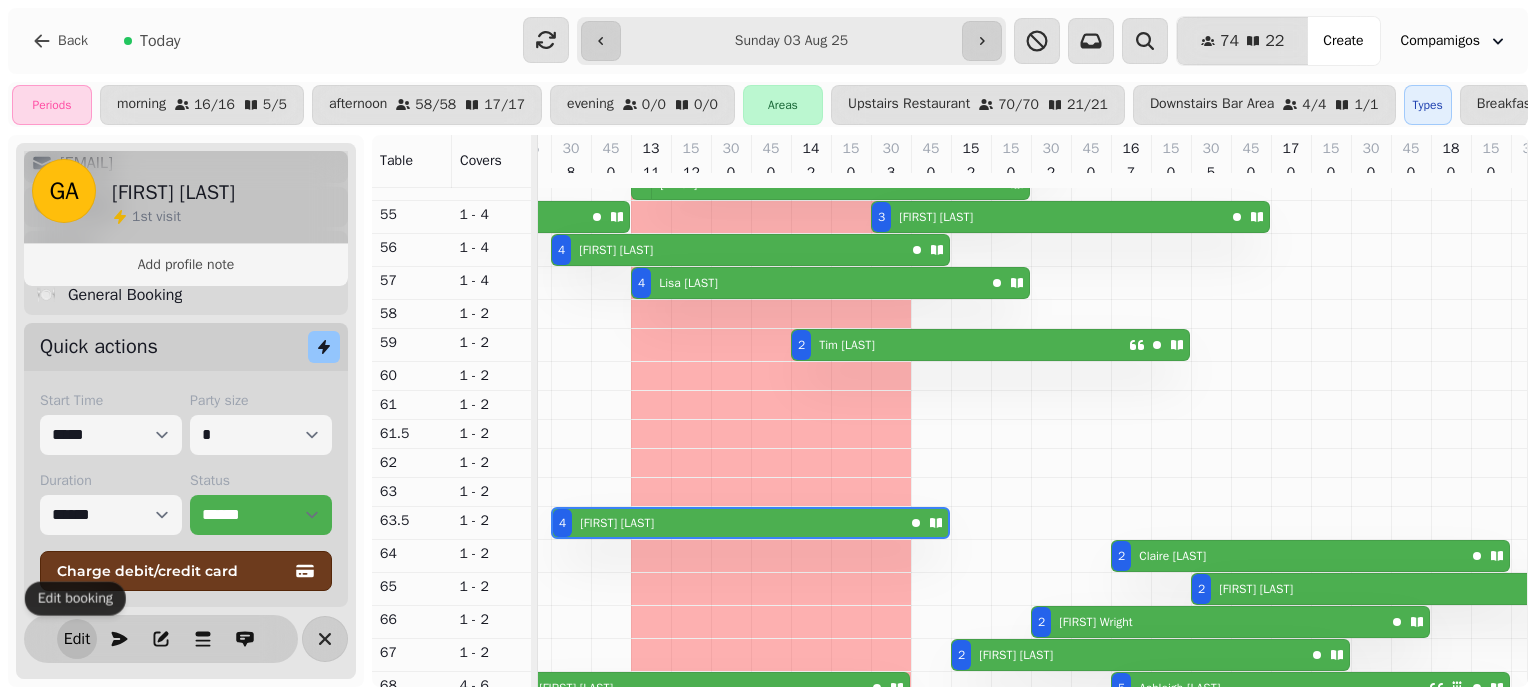 click on "Edit" at bounding box center [77, 639] 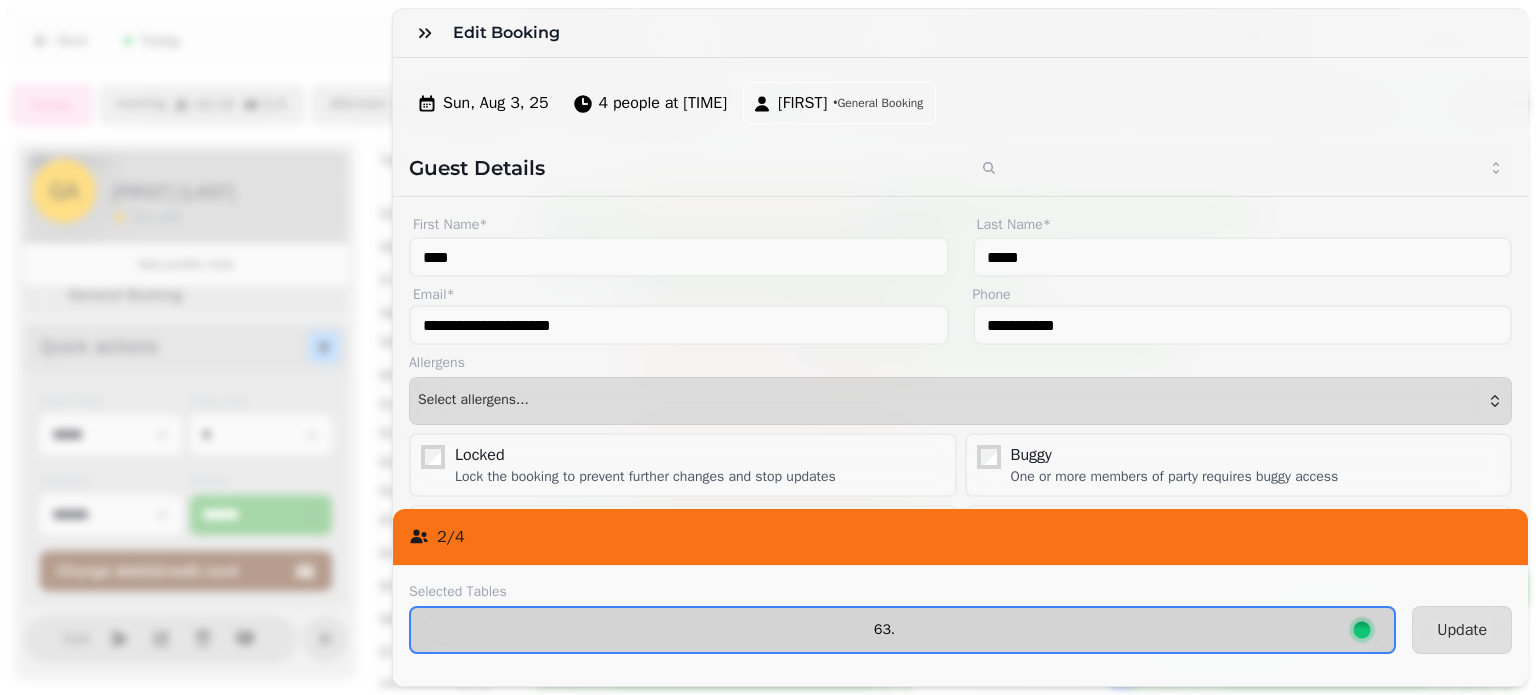 click on "63." at bounding box center [902, 630] 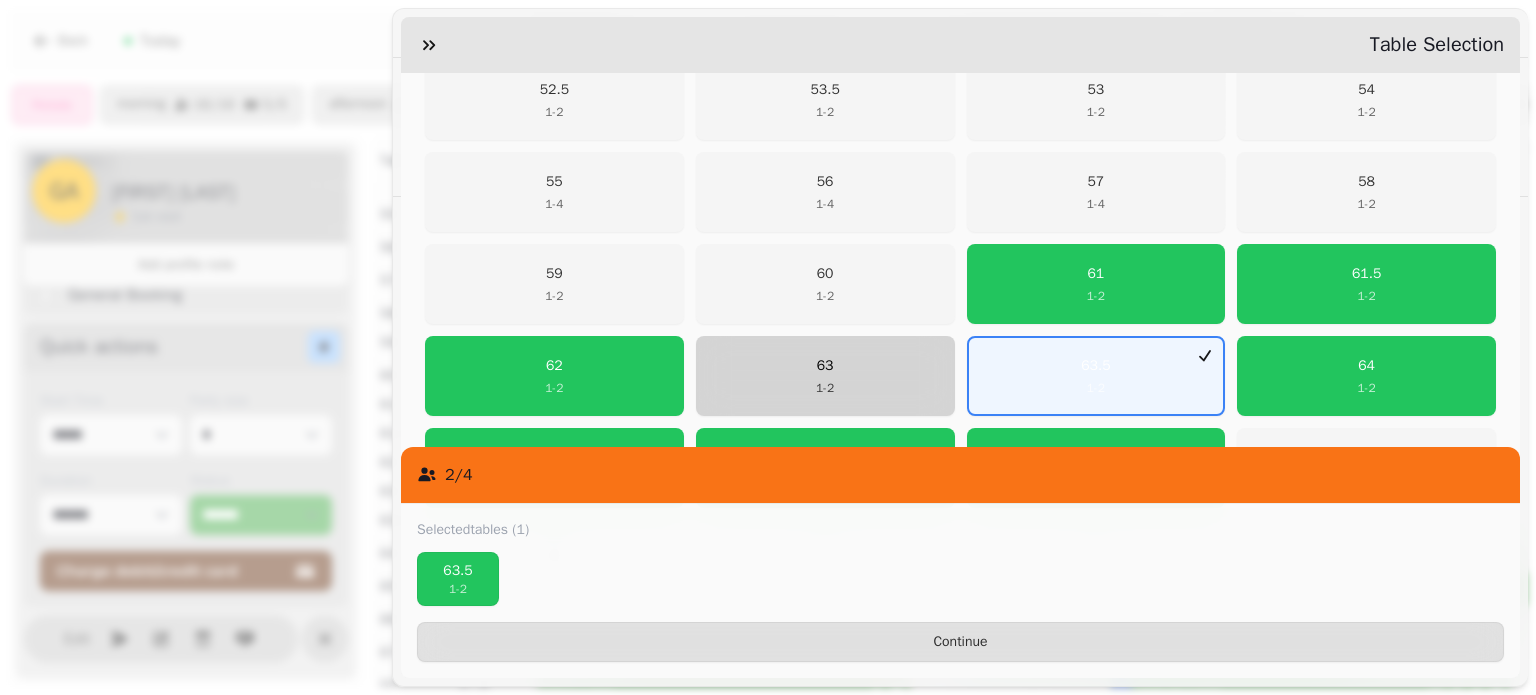 click on "[NUMBER] - [NUMBER]" at bounding box center [825, 376] 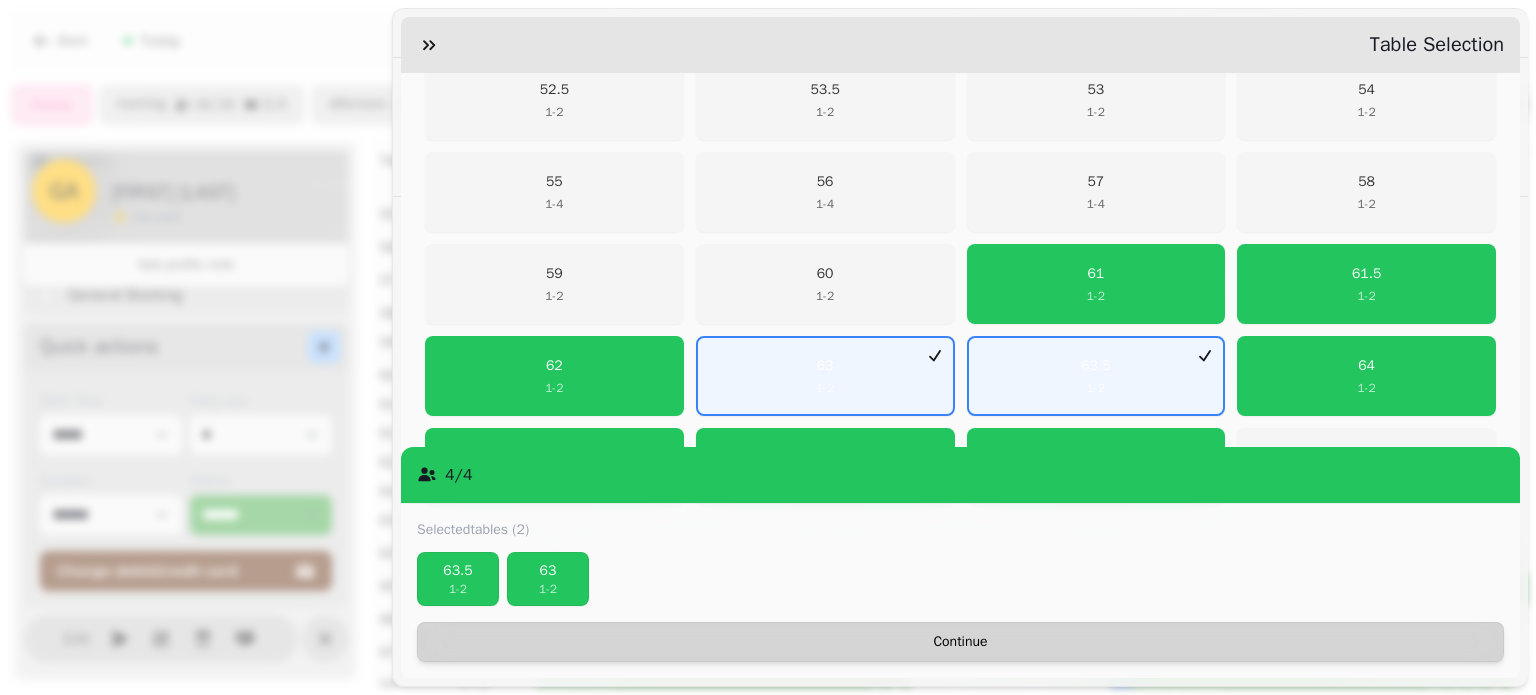 click on "Continue" at bounding box center [960, 642] 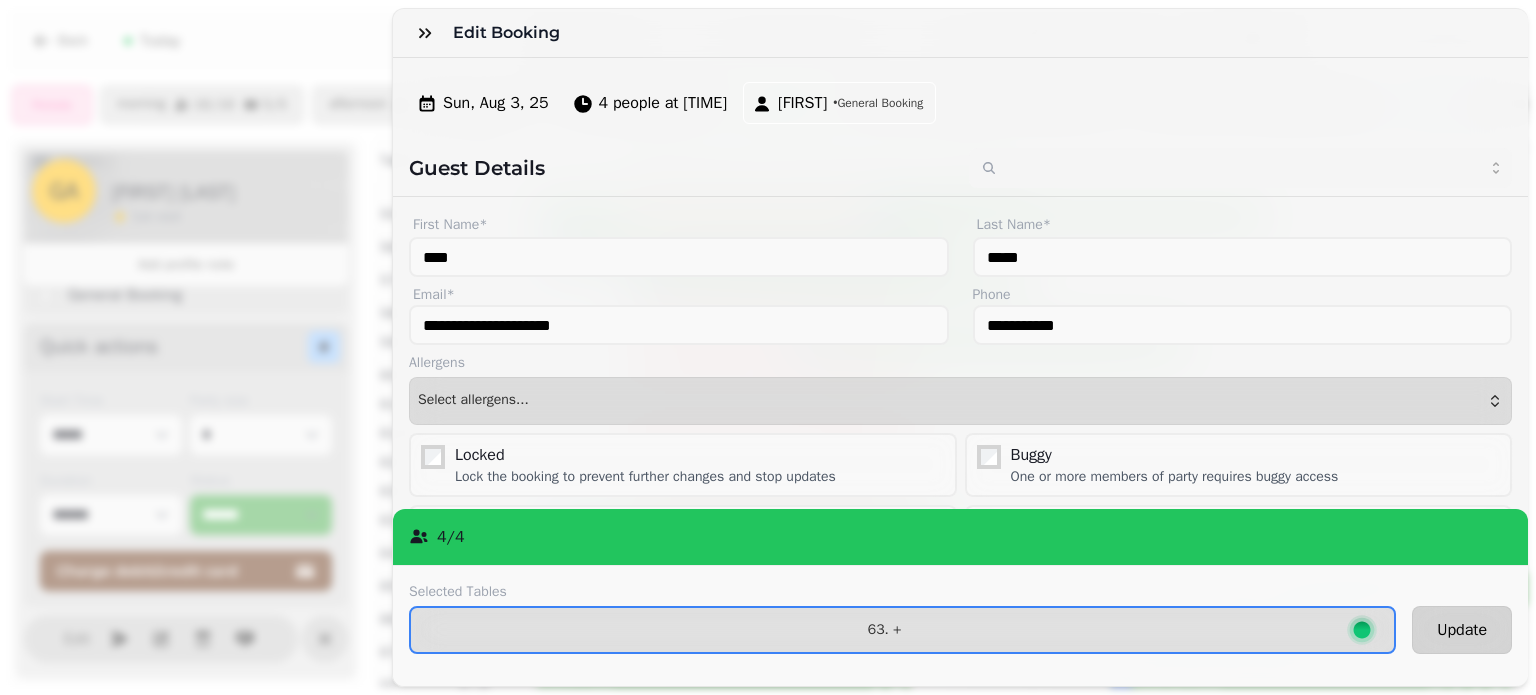 click on "Update" at bounding box center [1462, 630] 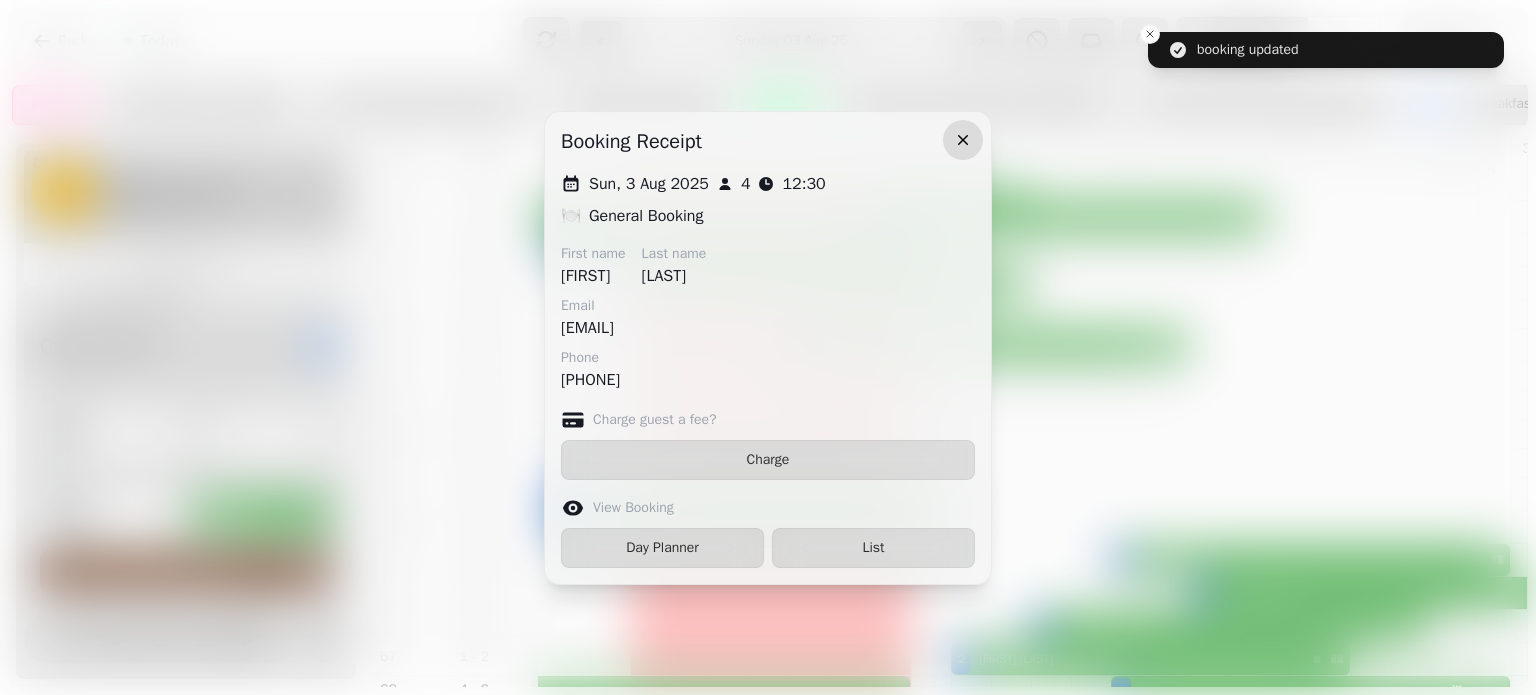 click 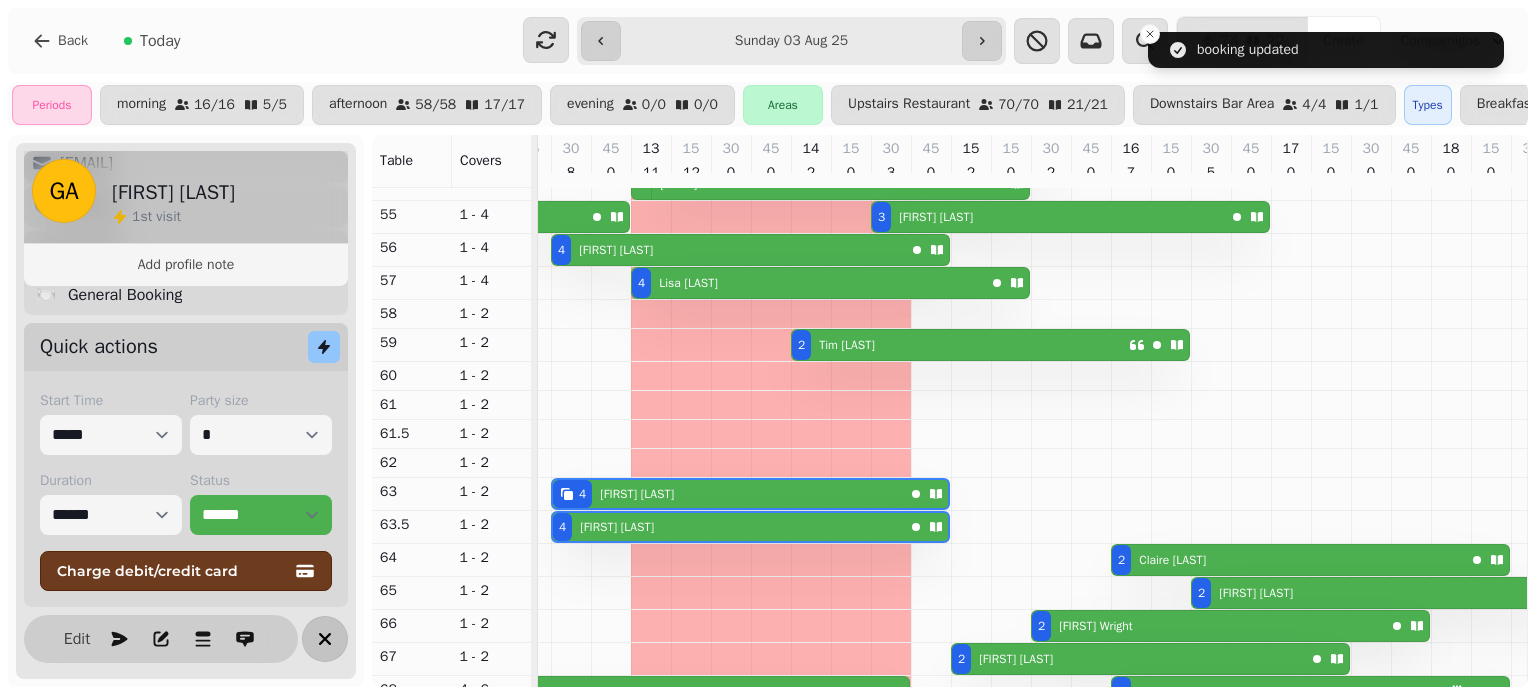 click 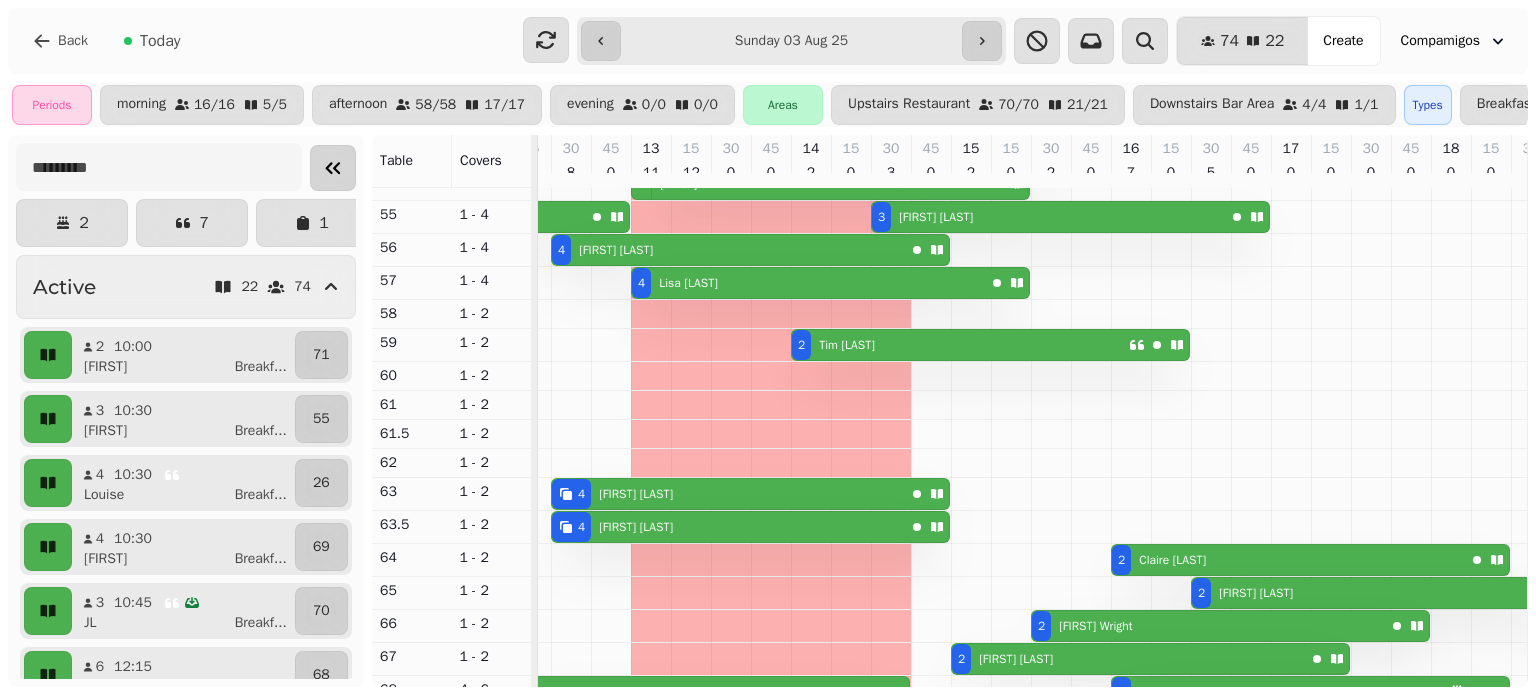 click 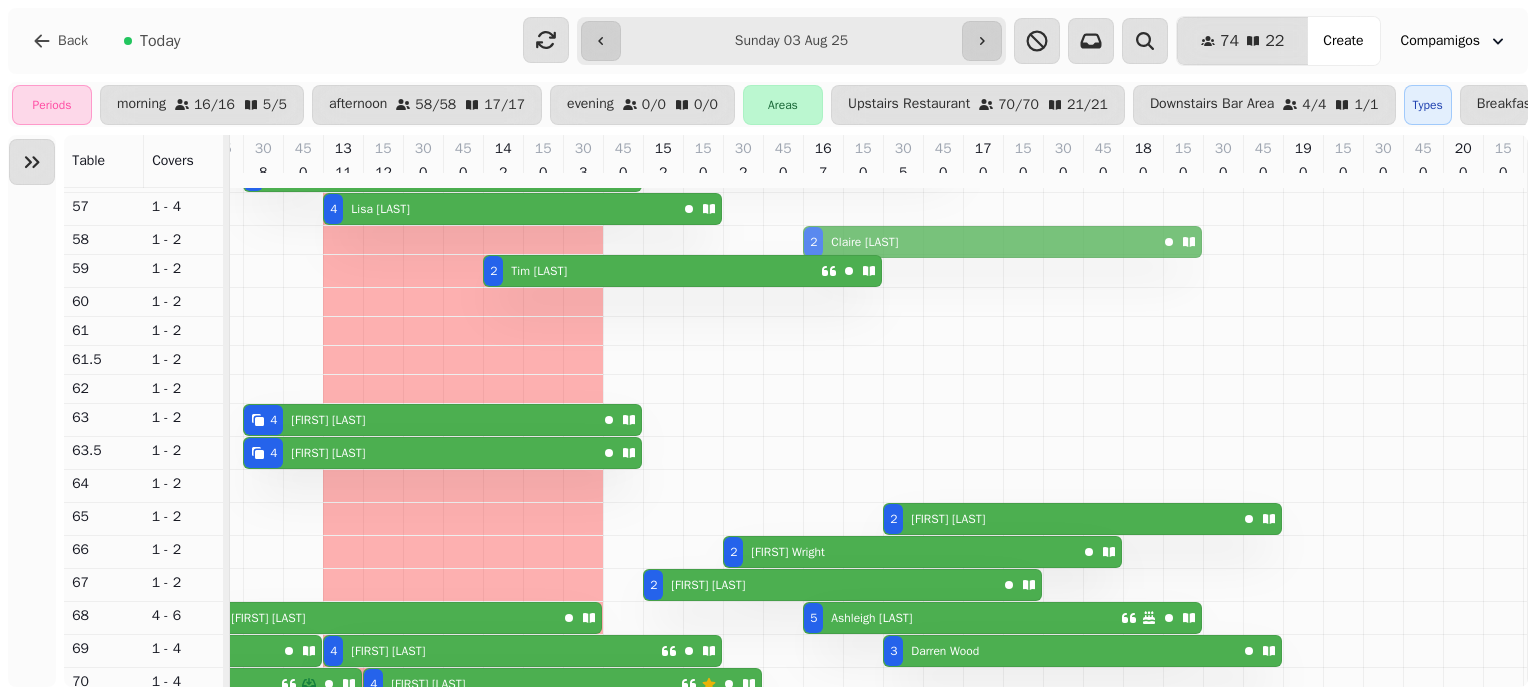 drag, startPoint x: 820, startPoint y: 491, endPoint x: 830, endPoint y: 248, distance: 243.20567 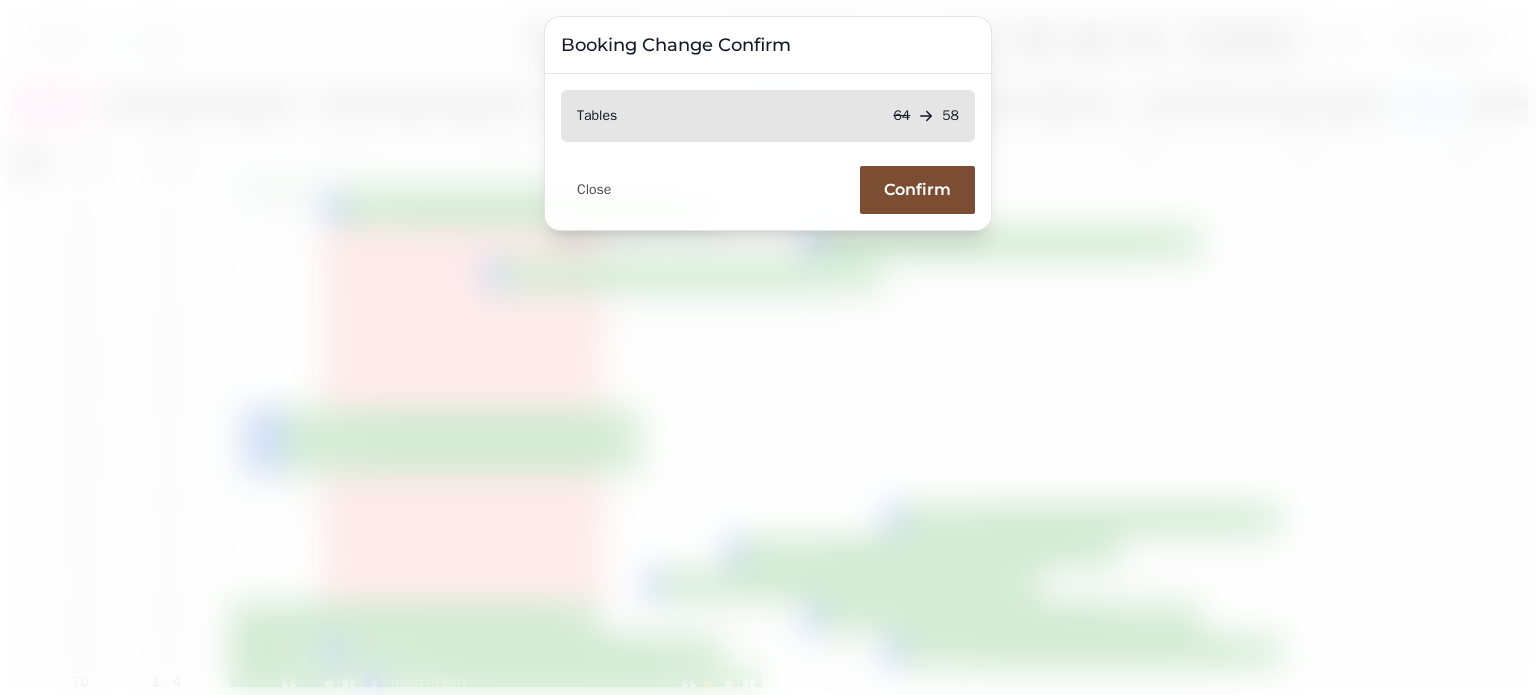 click on "Confirm" at bounding box center [917, 190] 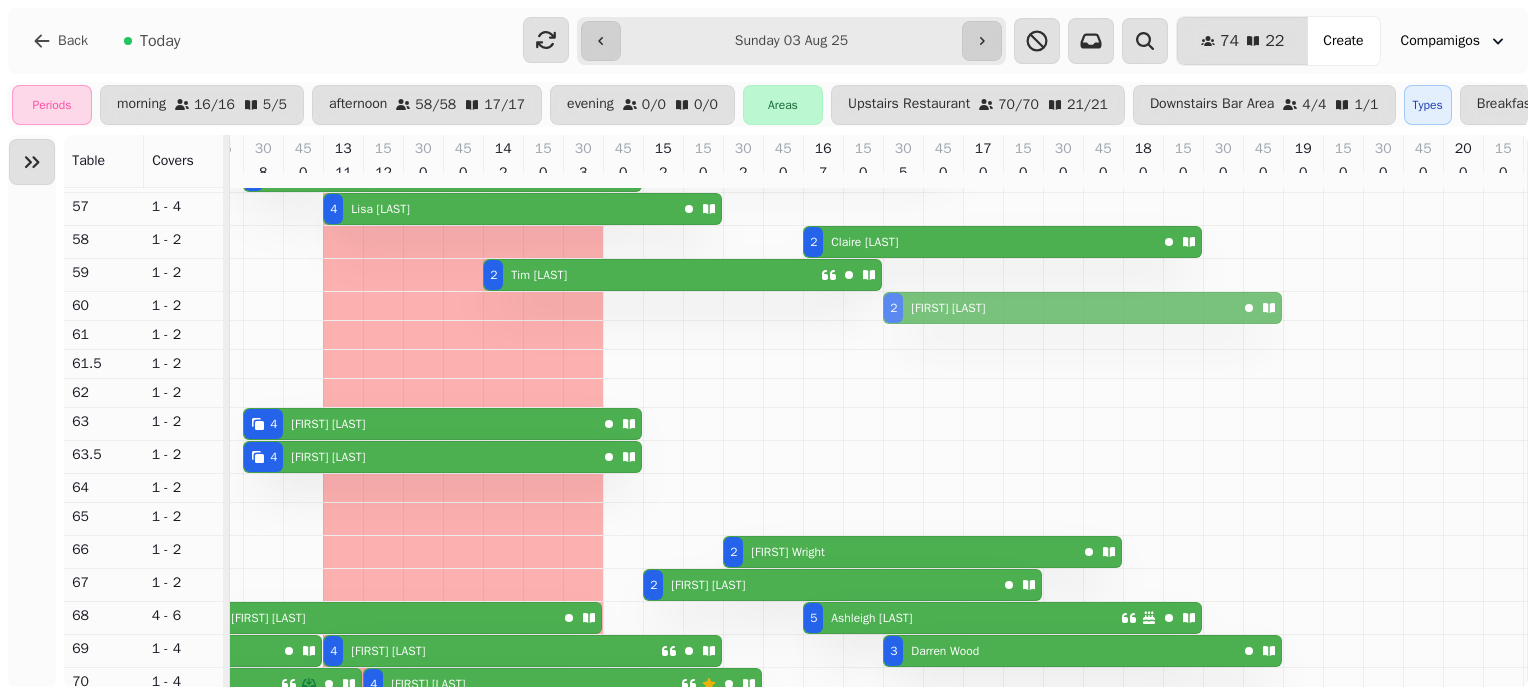drag, startPoint x: 908, startPoint y: 518, endPoint x: 902, endPoint y: 311, distance: 207.08694 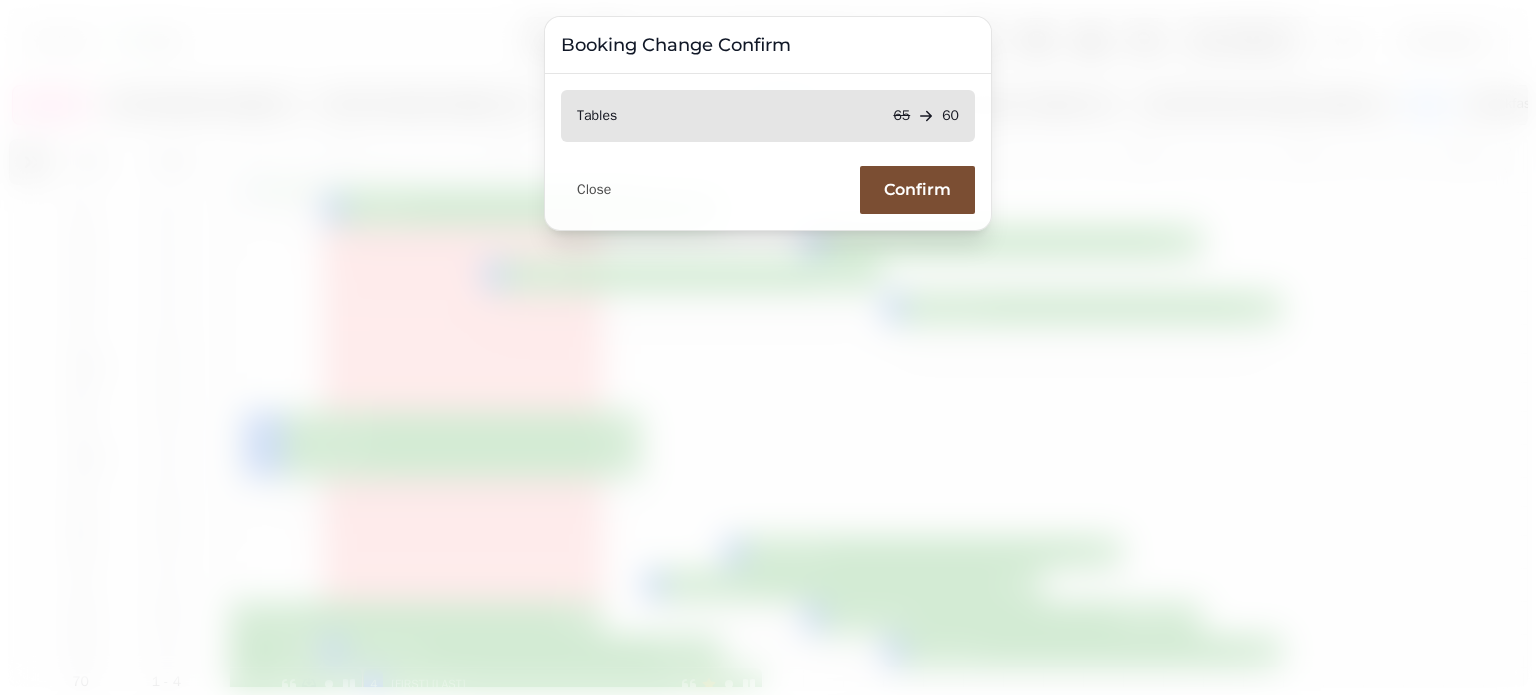 click on "Confirm" at bounding box center [917, 190] 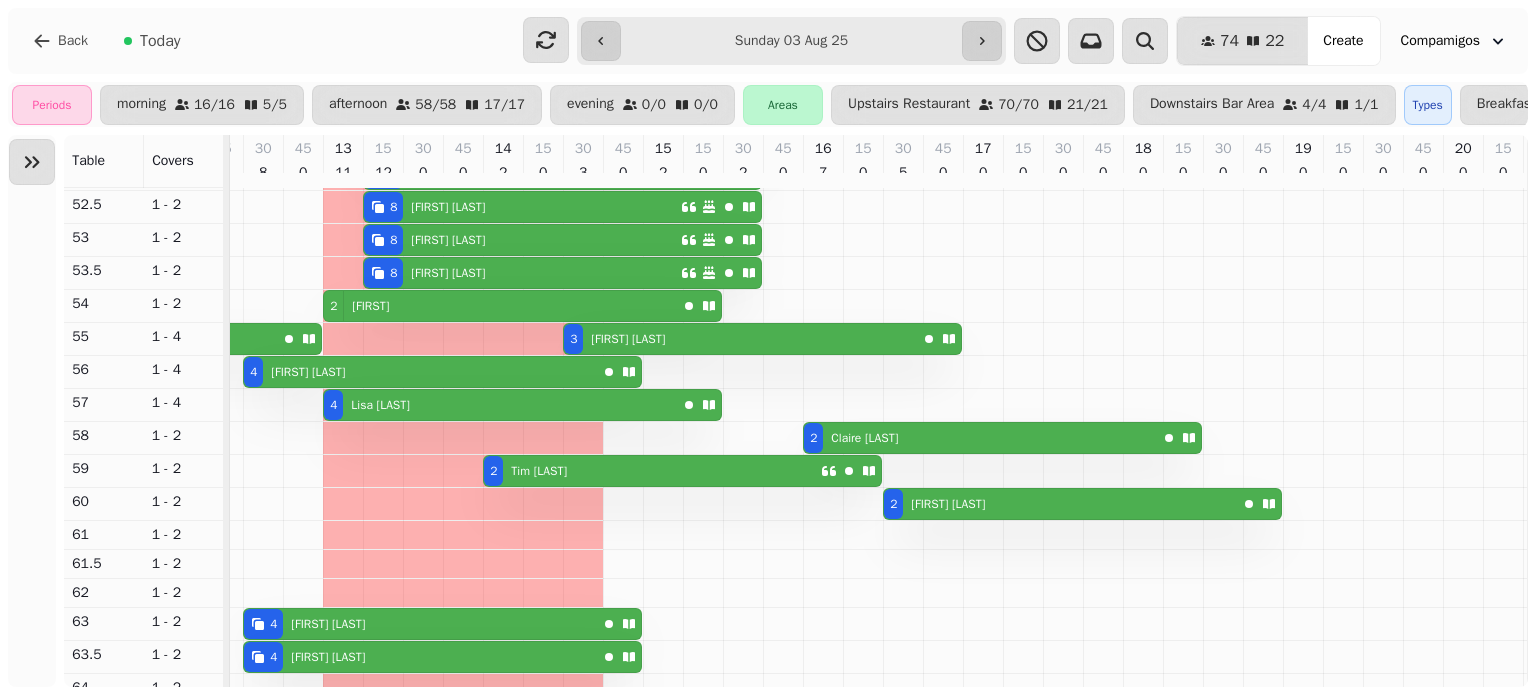 click on "[NUMBER] [FIRST] [LAST]" at bounding box center [652, 471] 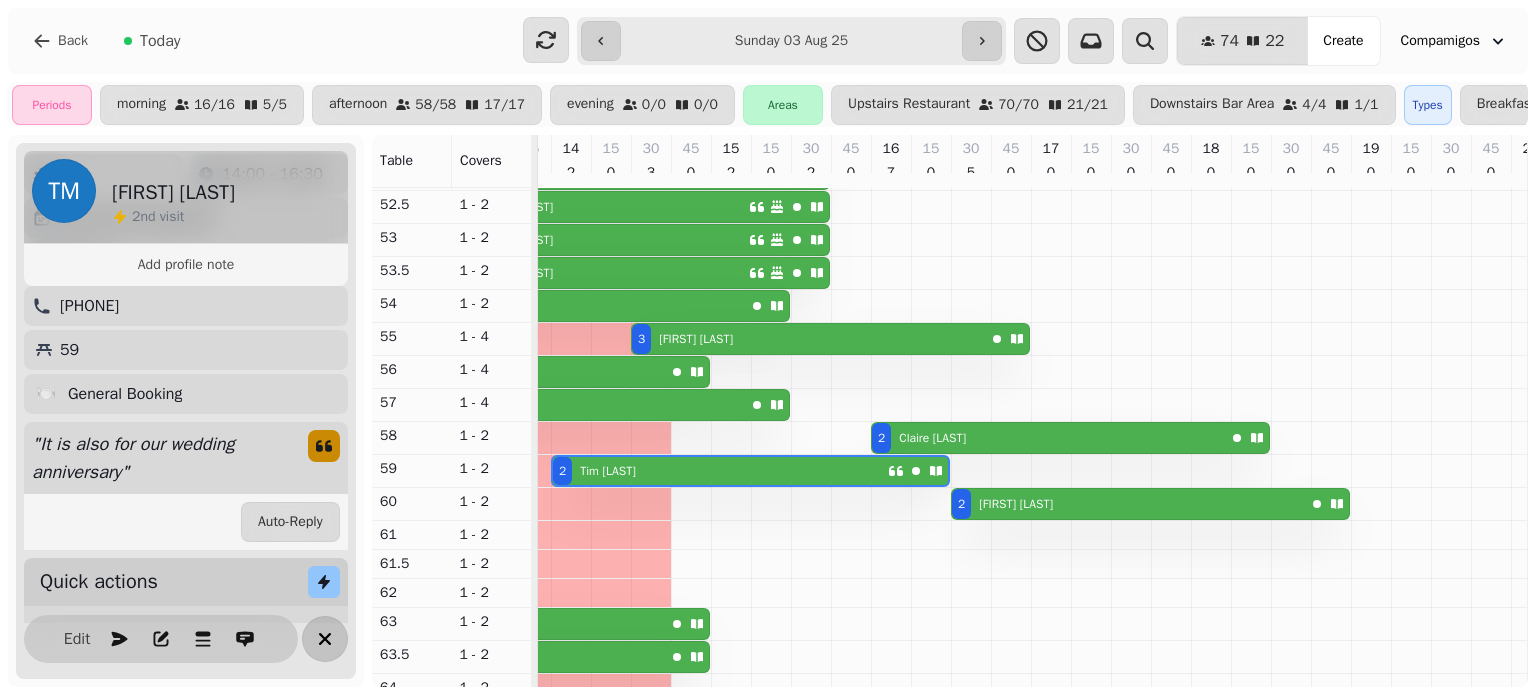 click 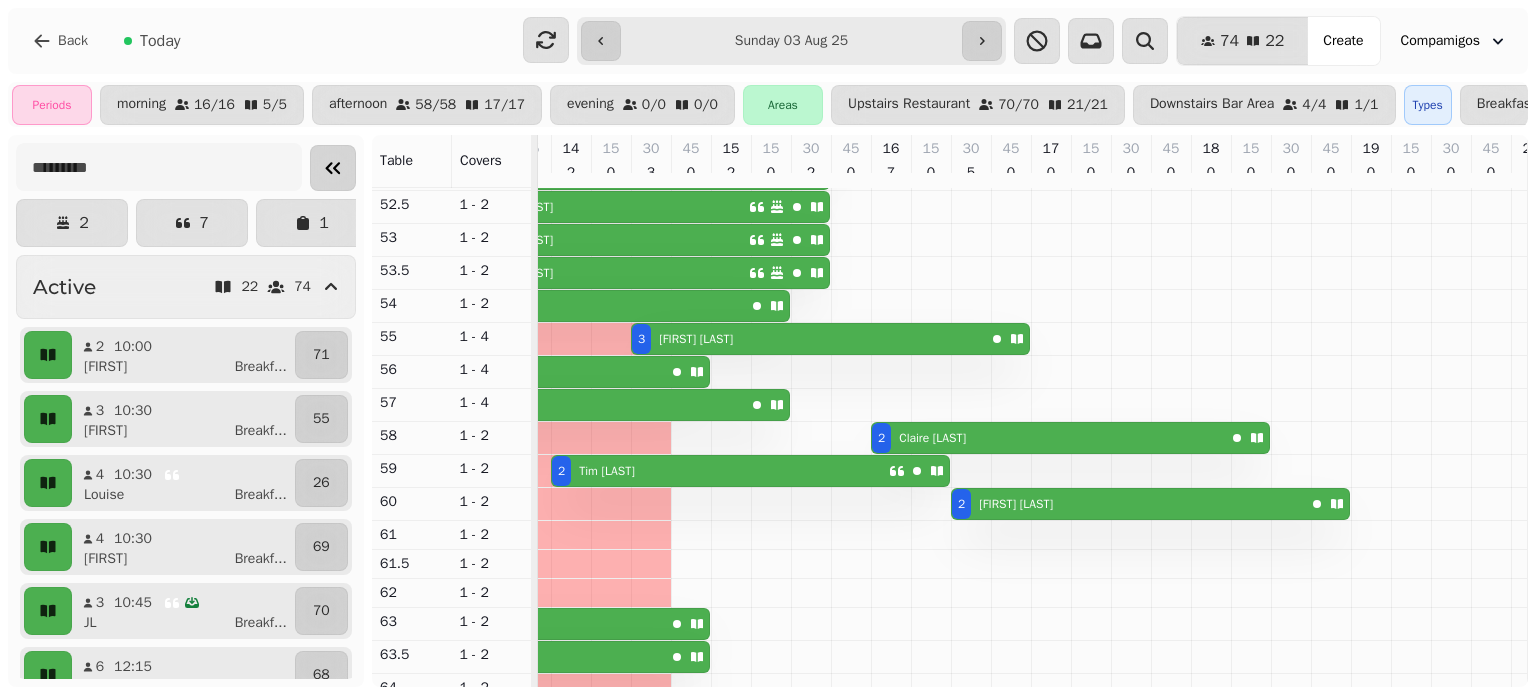 click on "[NUMBER] [FIRST] [LAST]" at bounding box center (720, 471) 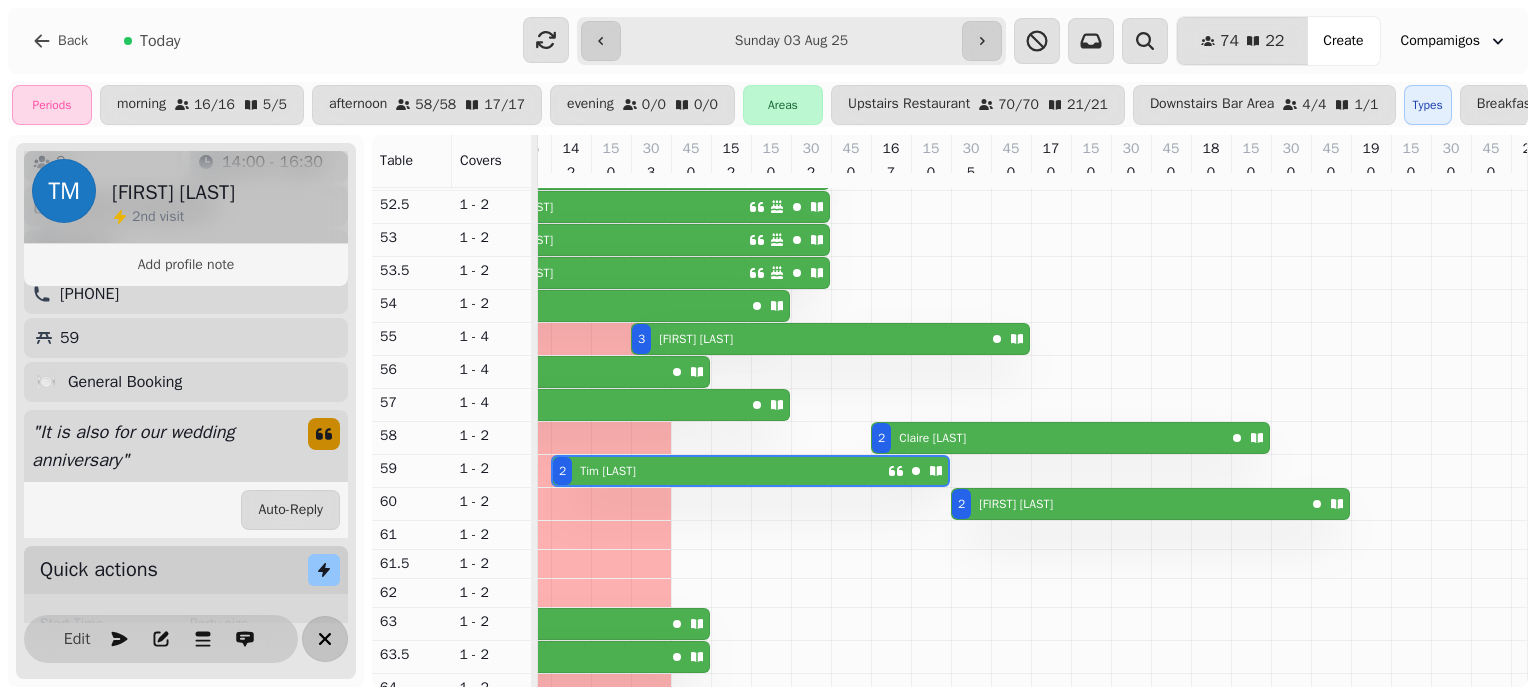 click 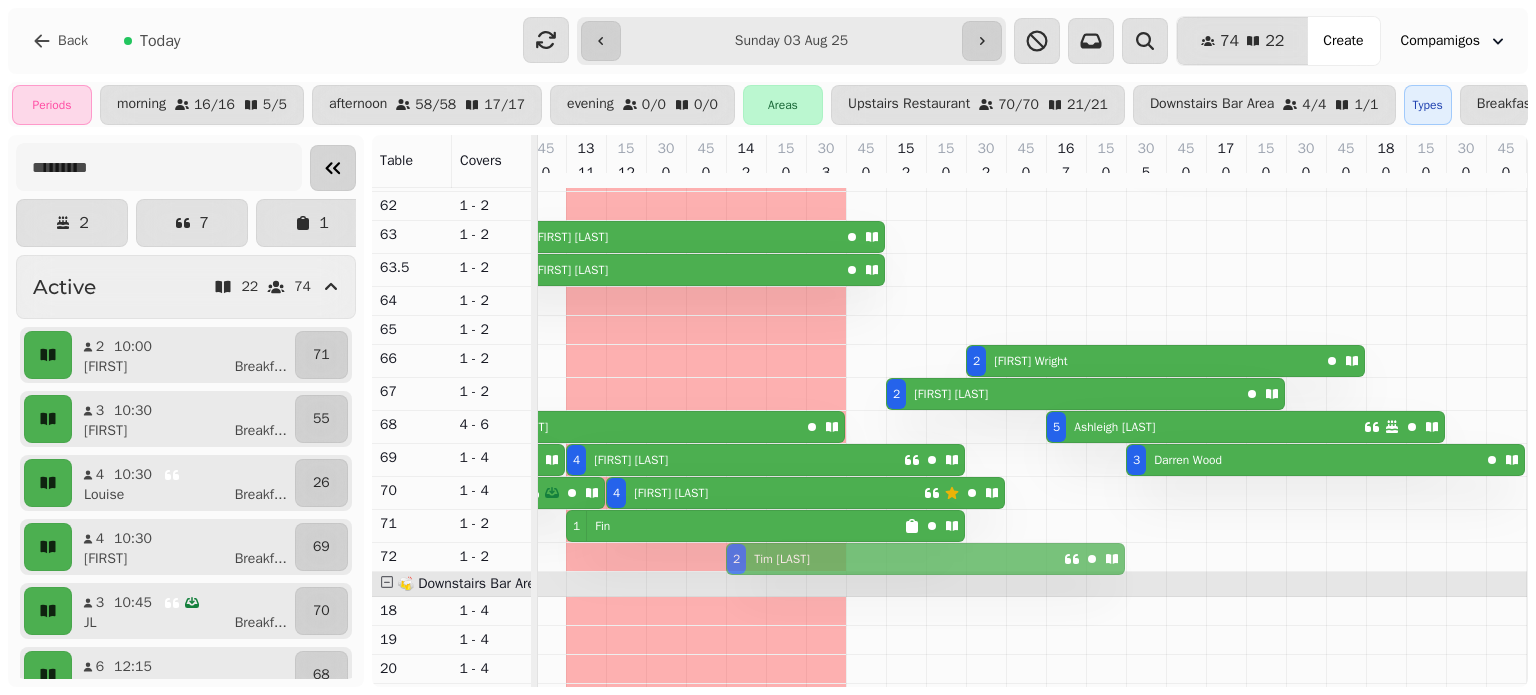 drag, startPoint x: 753, startPoint y: 295, endPoint x: 740, endPoint y: 561, distance: 266.31747 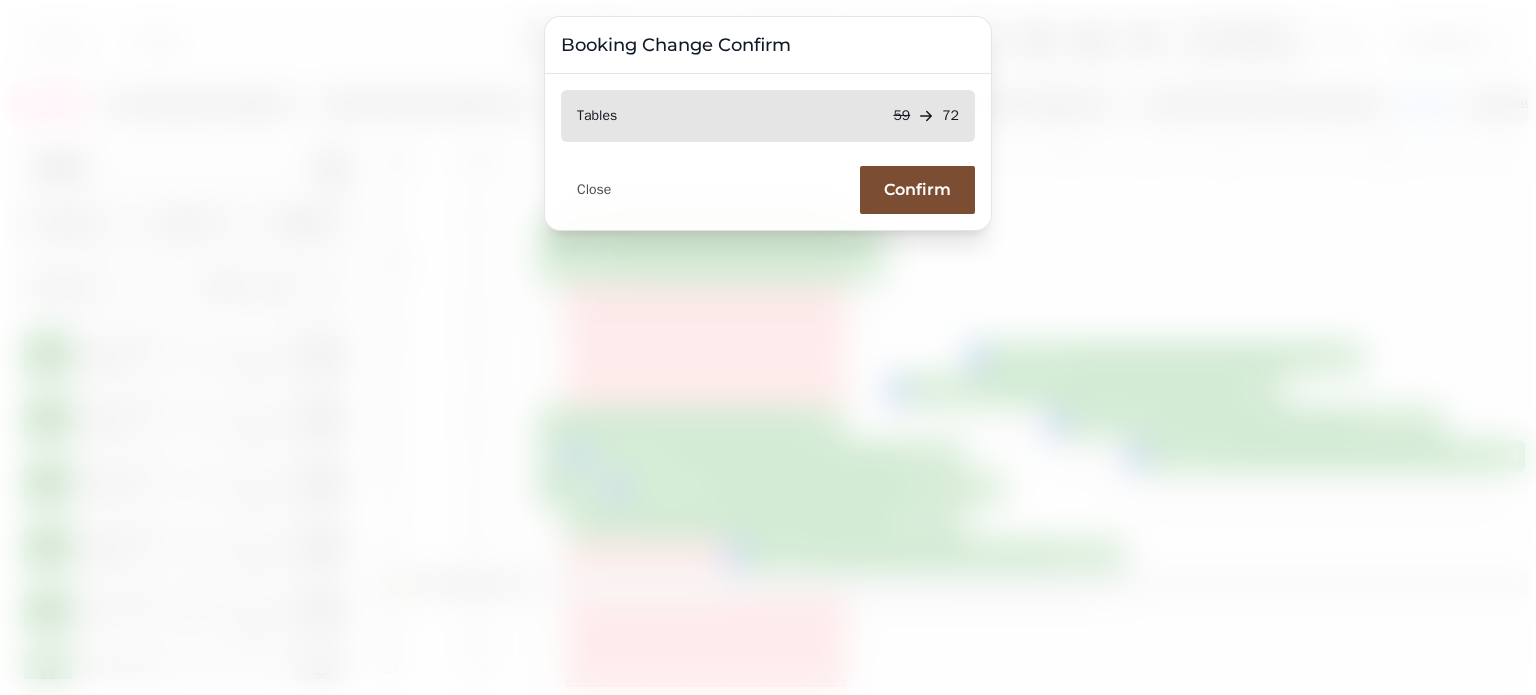 click on "Confirm" at bounding box center [917, 190] 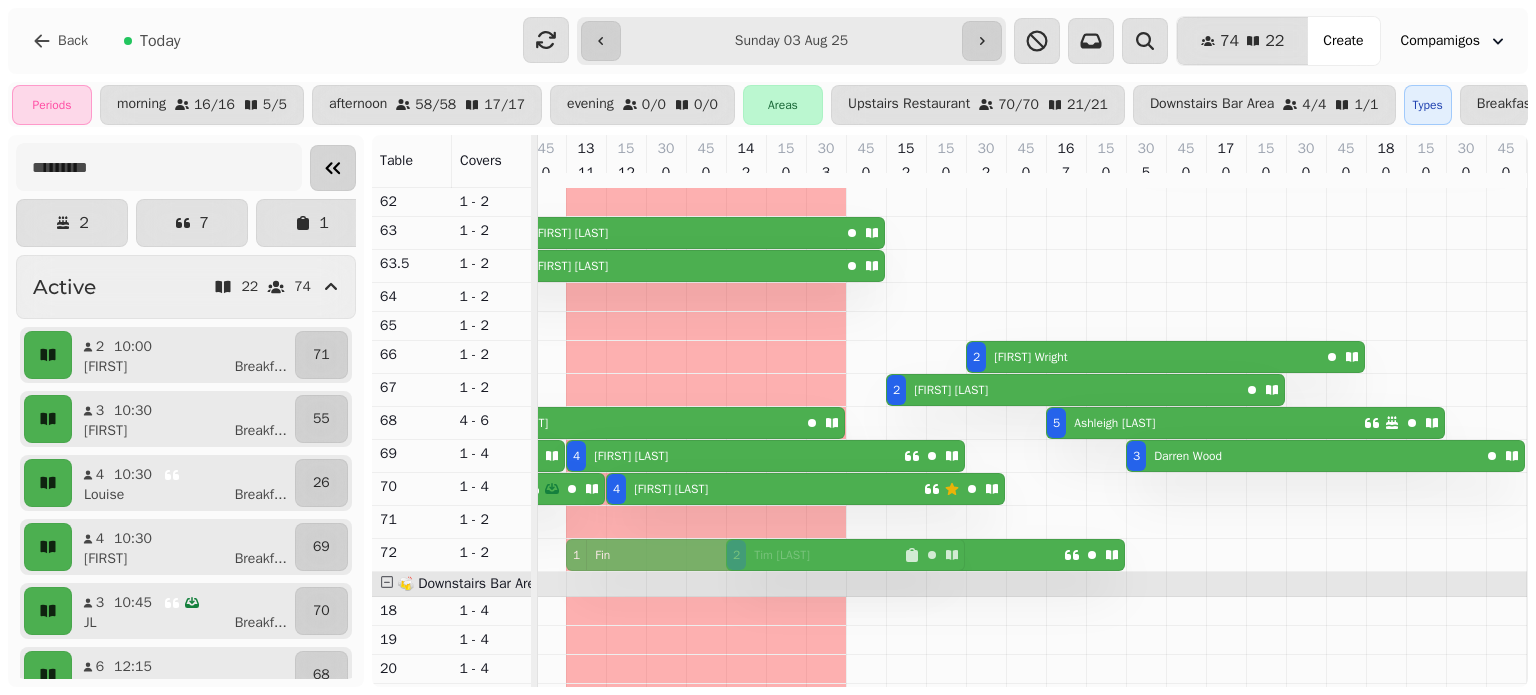 drag, startPoint x: 577, startPoint y: 524, endPoint x: 580, endPoint y: 551, distance: 27.166155 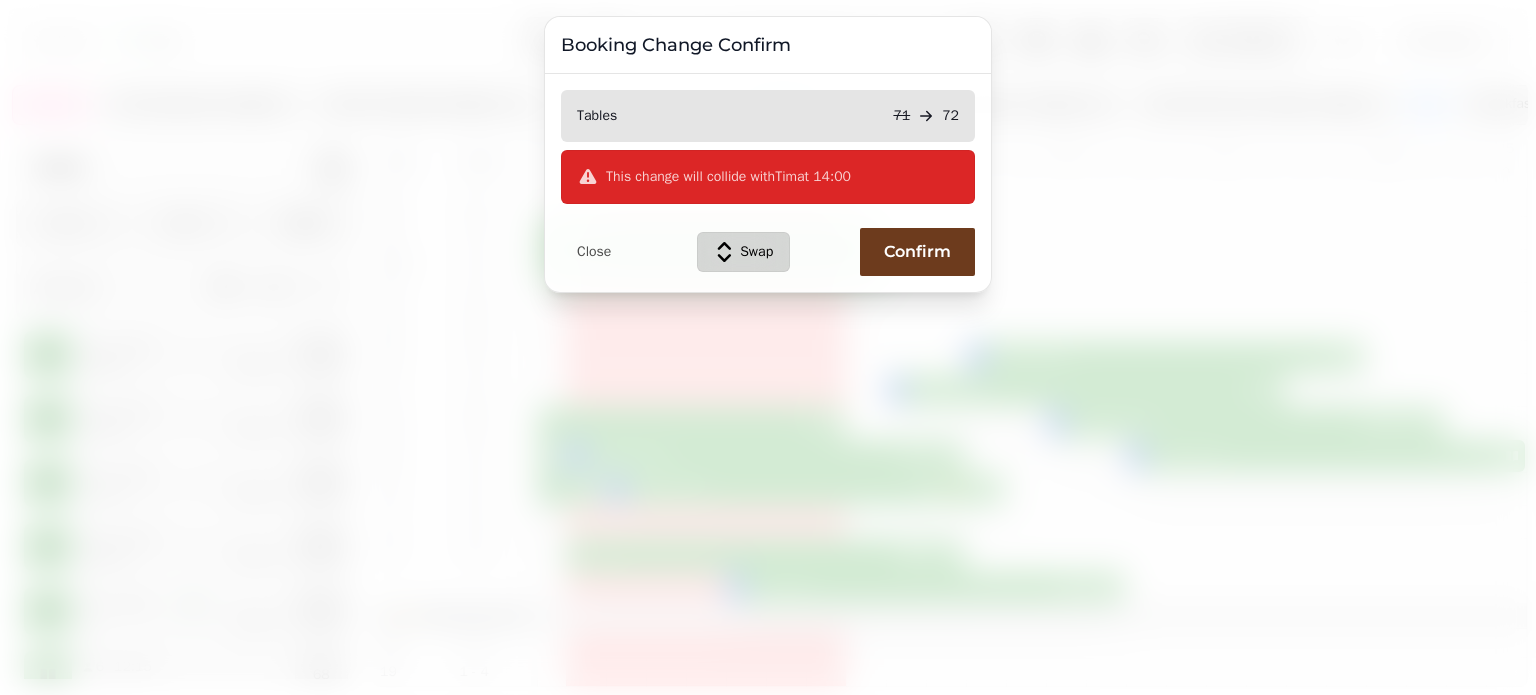 click 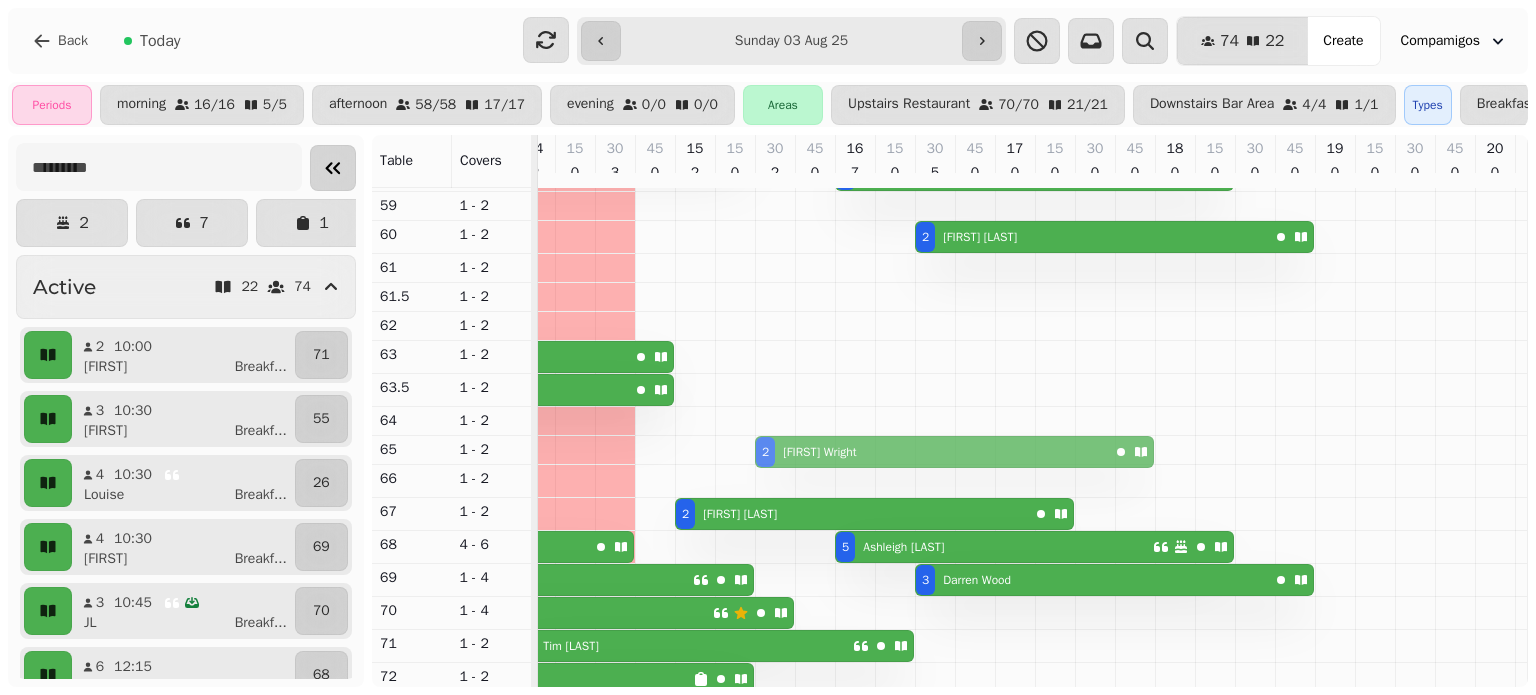 drag, startPoint x: 766, startPoint y: 478, endPoint x: 764, endPoint y: 457, distance: 21.095022 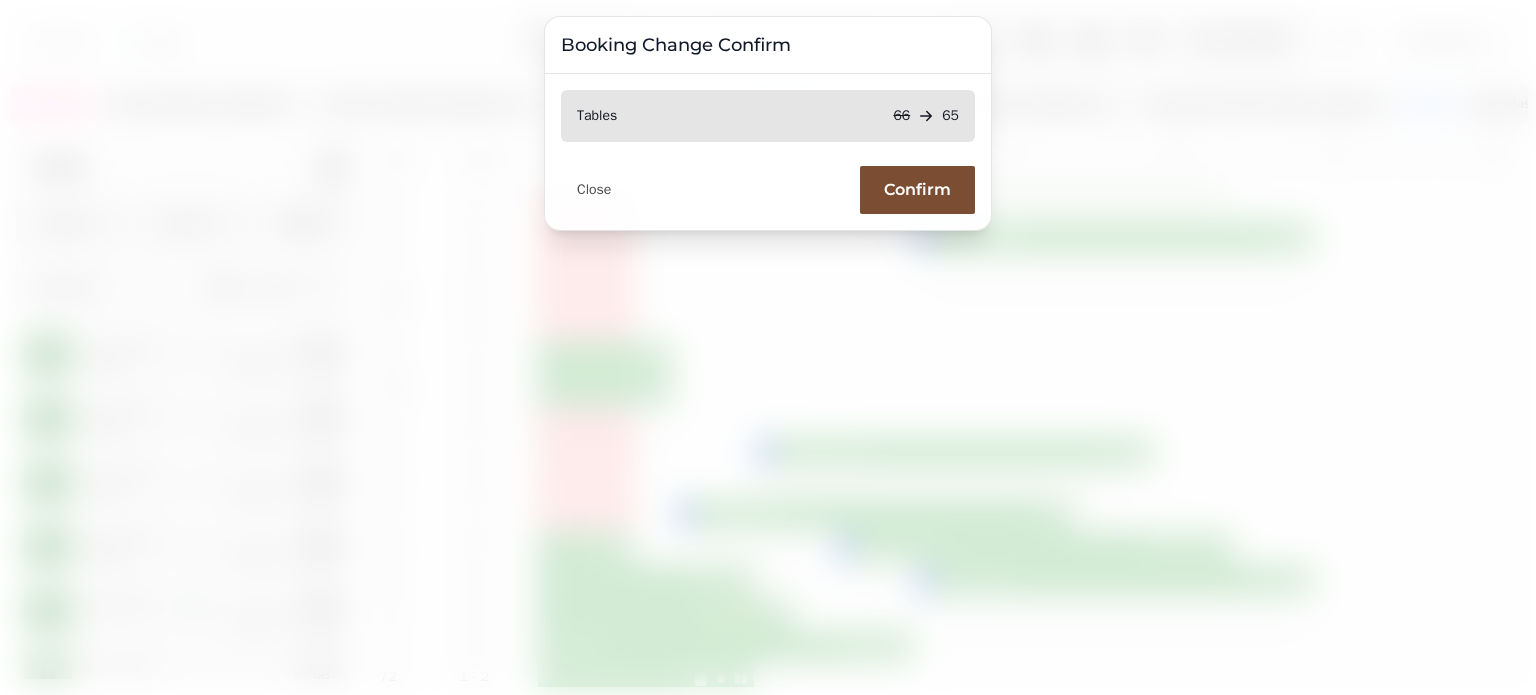click on "Confirm" at bounding box center [917, 190] 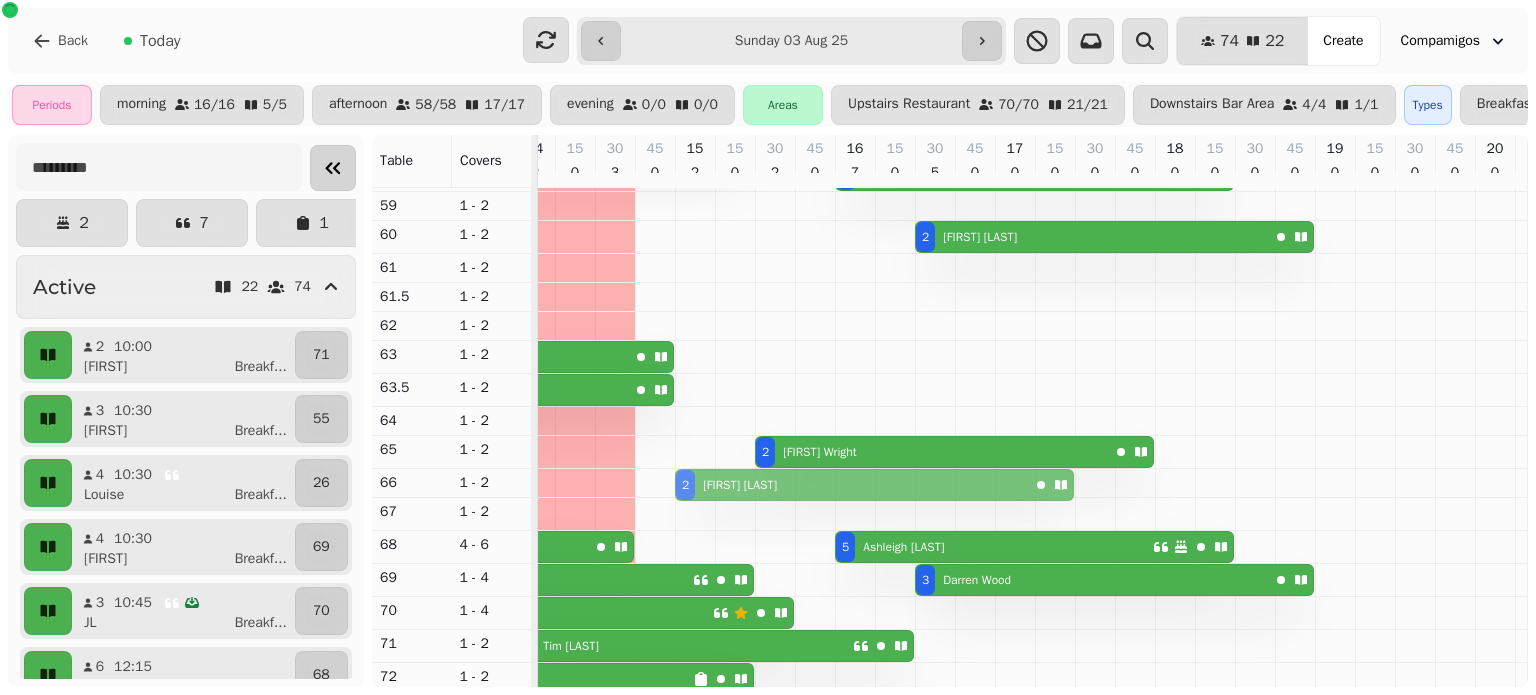 drag, startPoint x: 696, startPoint y: 514, endPoint x: 692, endPoint y: 491, distance: 23.345236 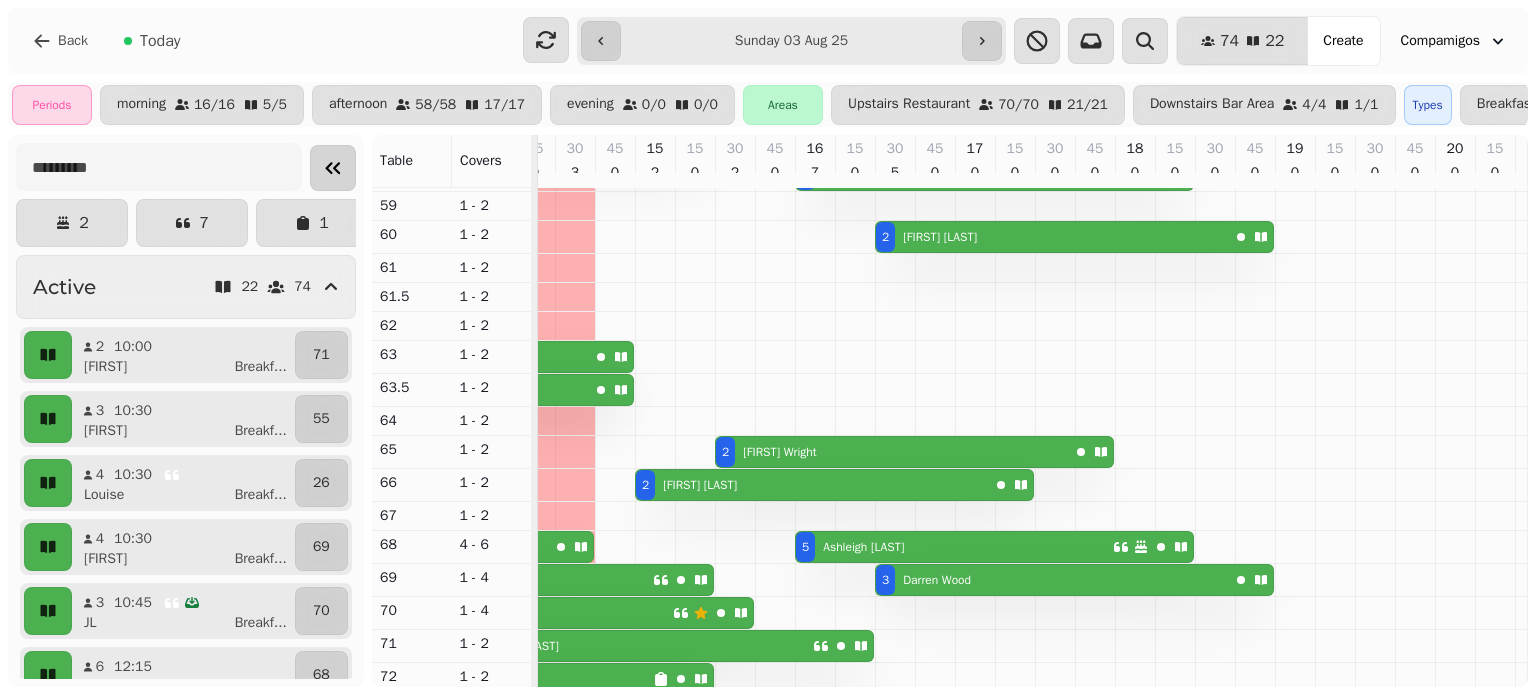click on "[FIRST] [LAST]" at bounding box center [859, 547] 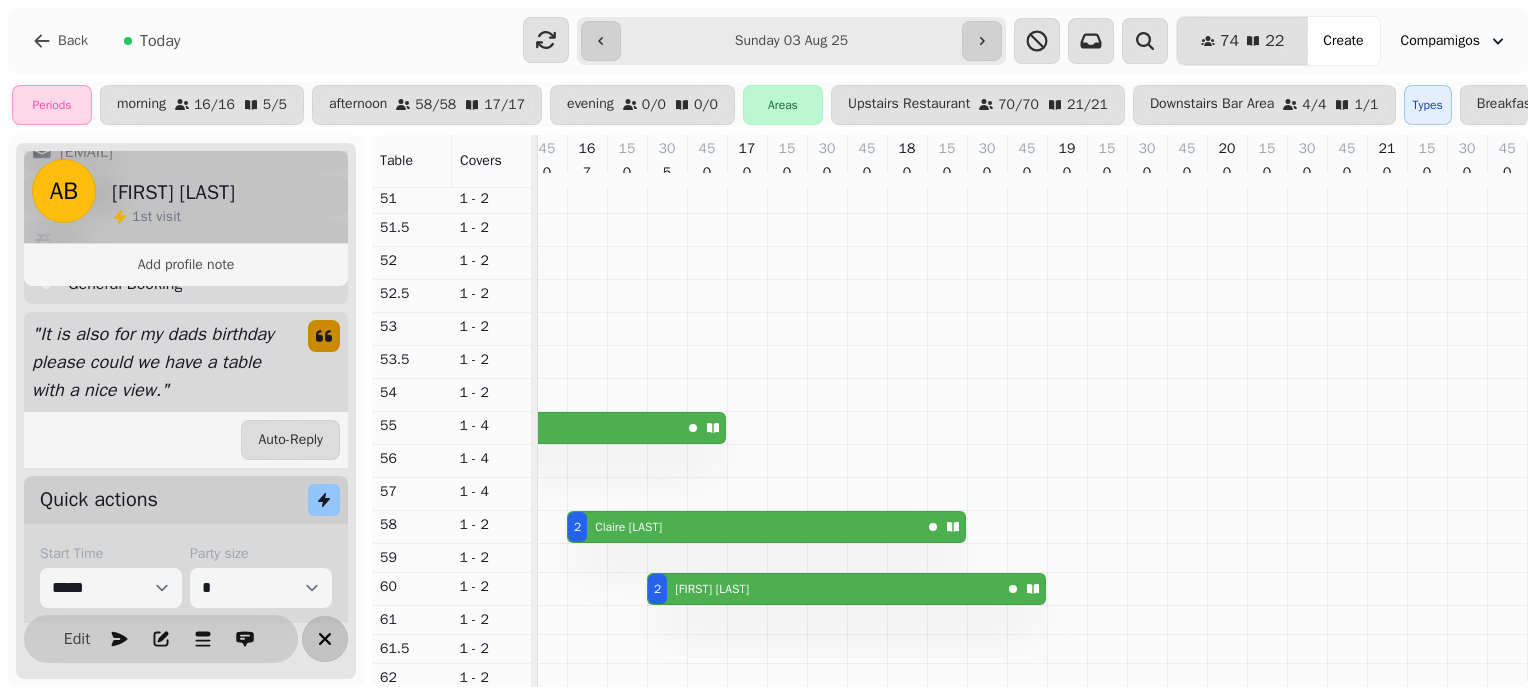 click at bounding box center [325, 639] 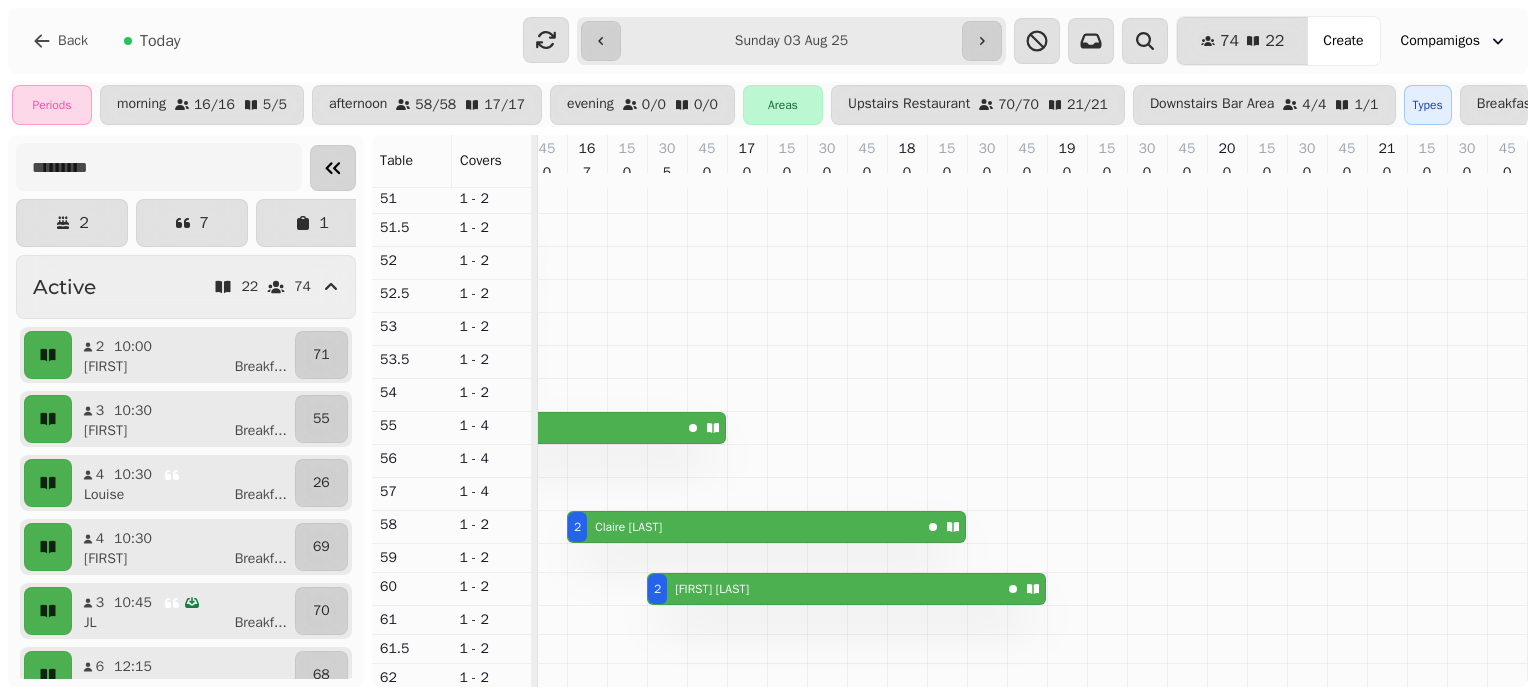 click 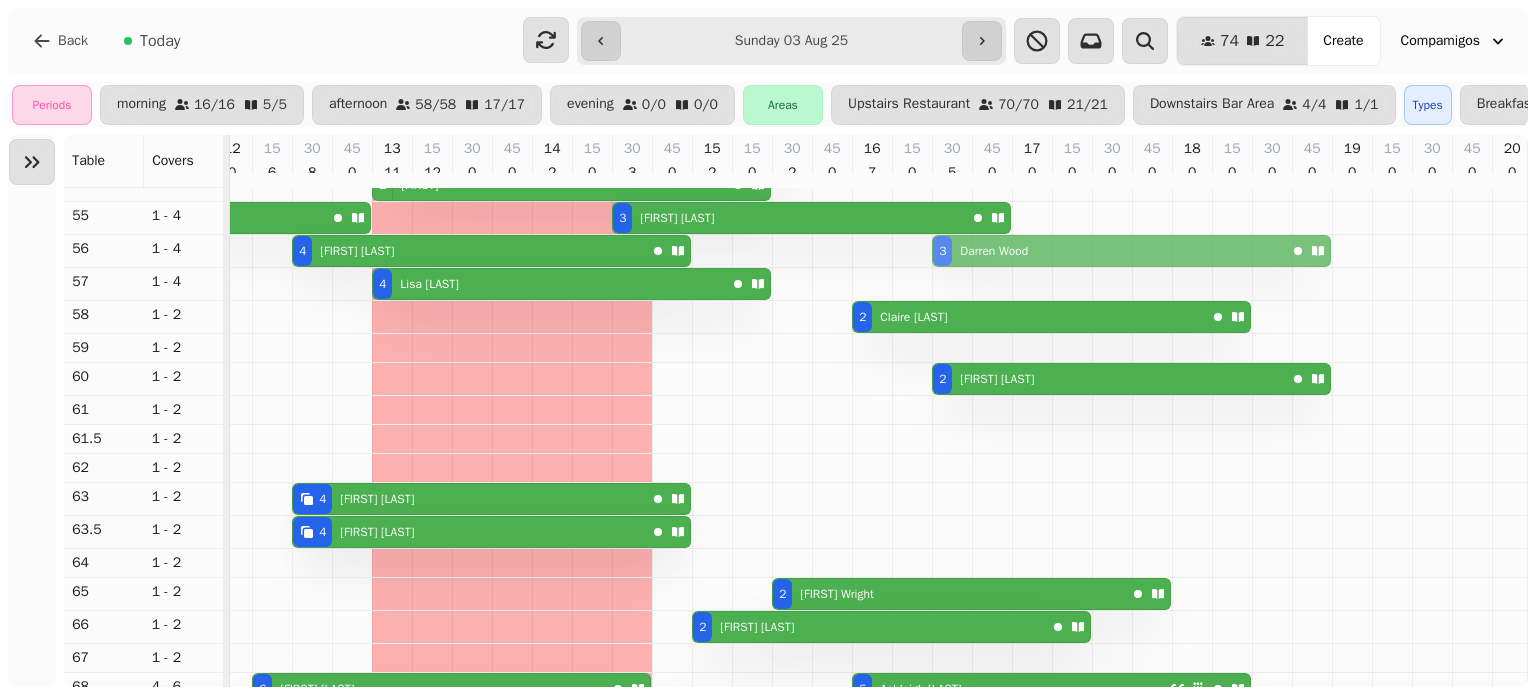 drag, startPoint x: 952, startPoint y: 617, endPoint x: 945, endPoint y: 263, distance: 354.0692 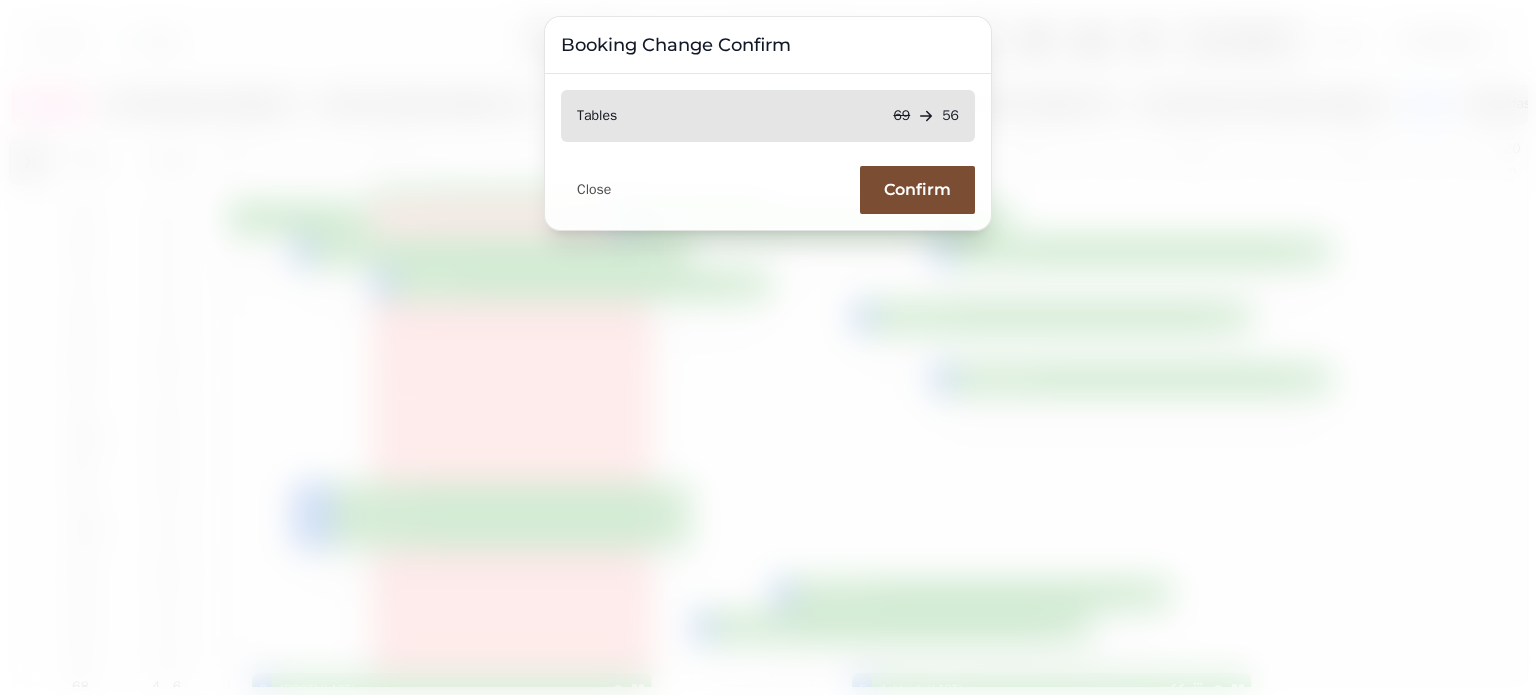 click on "Confirm" at bounding box center [917, 190] 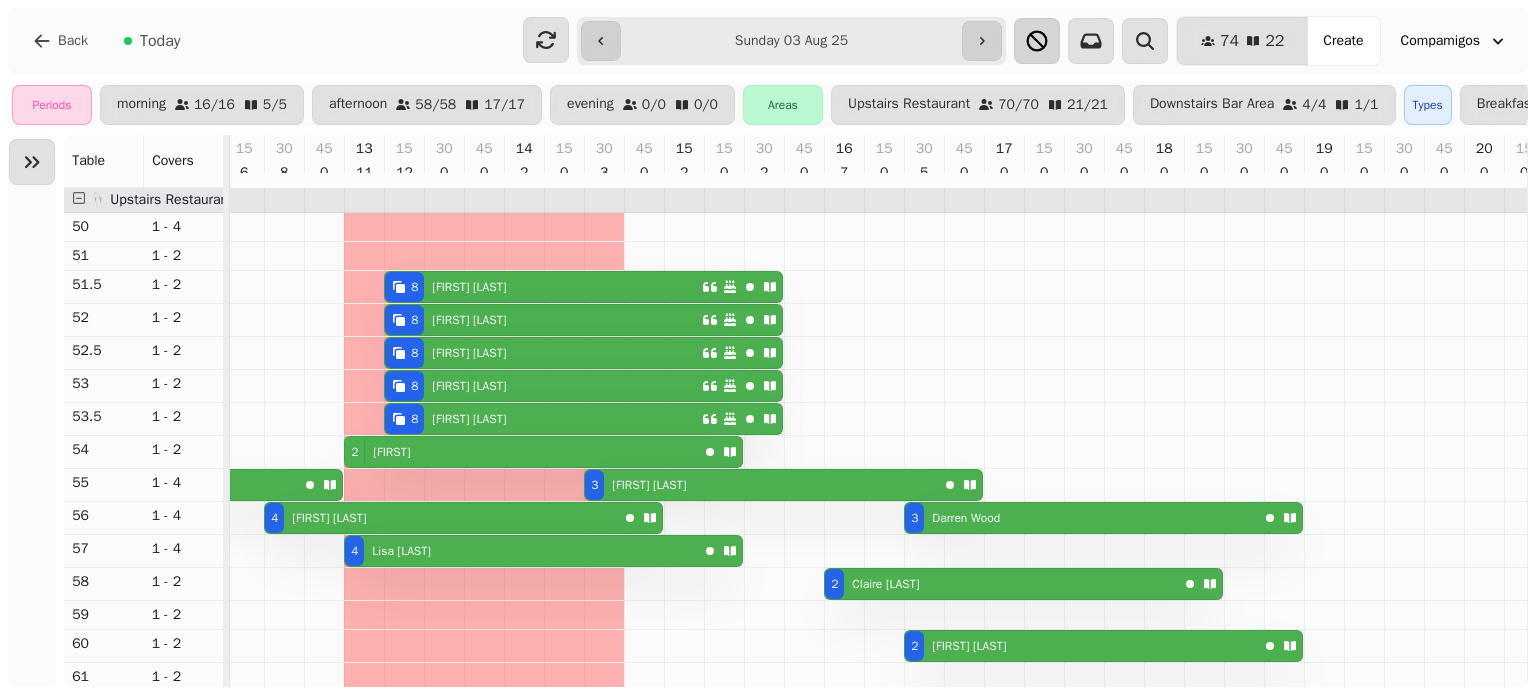 click 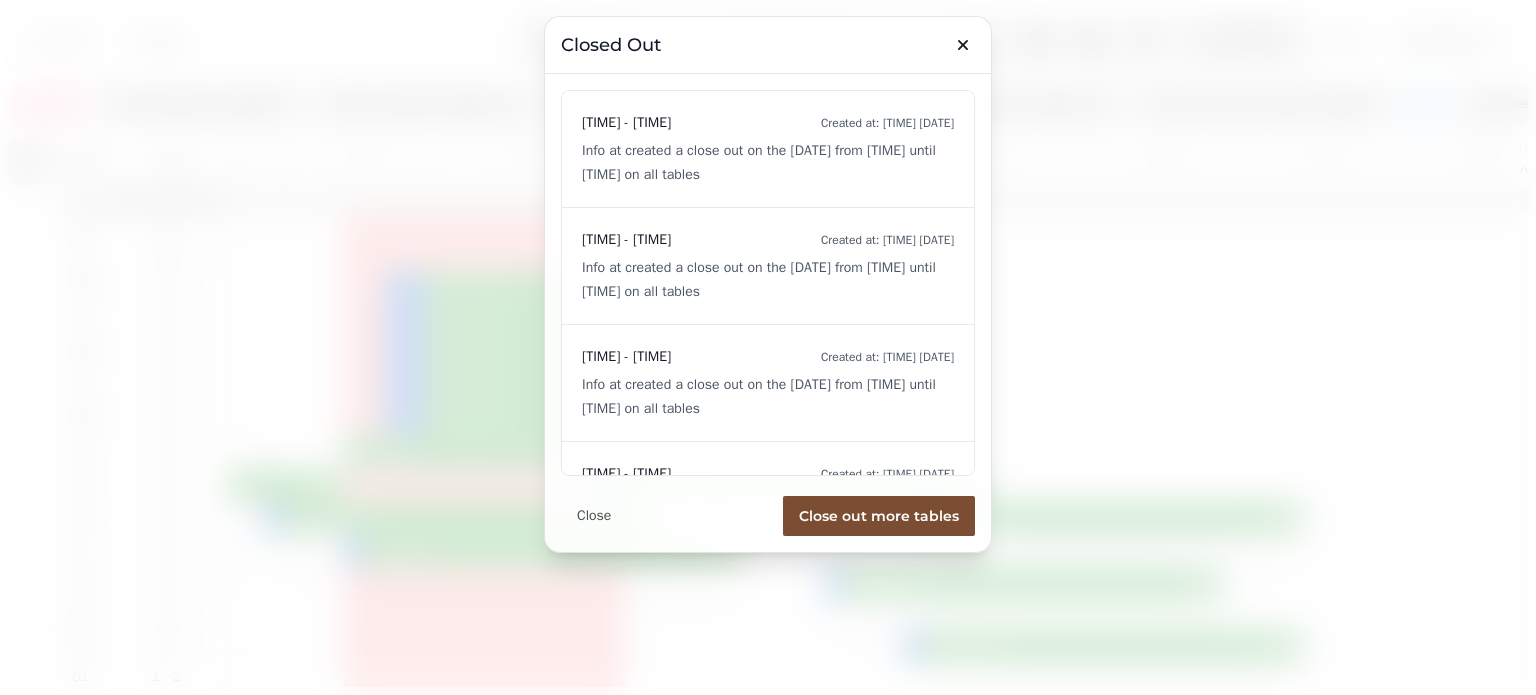 click on "Close out more tables" at bounding box center (879, 516) 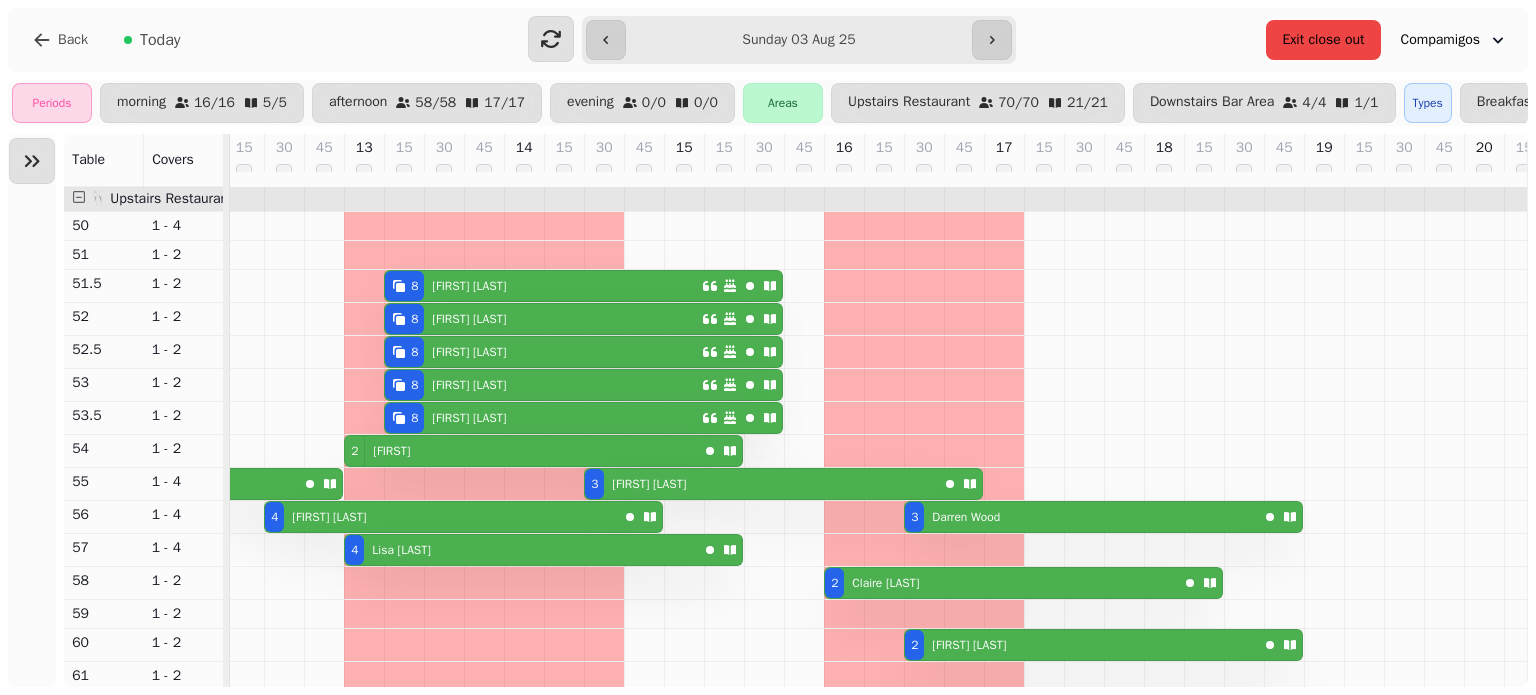 click on "Exit close out" at bounding box center (1323, 40) 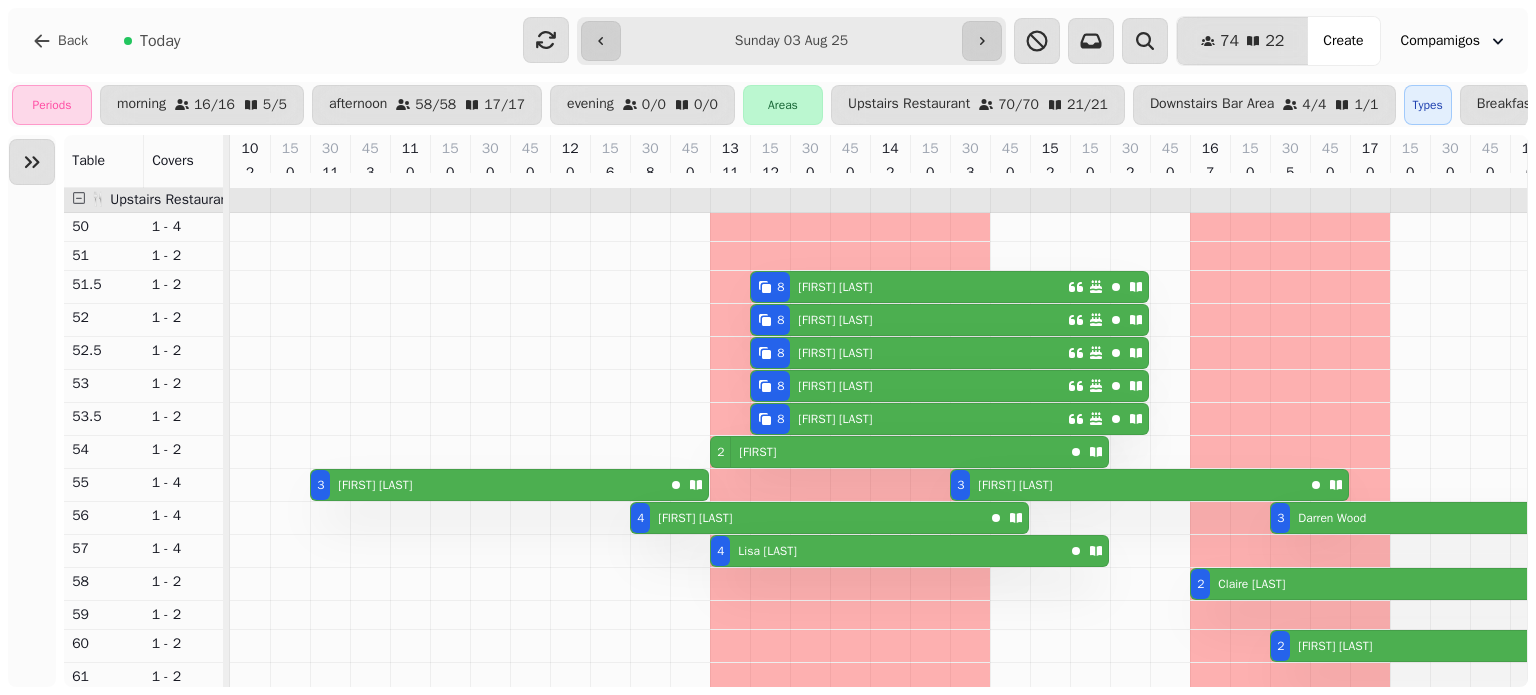 click on "8 [FIRST] [LAST]" at bounding box center [909, 287] 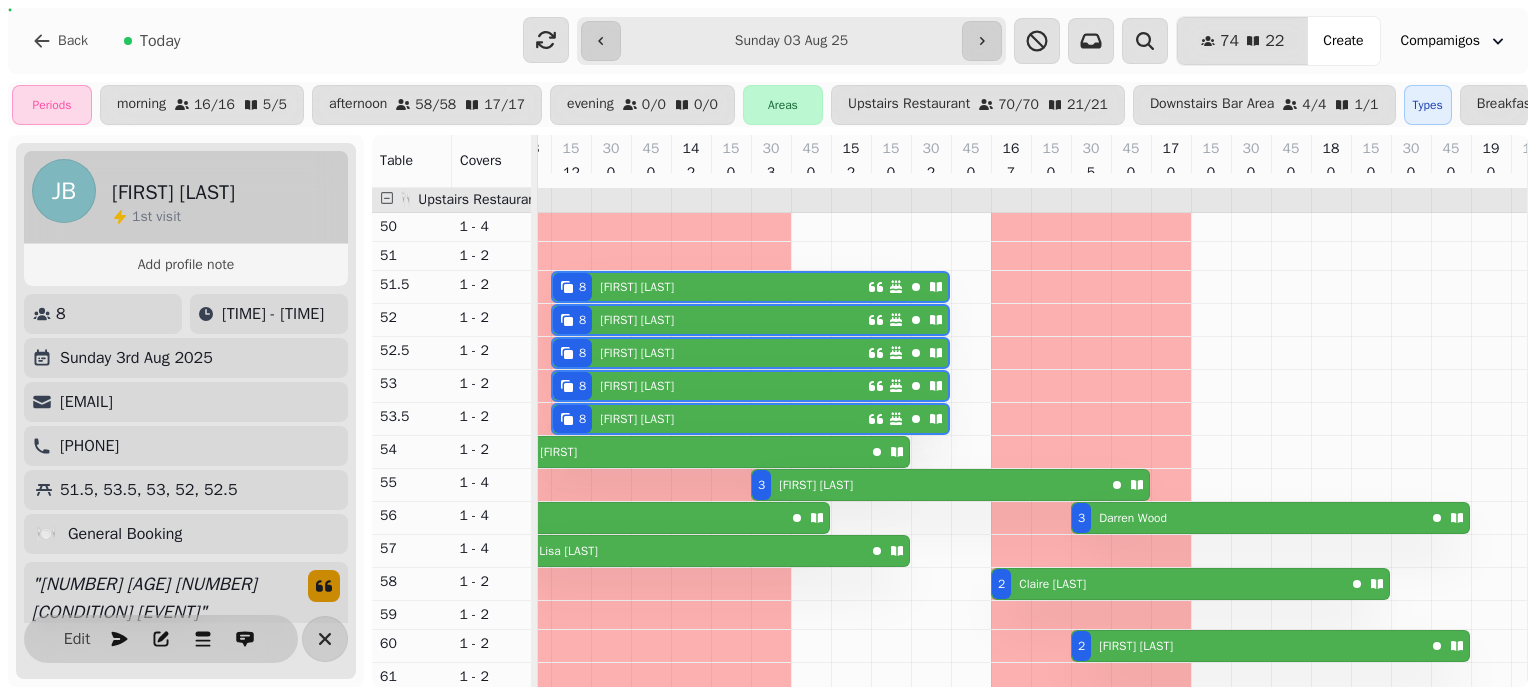 click on "[EMAIL]" at bounding box center (186, 402) 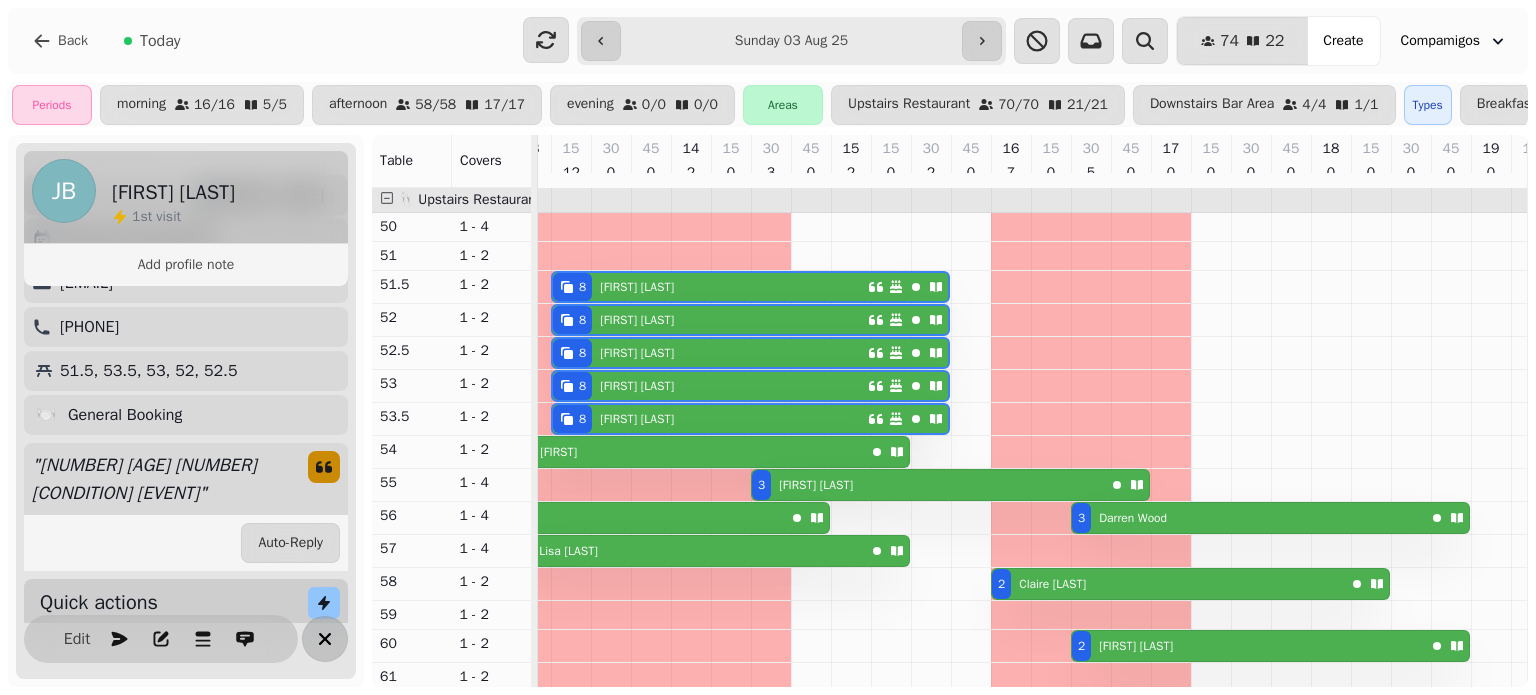 click 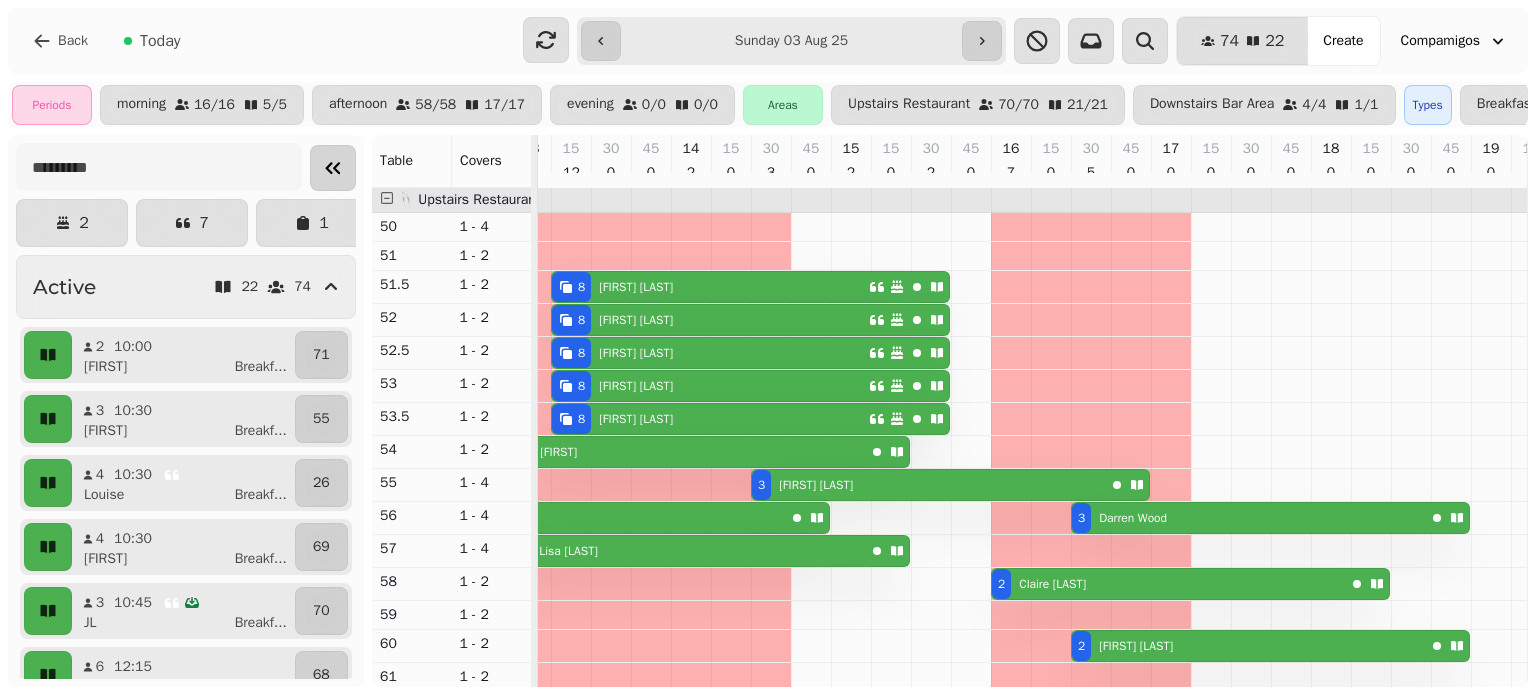 click 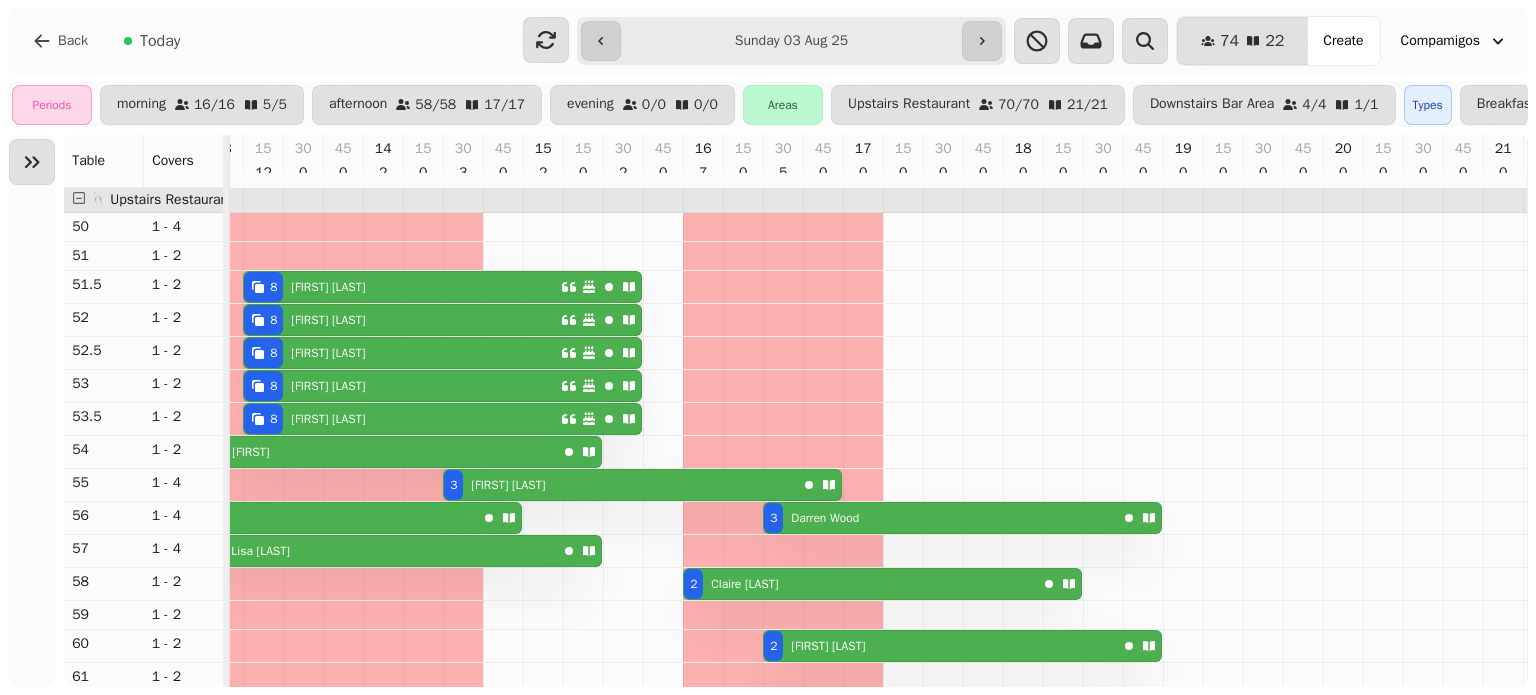 scroll, scrollTop: 0, scrollLeft: 69, axis: horizontal 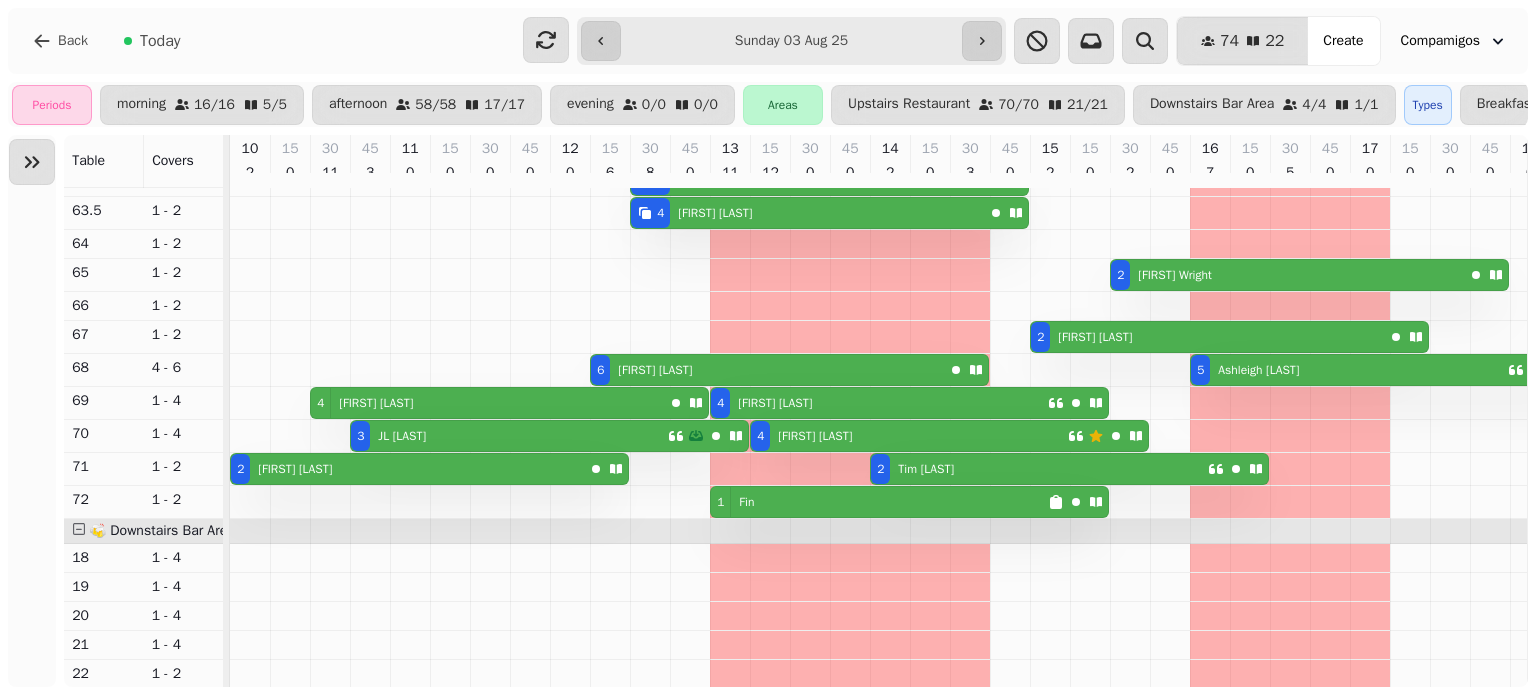 click on "[NUMBER] [FIRST] [LAST]" at bounding box center (909, 436) 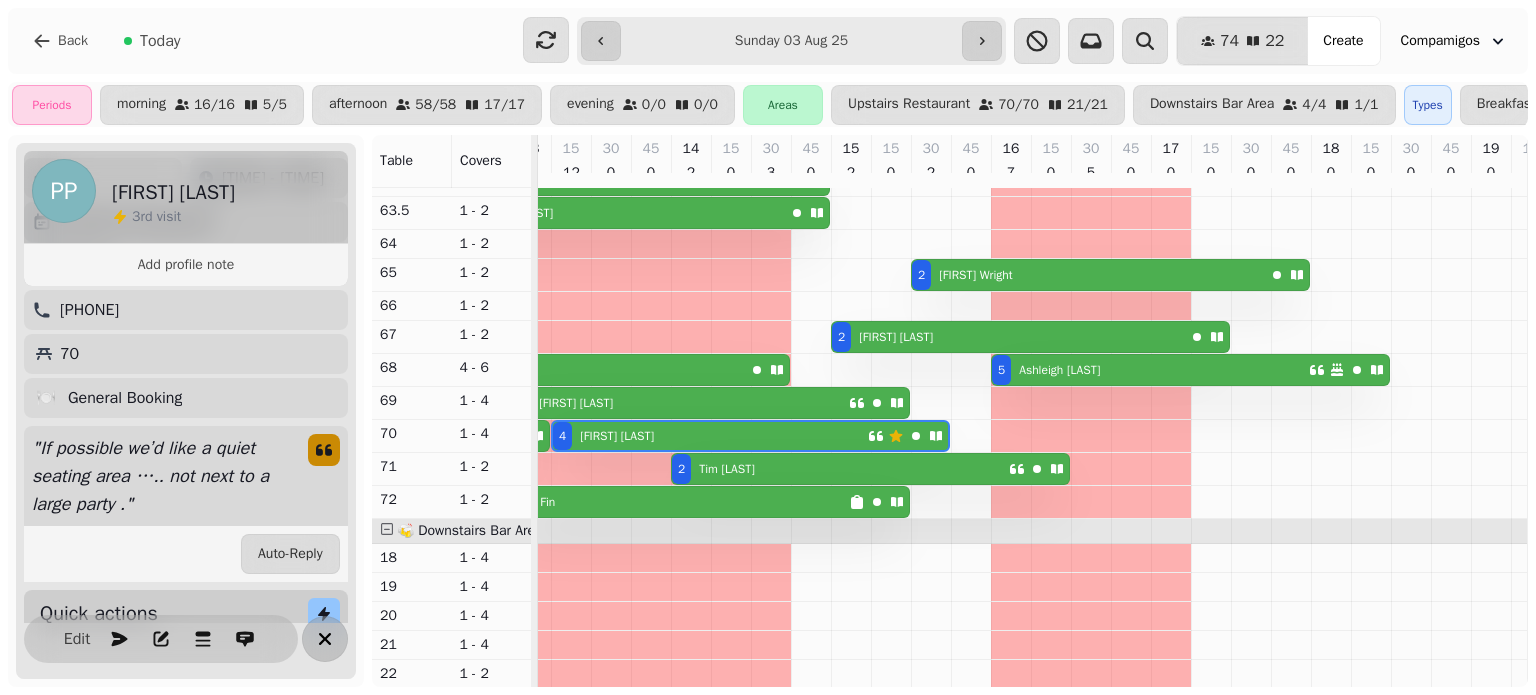 click 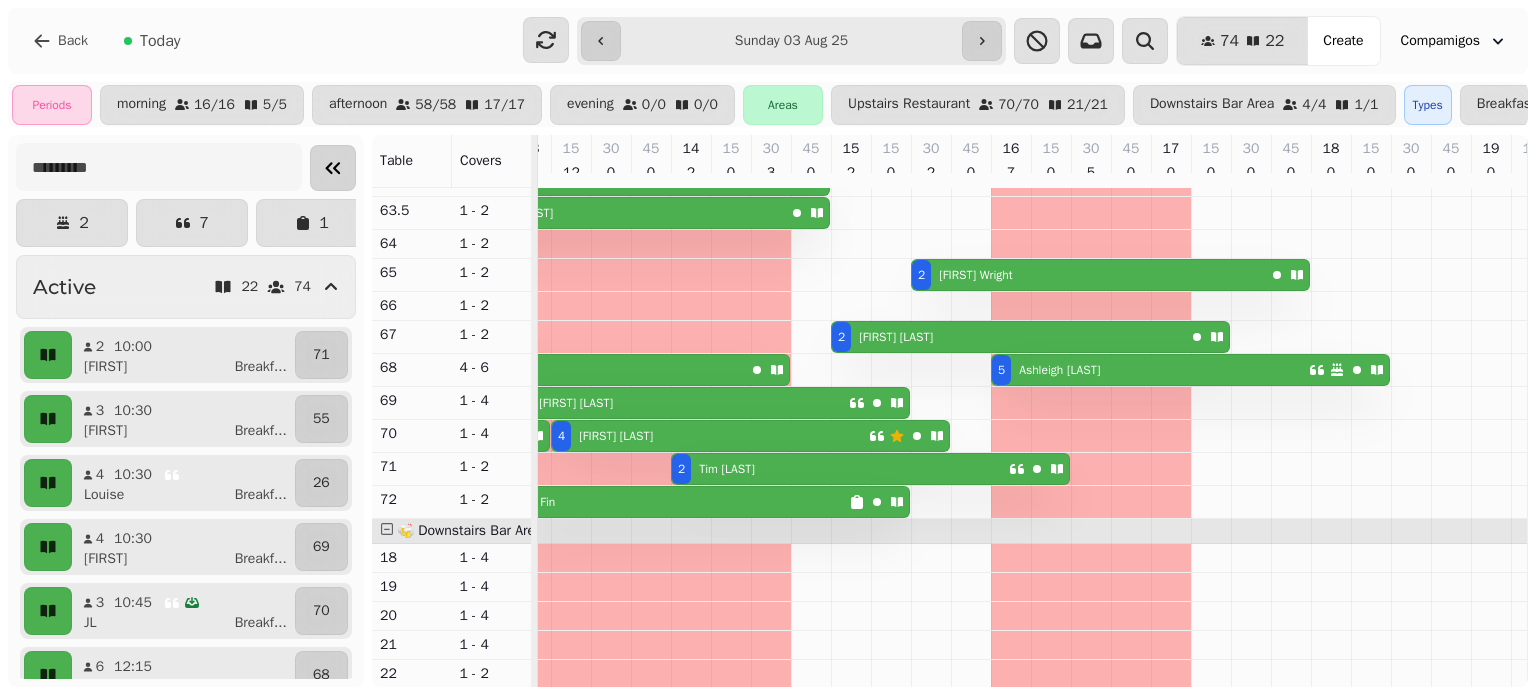 click 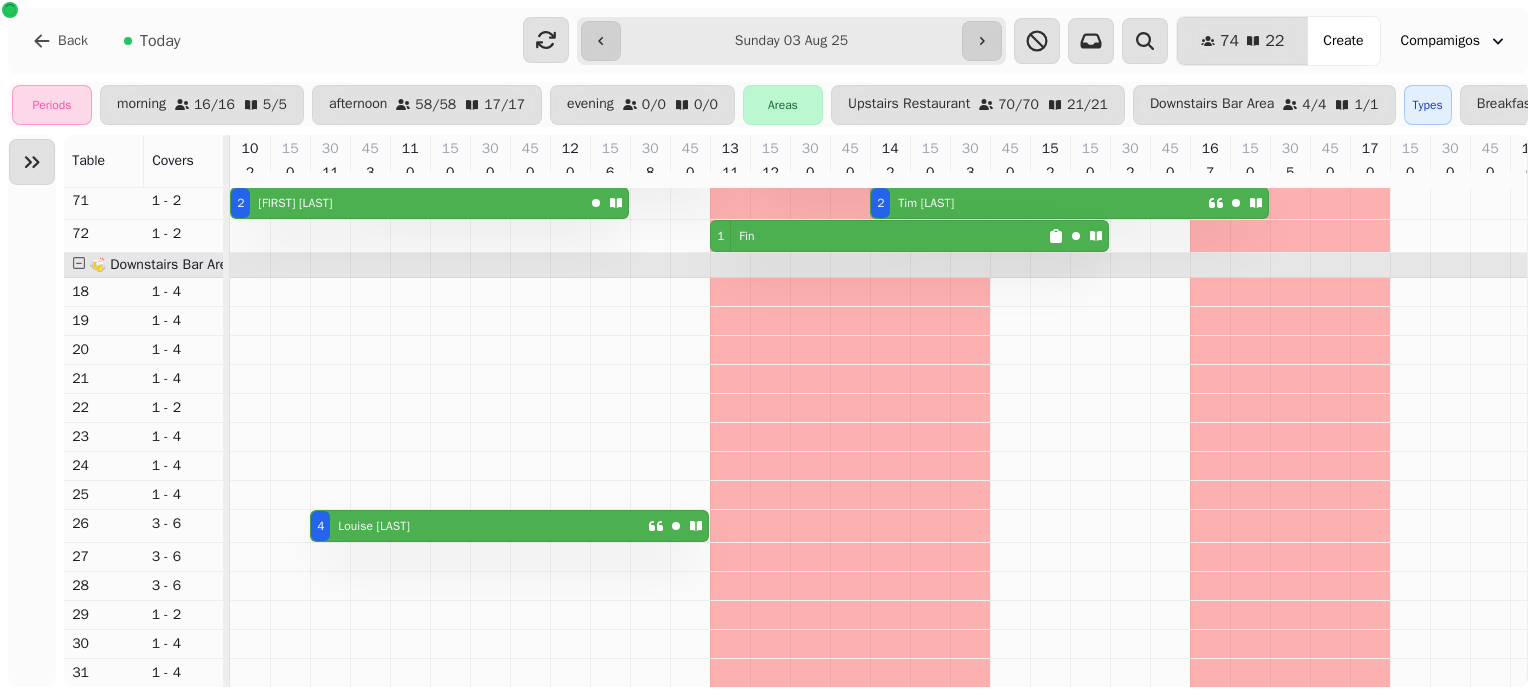 scroll, scrollTop: 869, scrollLeft: 0, axis: vertical 